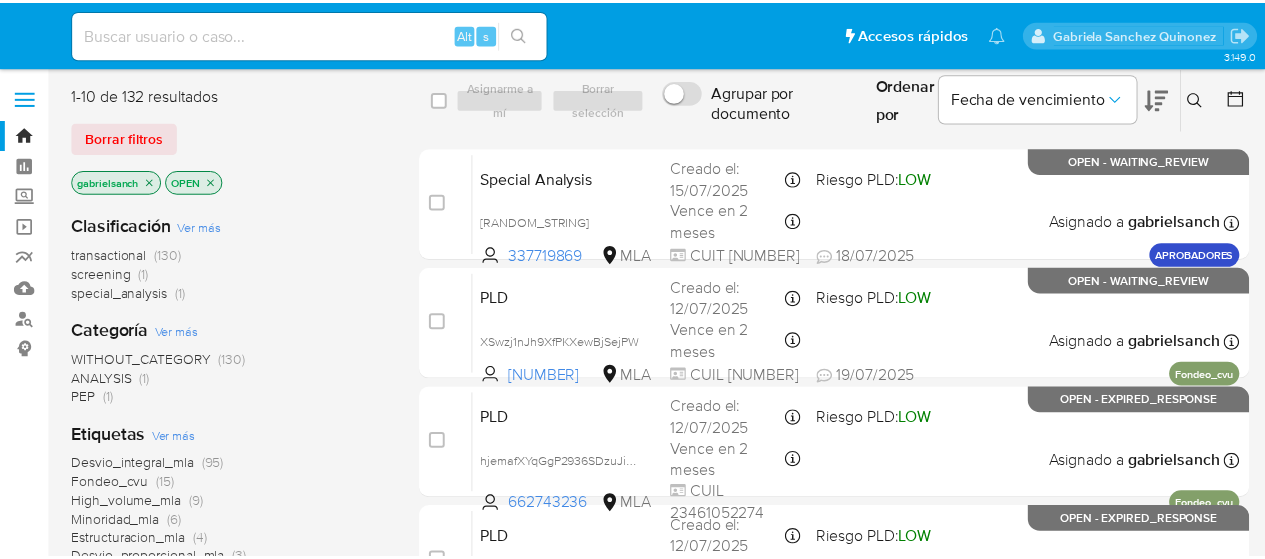 scroll, scrollTop: 0, scrollLeft: 0, axis: both 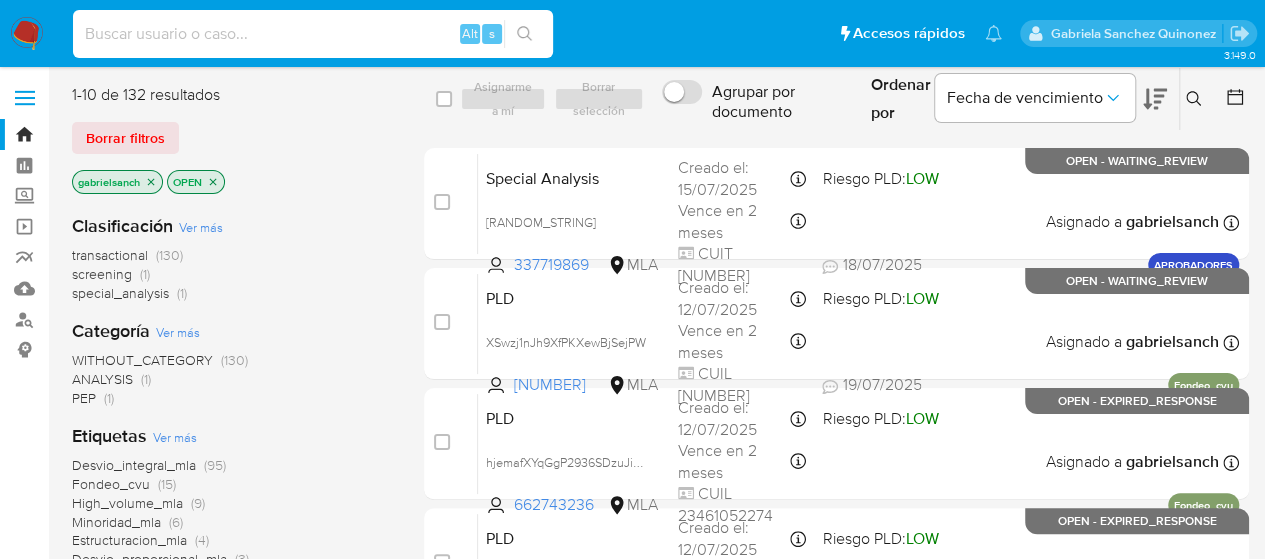 click at bounding box center (313, 34) 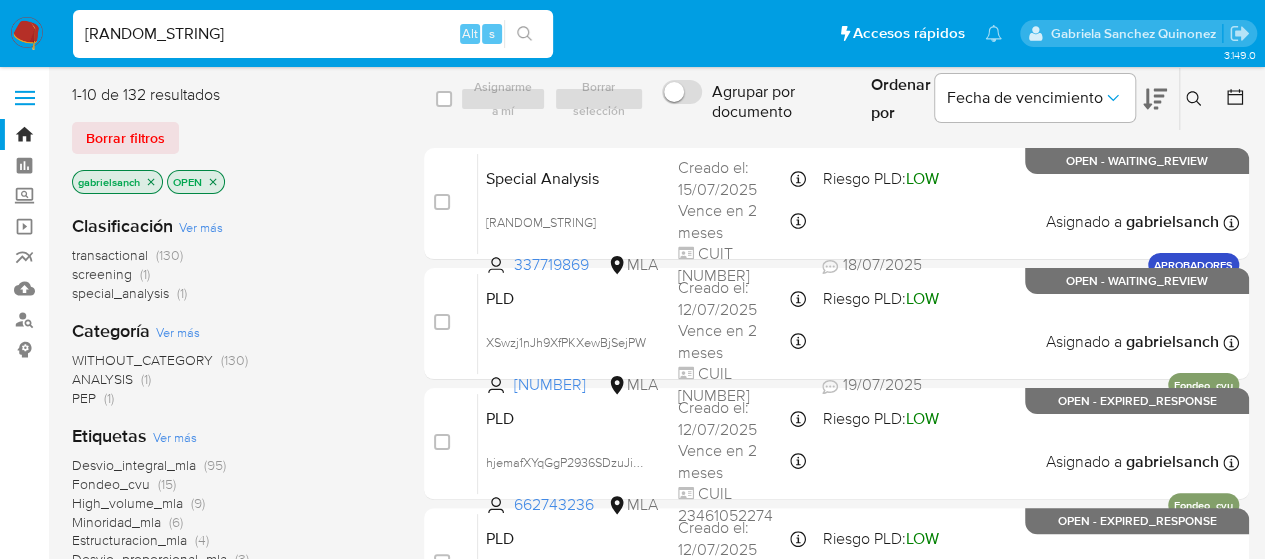 type on "[HASH]" 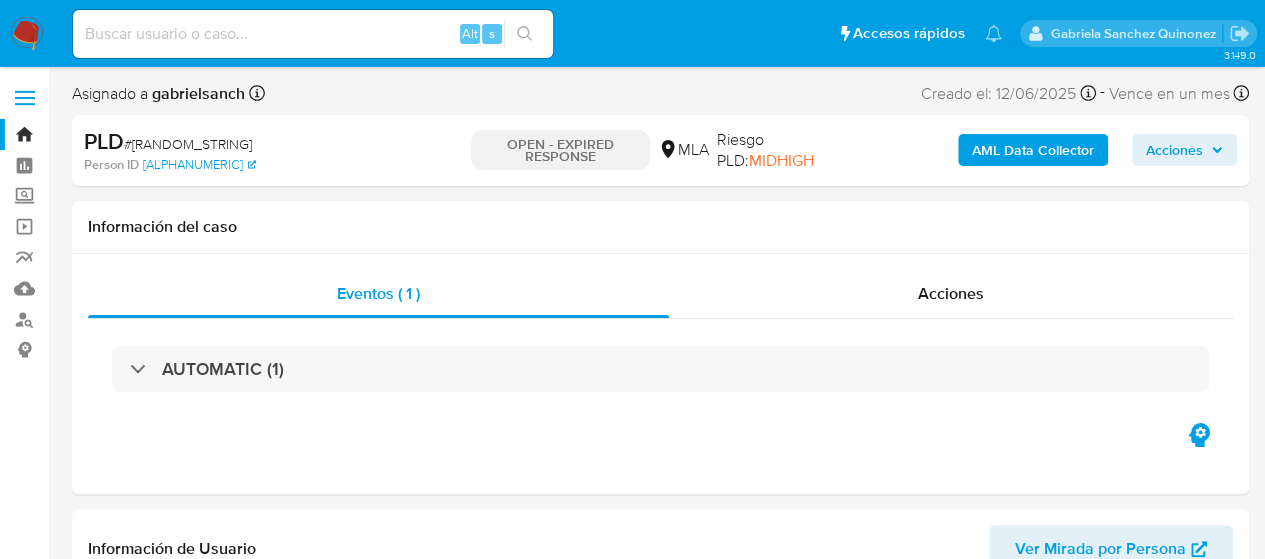 select on "10" 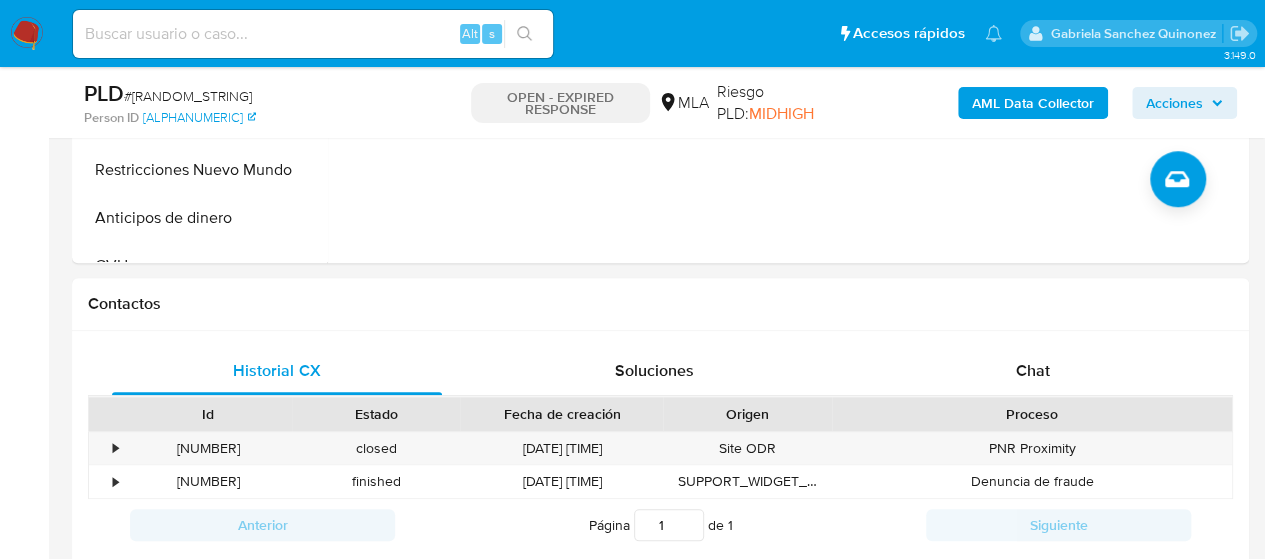 scroll, scrollTop: 800, scrollLeft: 0, axis: vertical 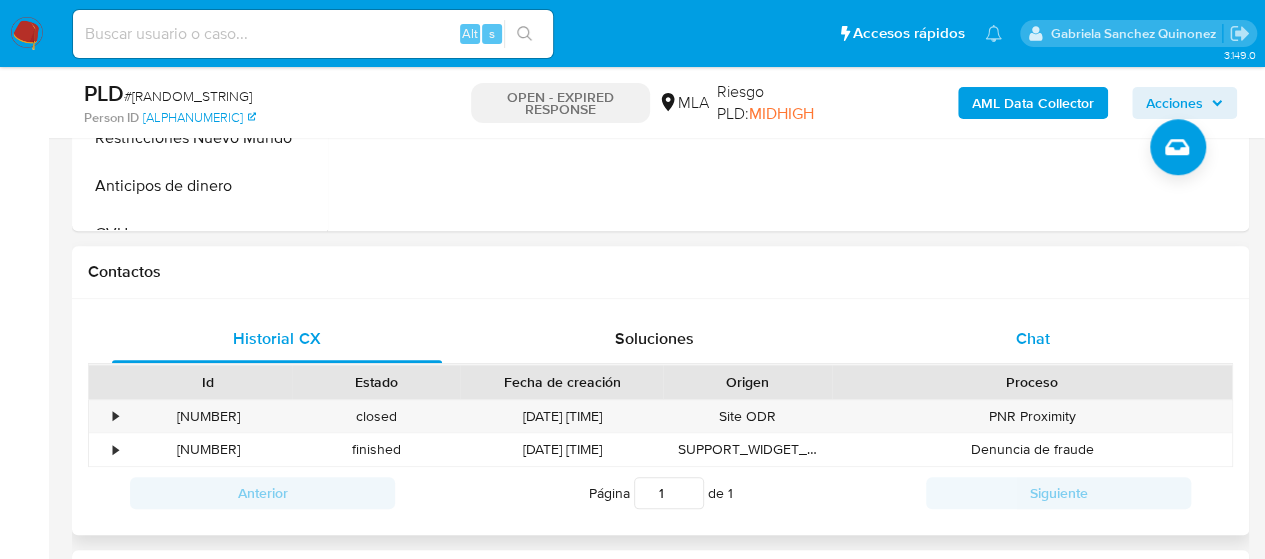 click on "Chat" at bounding box center (1033, 339) 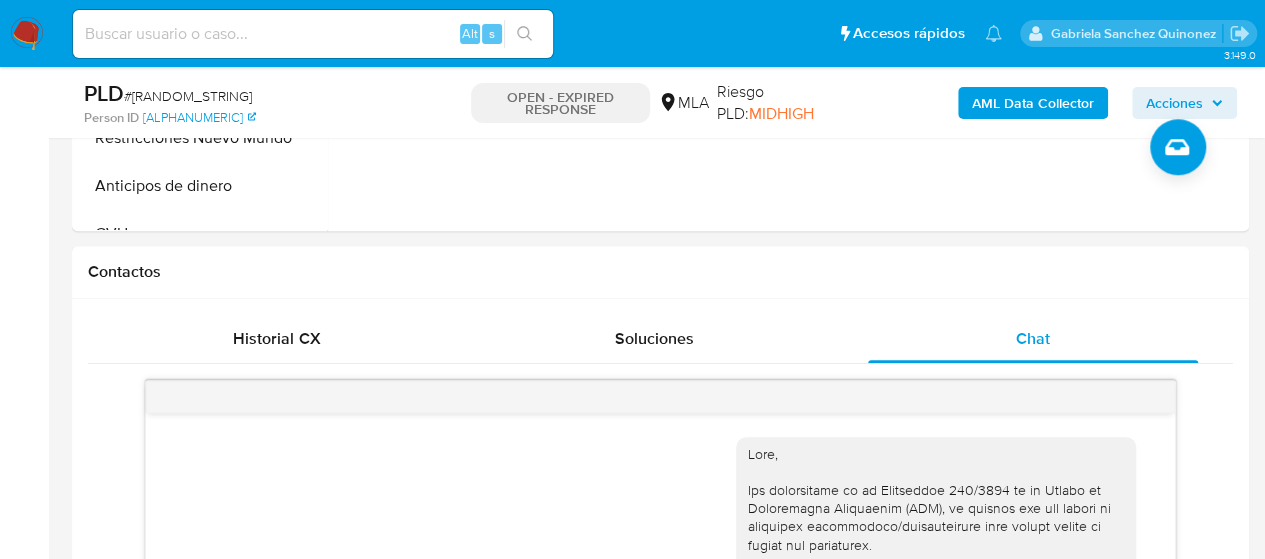 scroll, scrollTop: 3077, scrollLeft: 0, axis: vertical 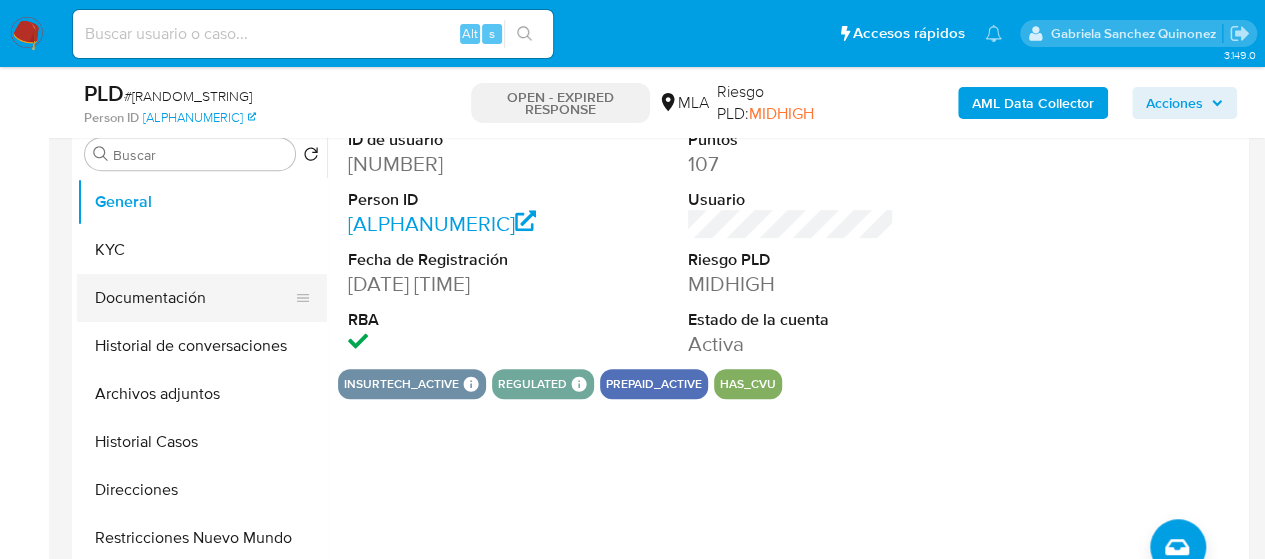 click on "Documentación" at bounding box center (194, 298) 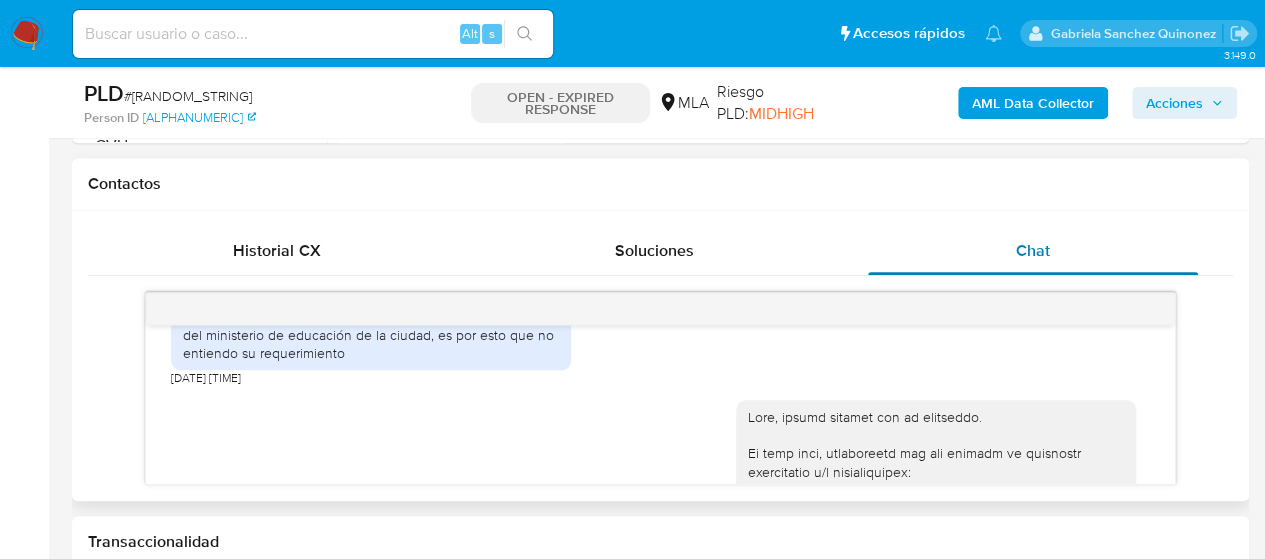 scroll, scrollTop: 900, scrollLeft: 0, axis: vertical 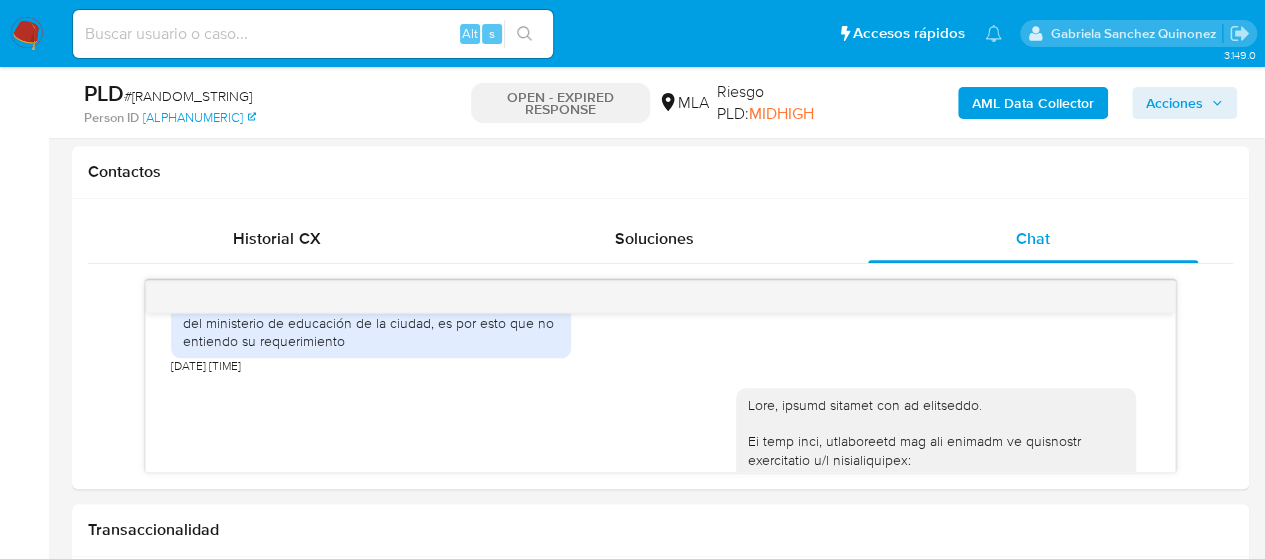 click at bounding box center [313, 34] 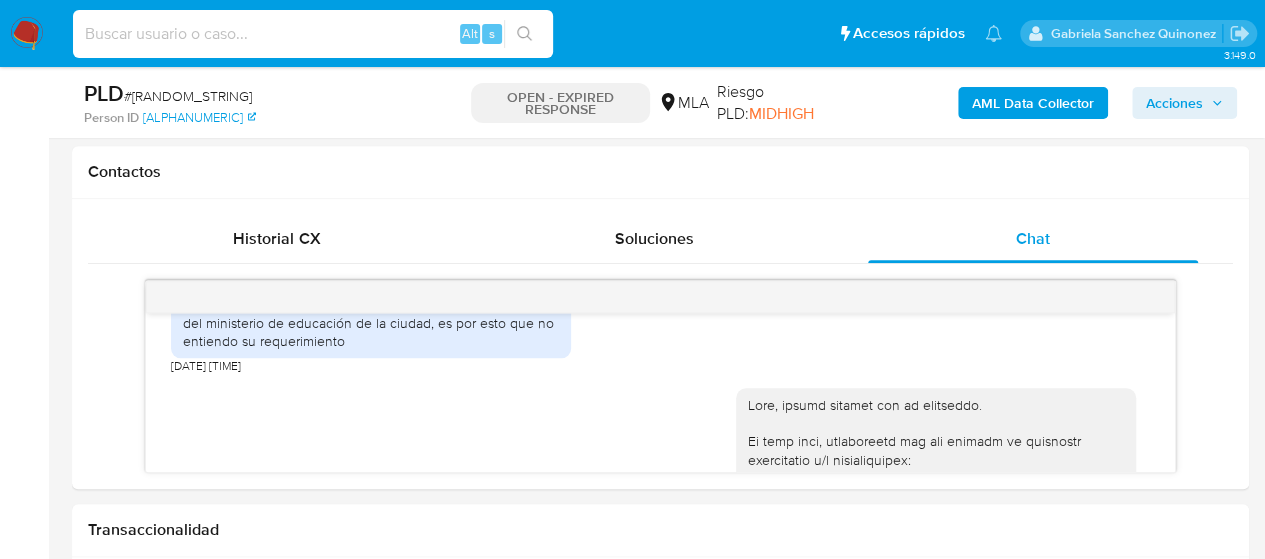 paste on "eMgzGTWPfnNqJOdfFC3dhedk" 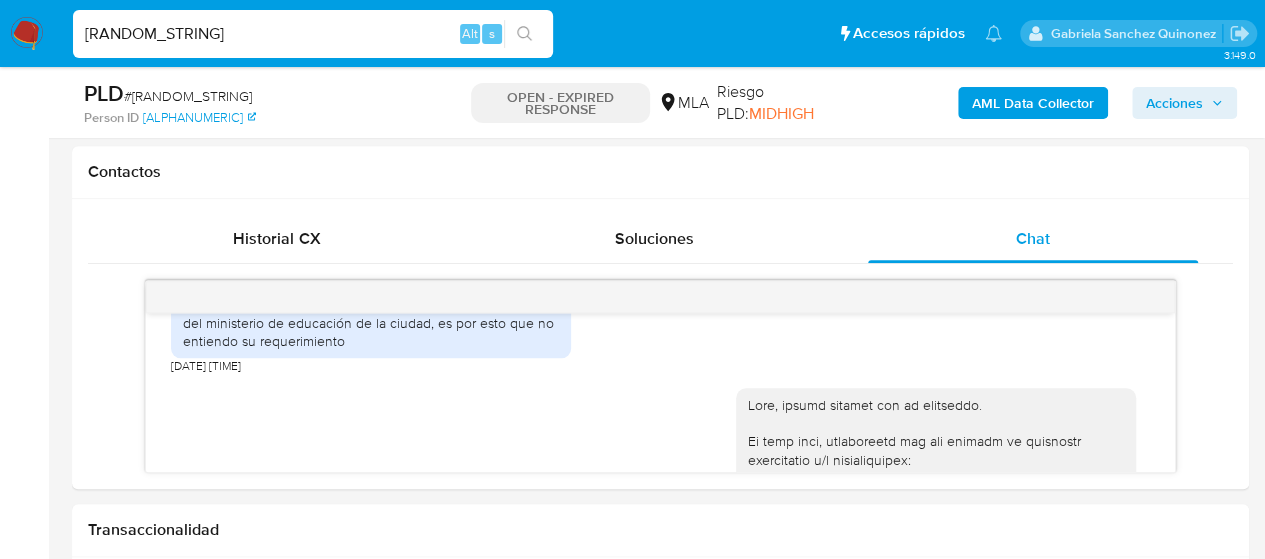 type on "eMgzGTWPfnNqJOdfFC3dhedk" 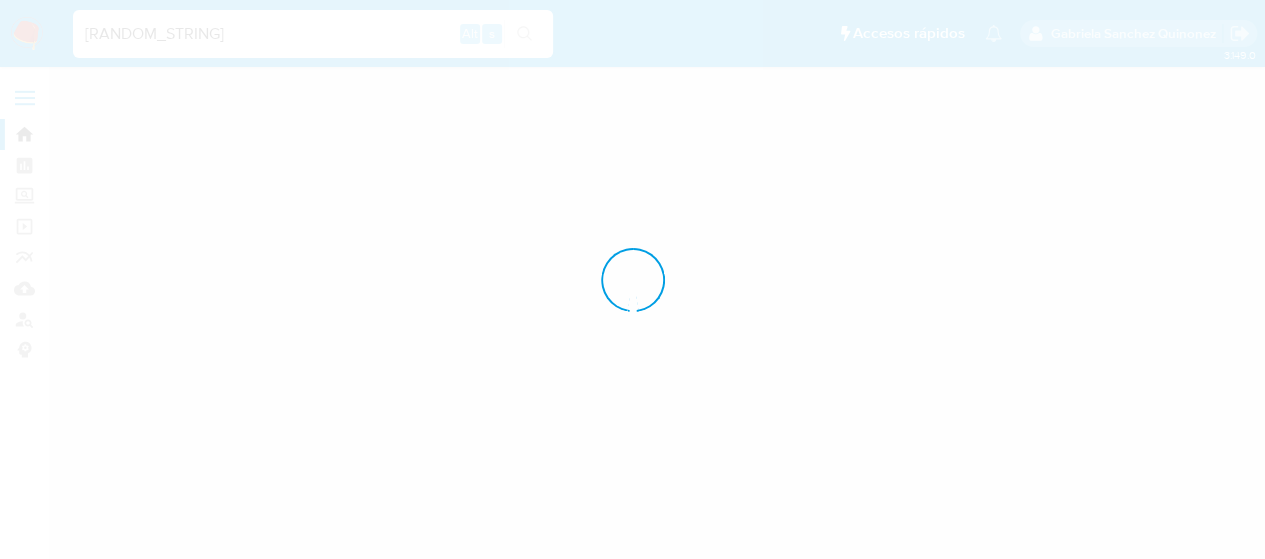 scroll, scrollTop: 0, scrollLeft: 0, axis: both 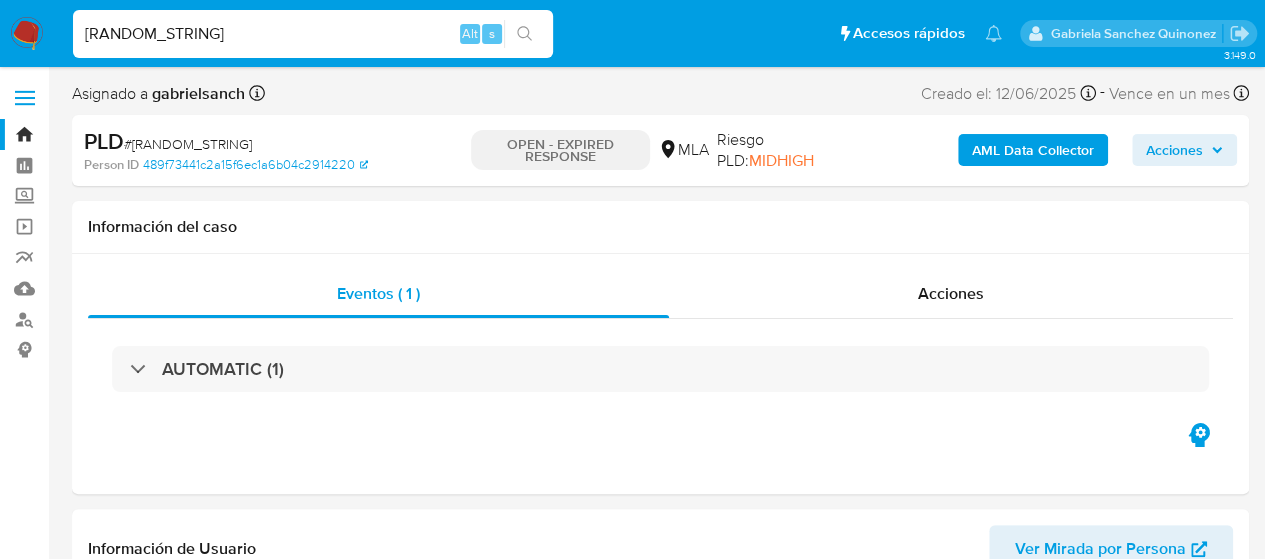 select on "10" 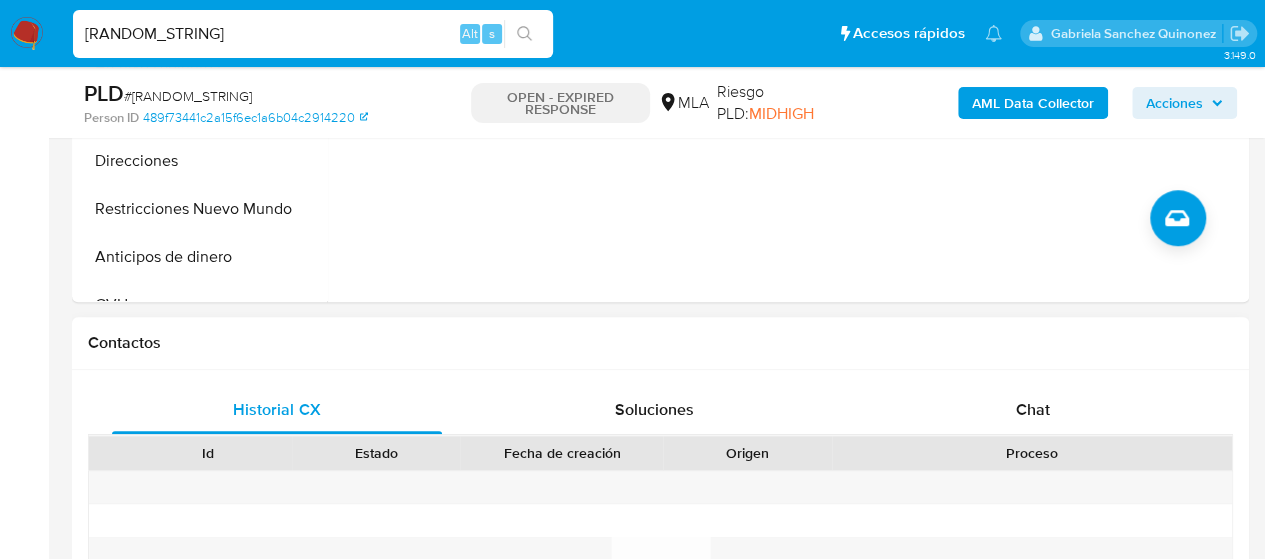scroll, scrollTop: 800, scrollLeft: 0, axis: vertical 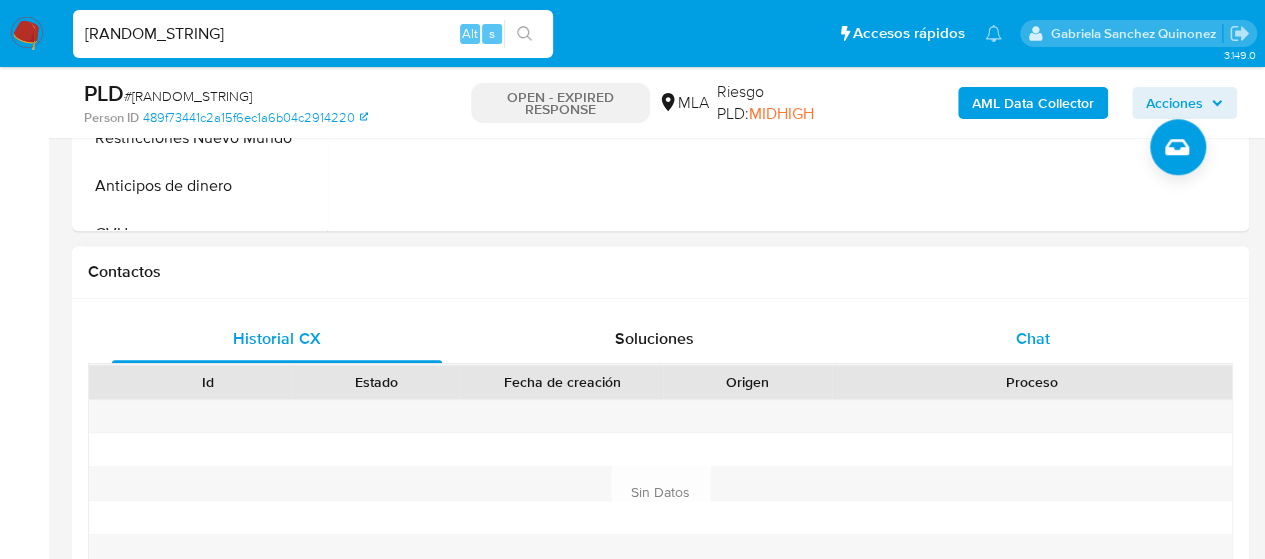click on "Chat" at bounding box center [1033, 338] 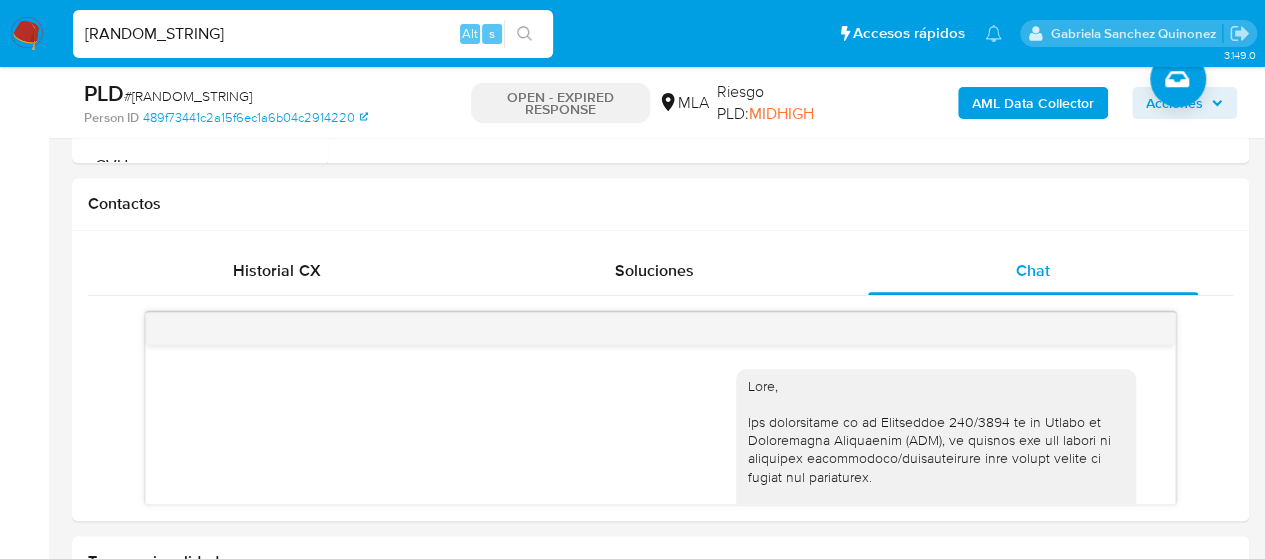 scroll, scrollTop: 900, scrollLeft: 0, axis: vertical 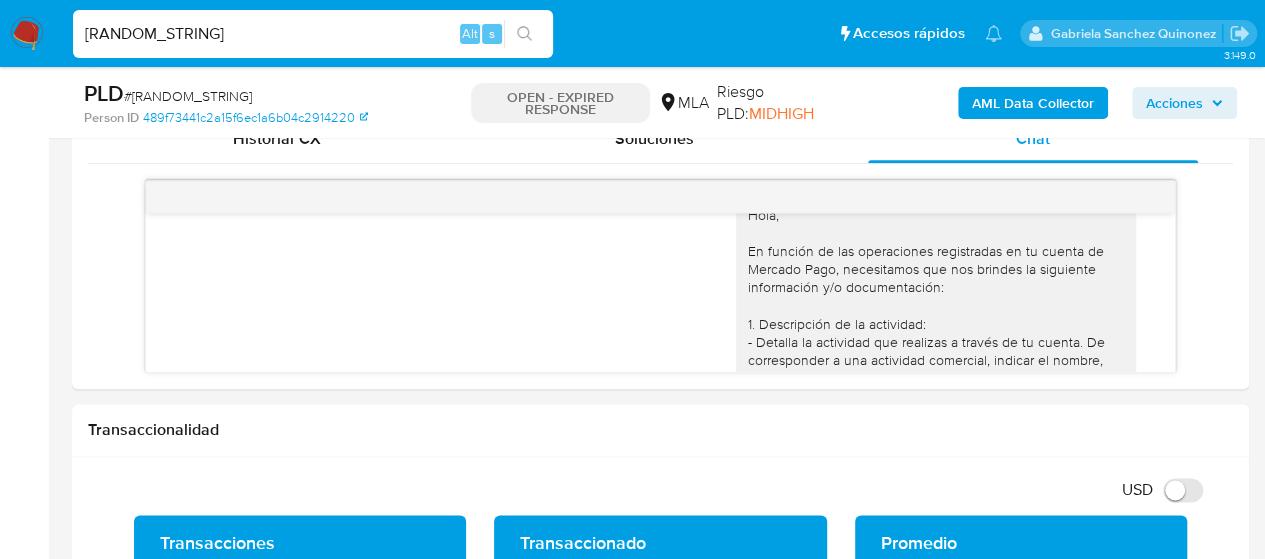 click on "eMgzGTWPfnNqJOdfFC3dhedk" at bounding box center [313, 34] 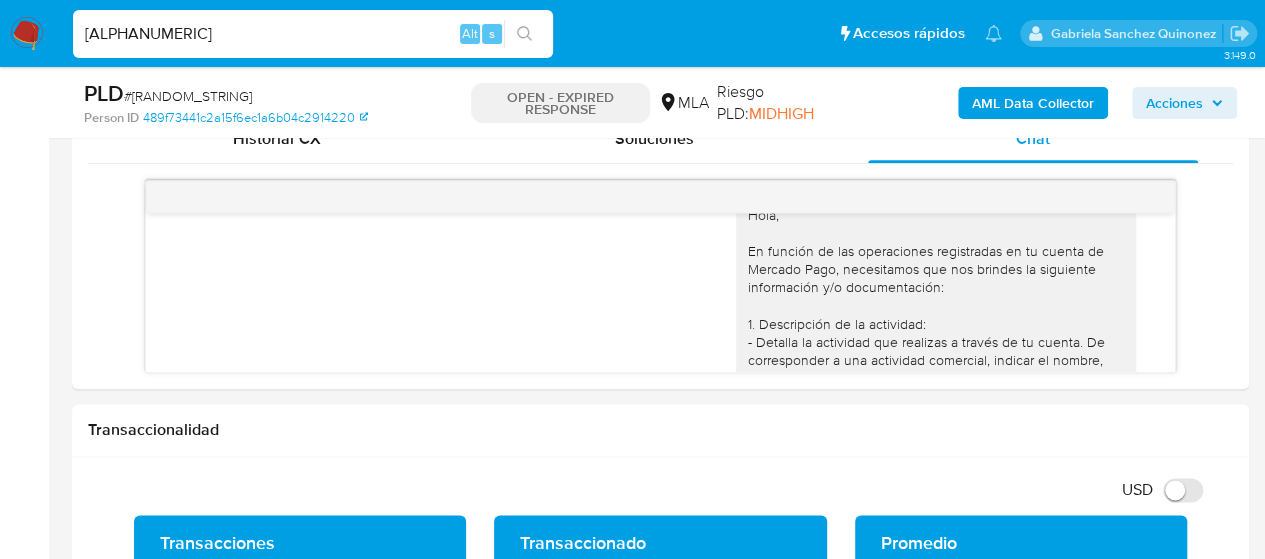 type on "8FH0p5L2cULD5jQoYkfYzPHu" 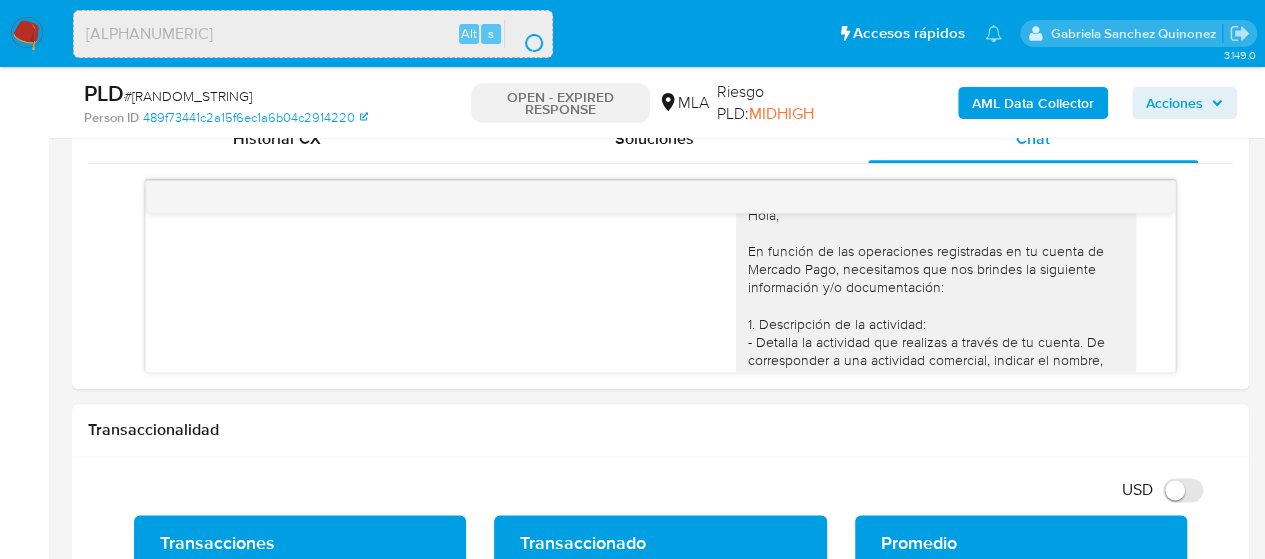 scroll, scrollTop: 0, scrollLeft: 0, axis: both 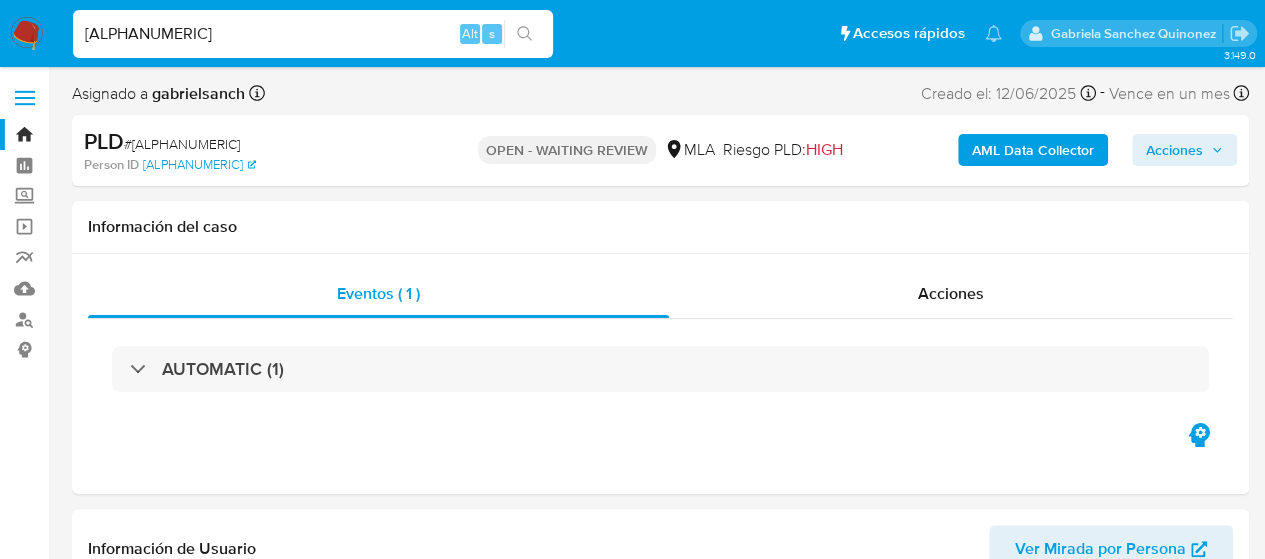 select on "10" 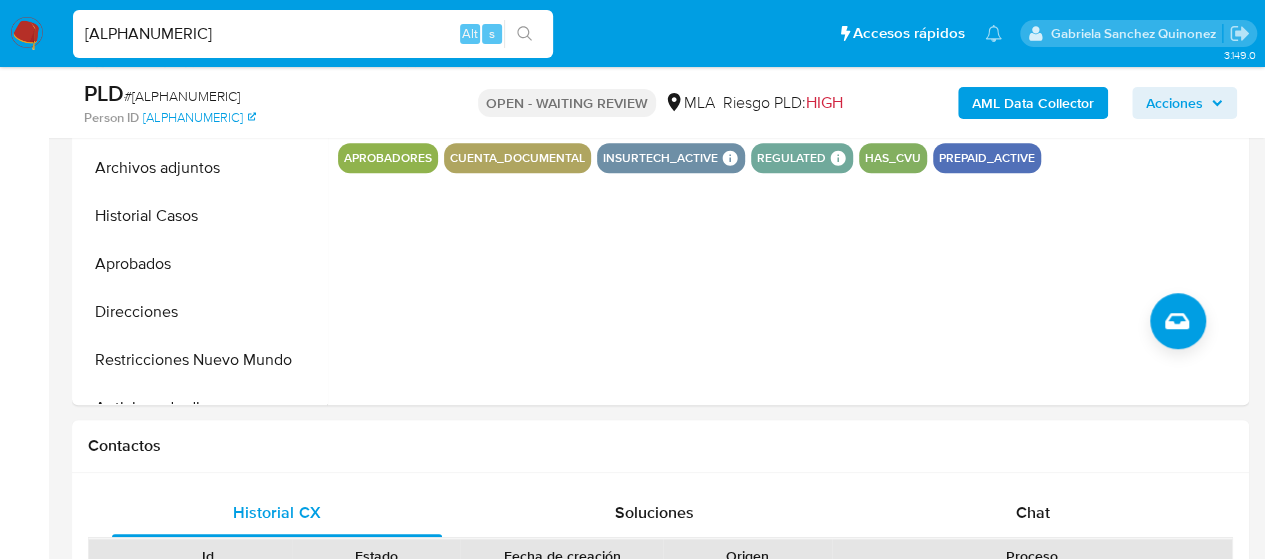 scroll, scrollTop: 700, scrollLeft: 0, axis: vertical 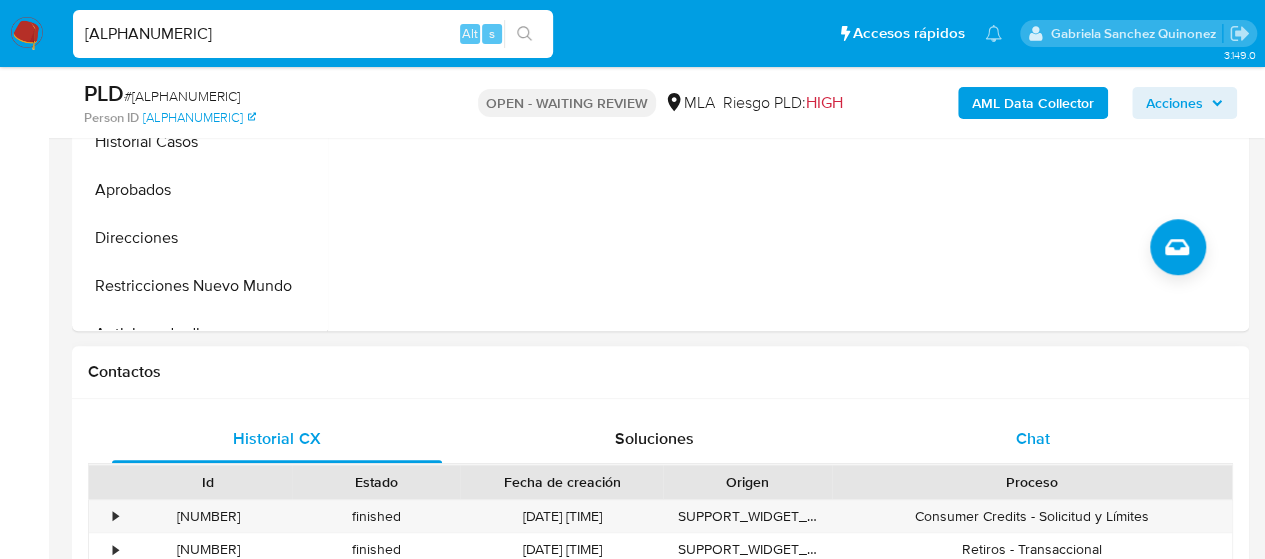 click on "Chat" at bounding box center (1033, 438) 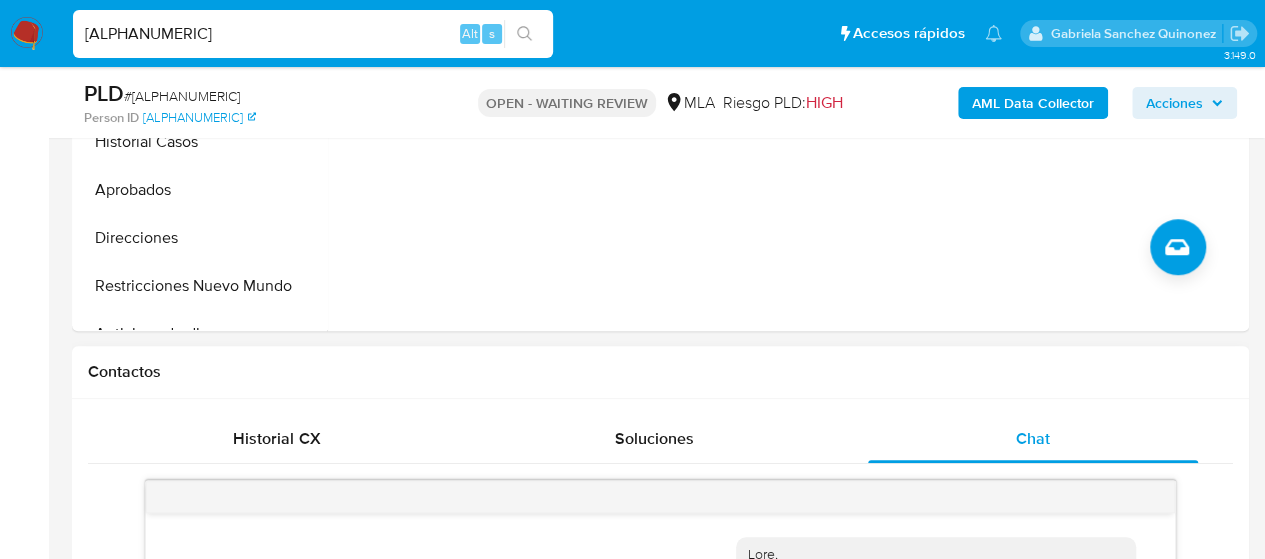 scroll, scrollTop: 1080, scrollLeft: 0, axis: vertical 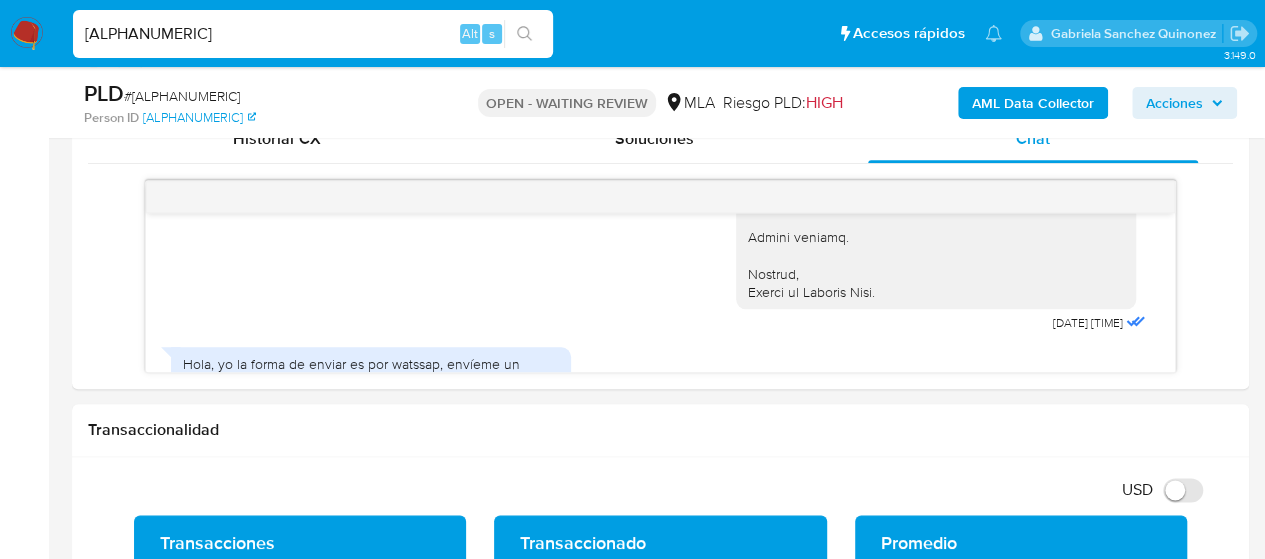 click on "8FH0p5L2cULD5jQoYkfYzPHu" at bounding box center (313, 34) 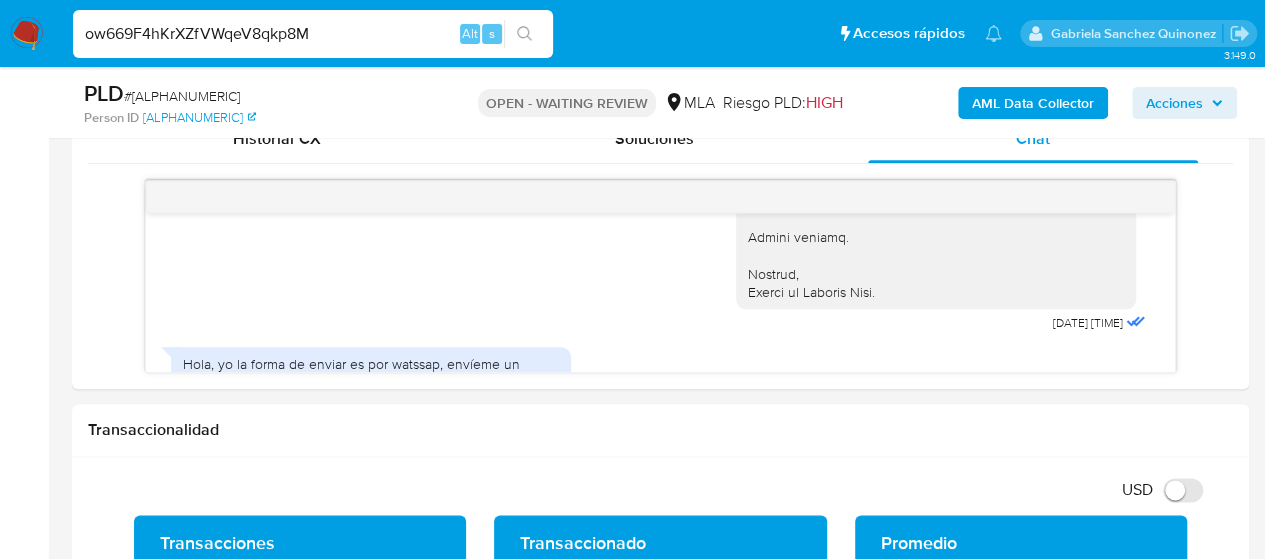 type on "ow669F4hKrXZfVWqeV8qkp8M" 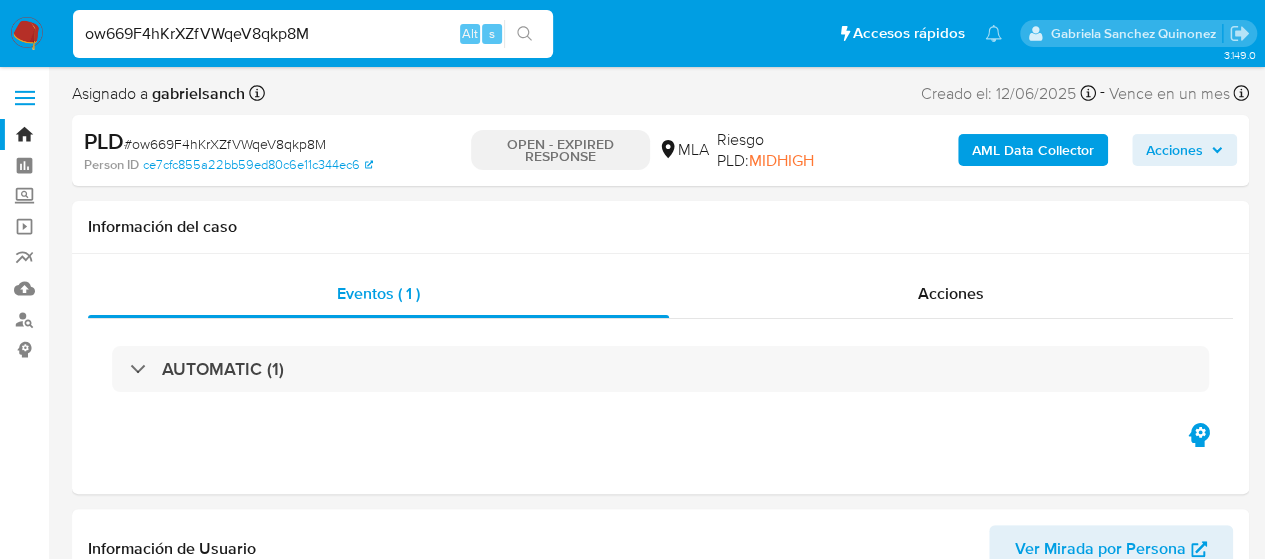 select on "10" 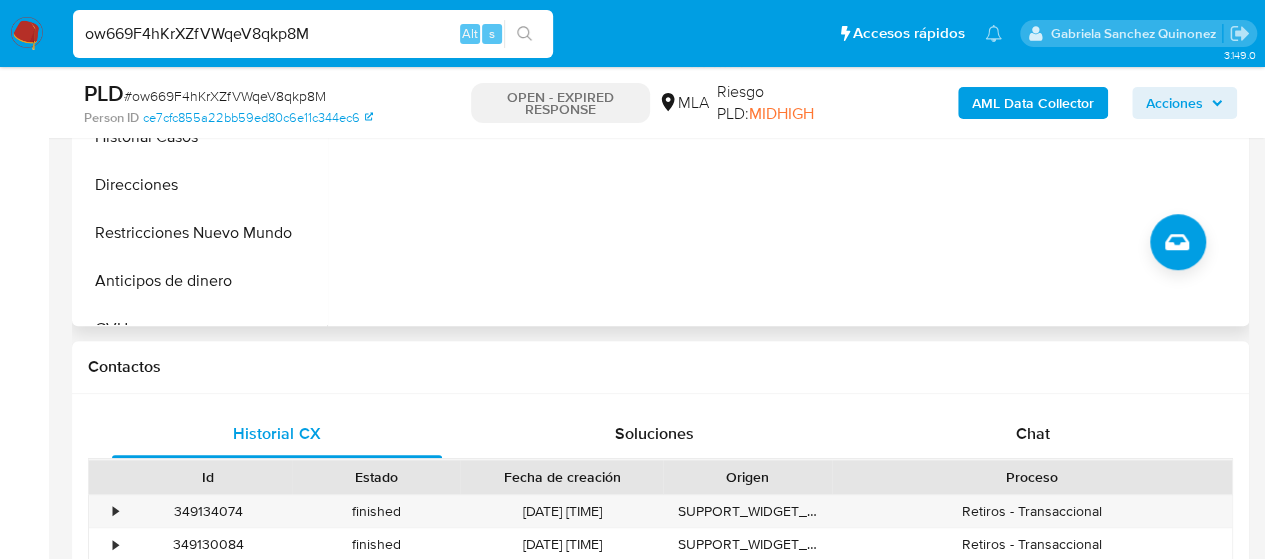 scroll, scrollTop: 800, scrollLeft: 0, axis: vertical 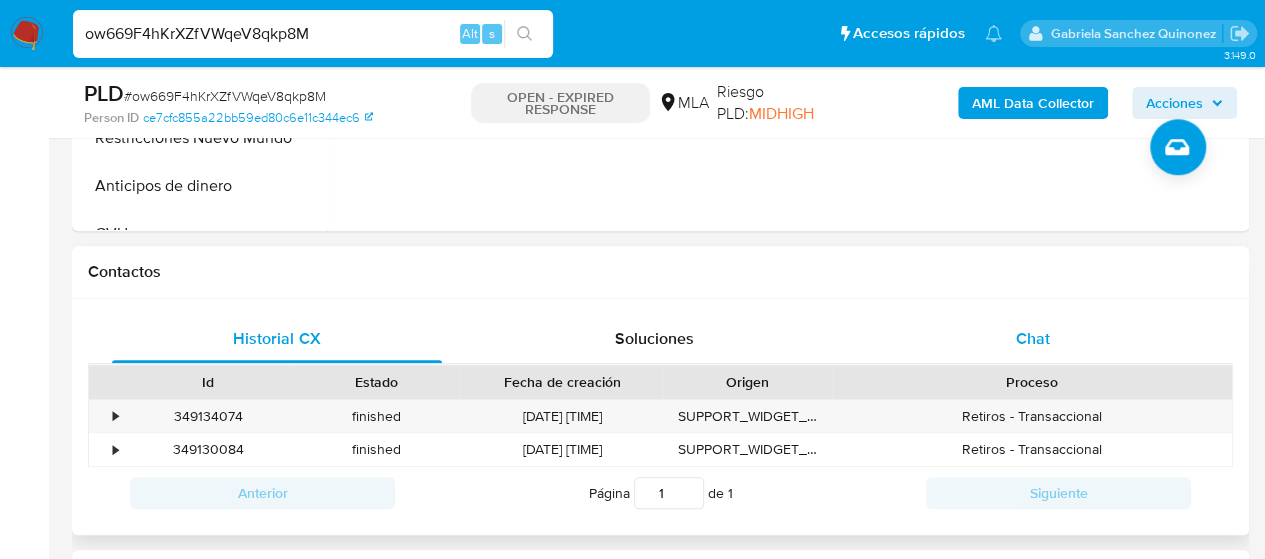 click on "Chat" at bounding box center [1033, 339] 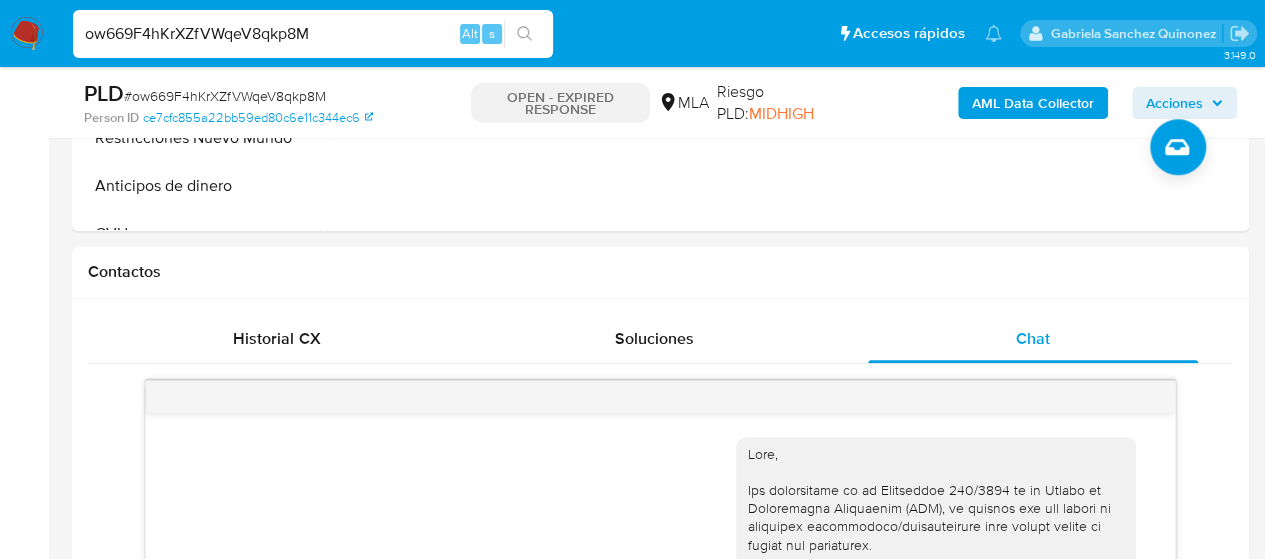 scroll, scrollTop: 2455, scrollLeft: 0, axis: vertical 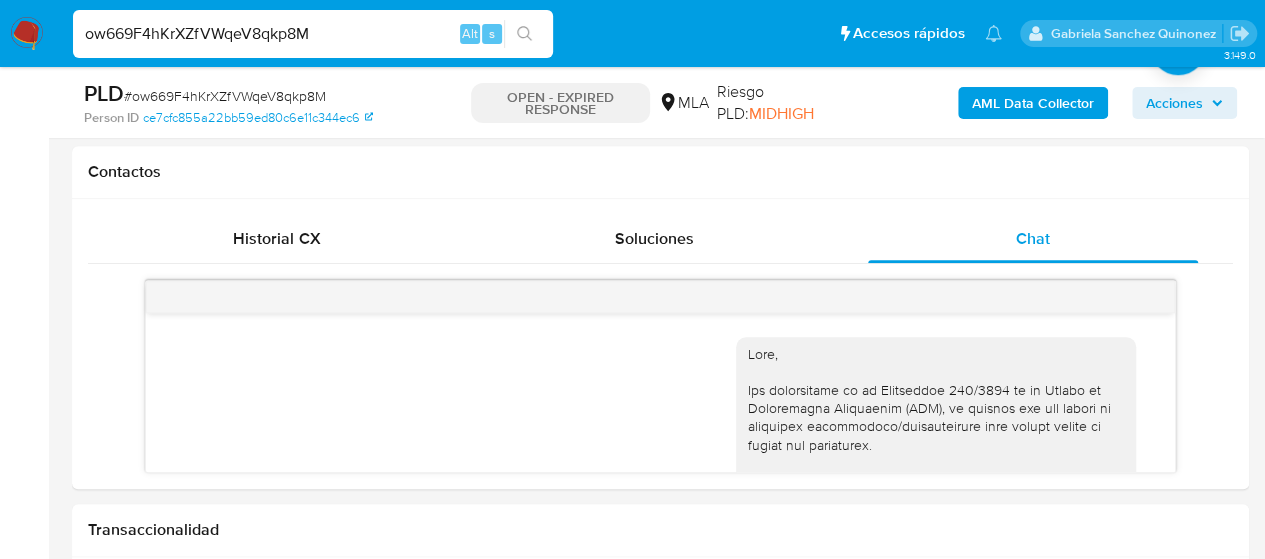click on "ow669F4hKrXZfVWqeV8qkp8M" at bounding box center (313, 34) 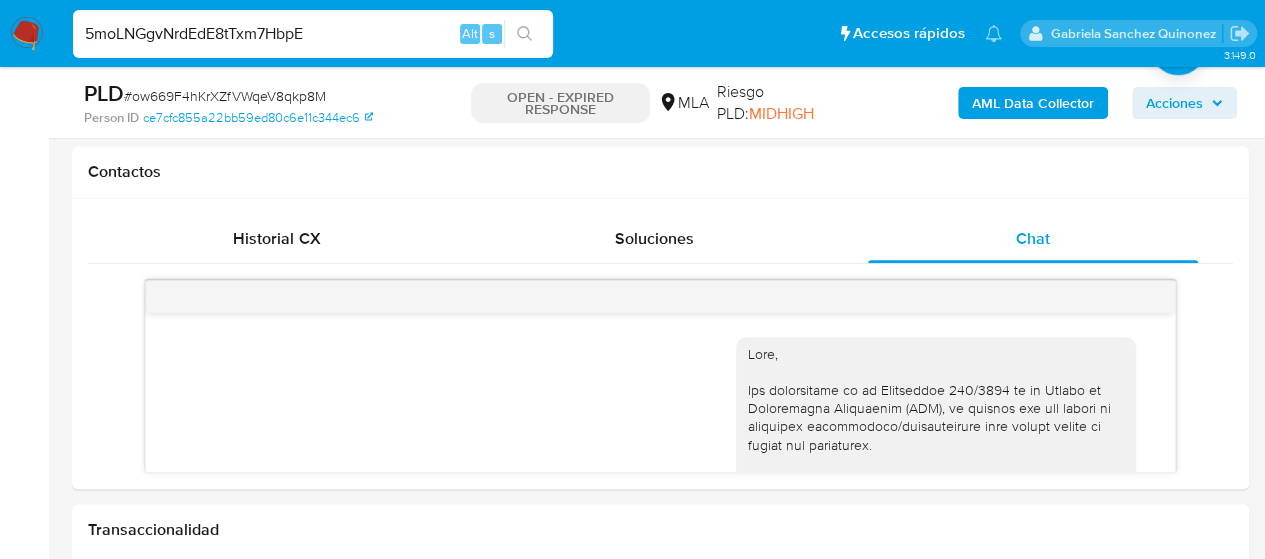 type on "5moLNGgvNrdEdE8tTxm7HbpE" 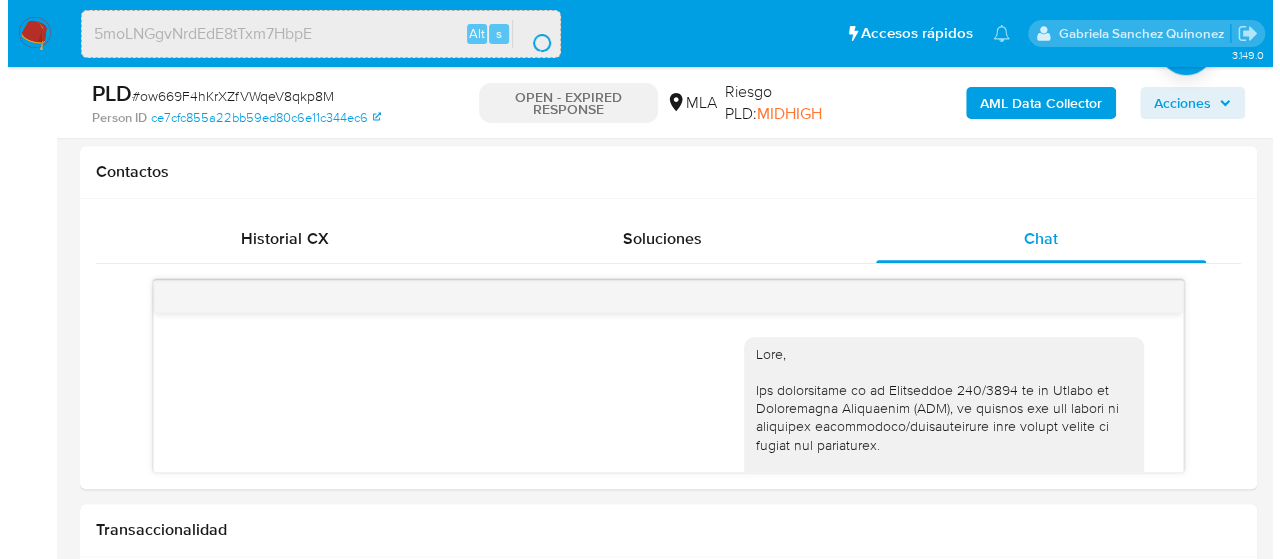 scroll, scrollTop: 0, scrollLeft: 0, axis: both 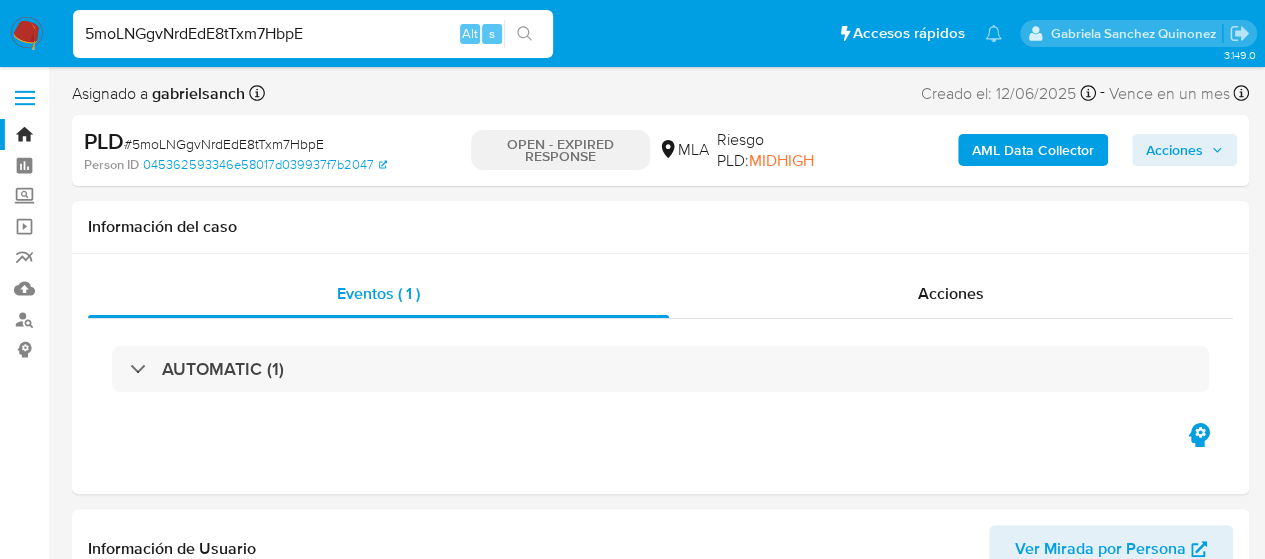 select on "10" 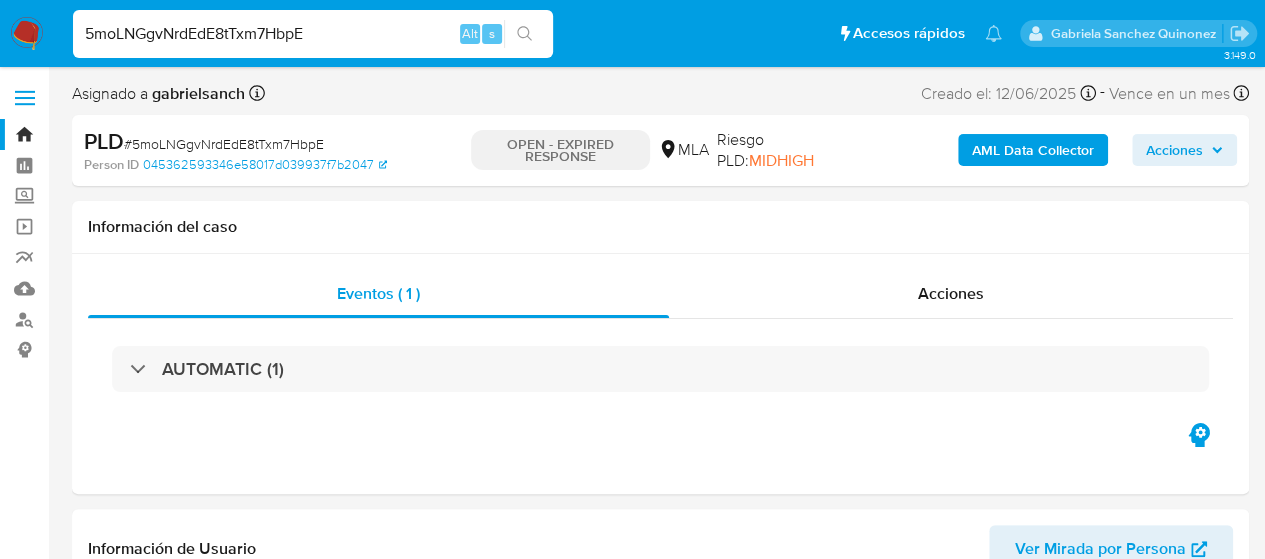click on "AML Data Collector" at bounding box center (1033, 150) 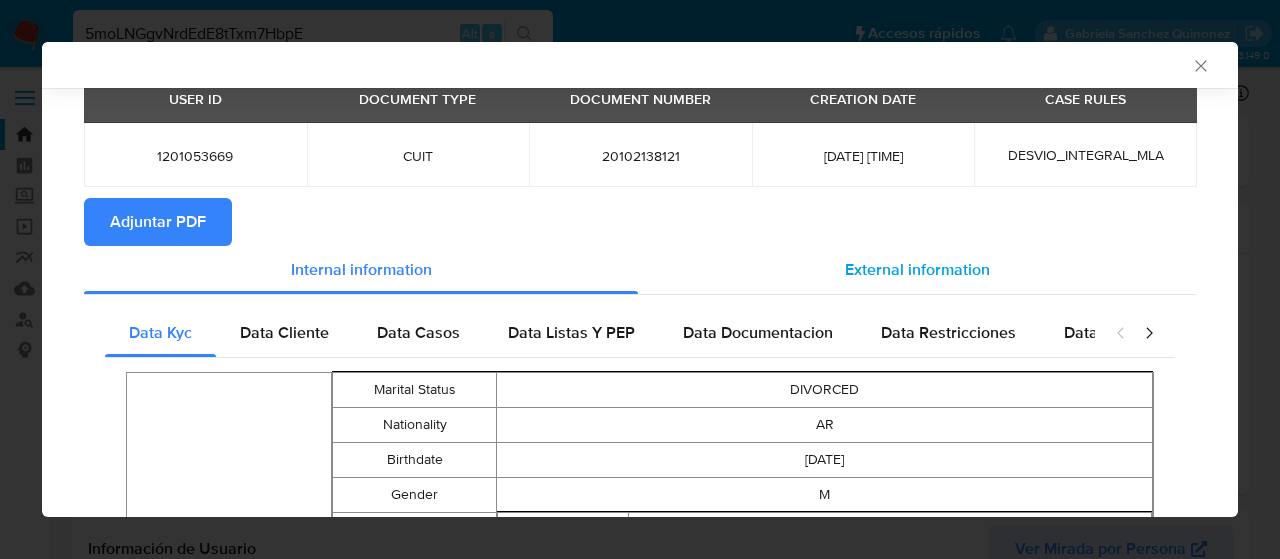click on "External information" at bounding box center [917, 269] 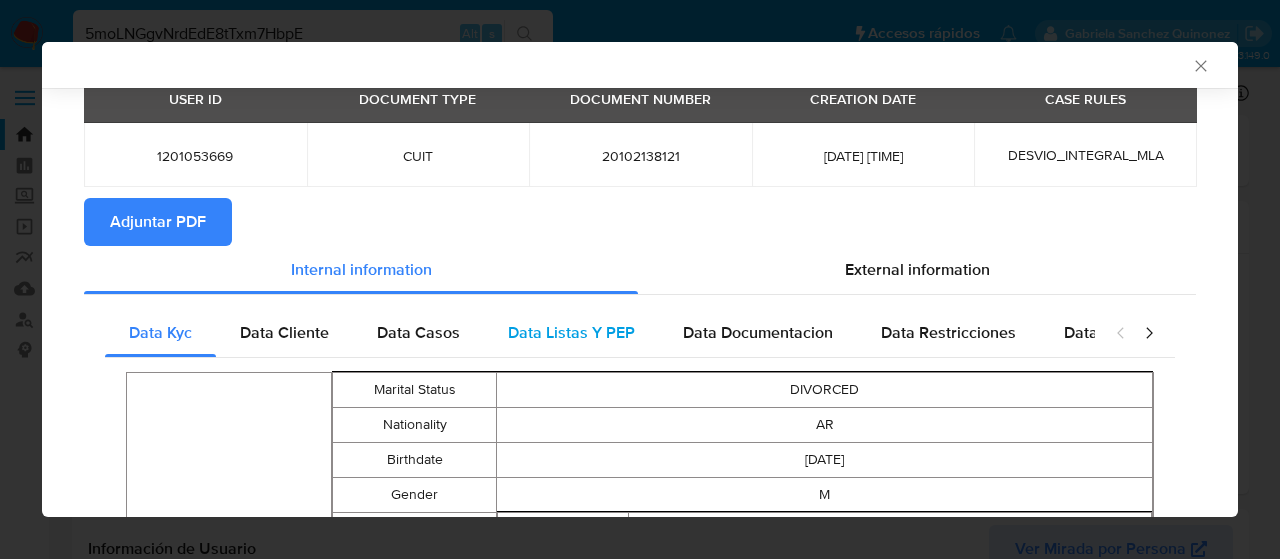 scroll, scrollTop: 92, scrollLeft: 0, axis: vertical 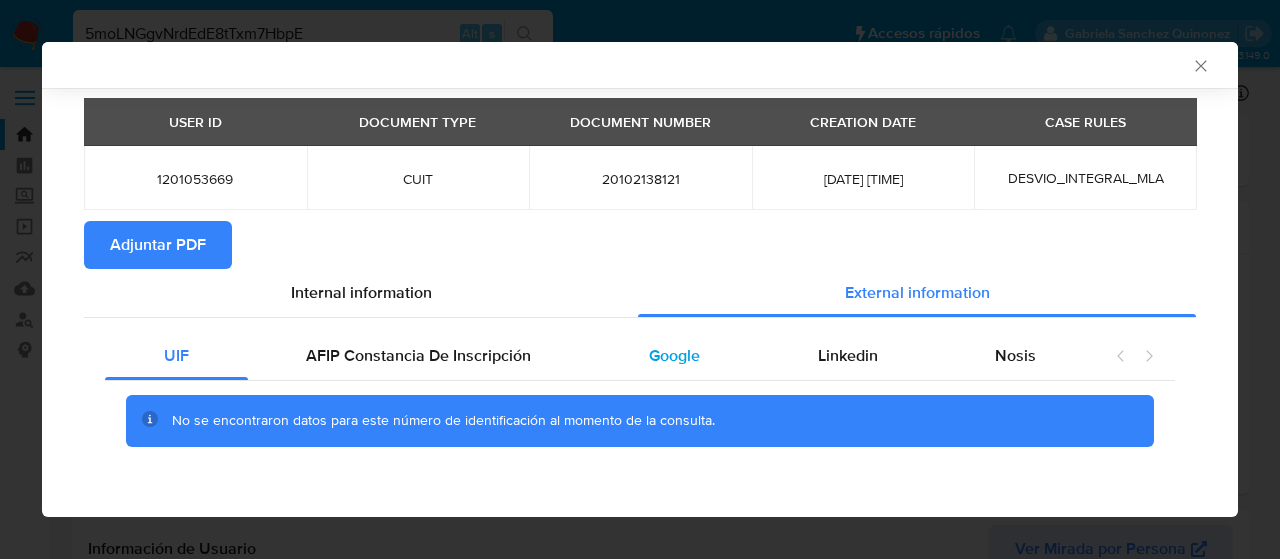 click on "Google" at bounding box center (674, 356) 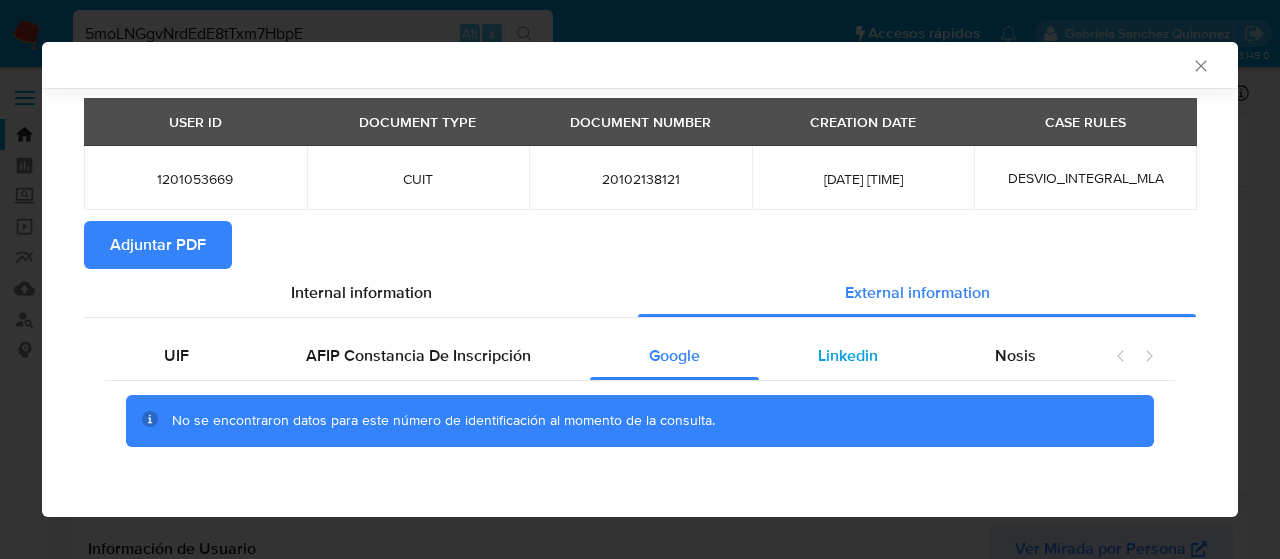 click on "Linkedin" at bounding box center [848, 356] 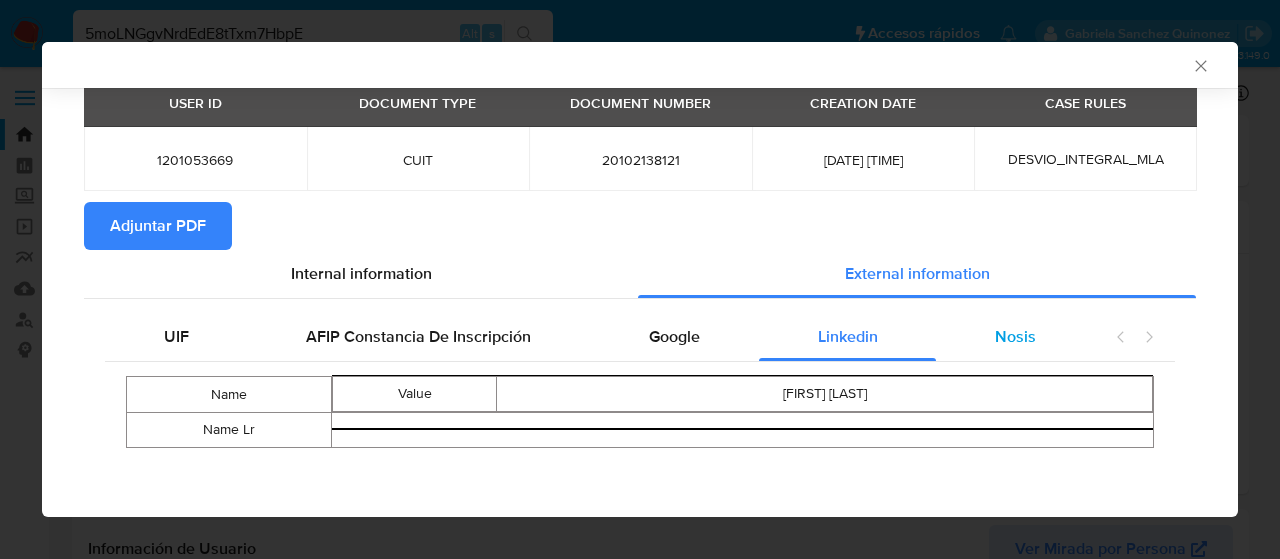 click on "Nosis" at bounding box center (1015, 336) 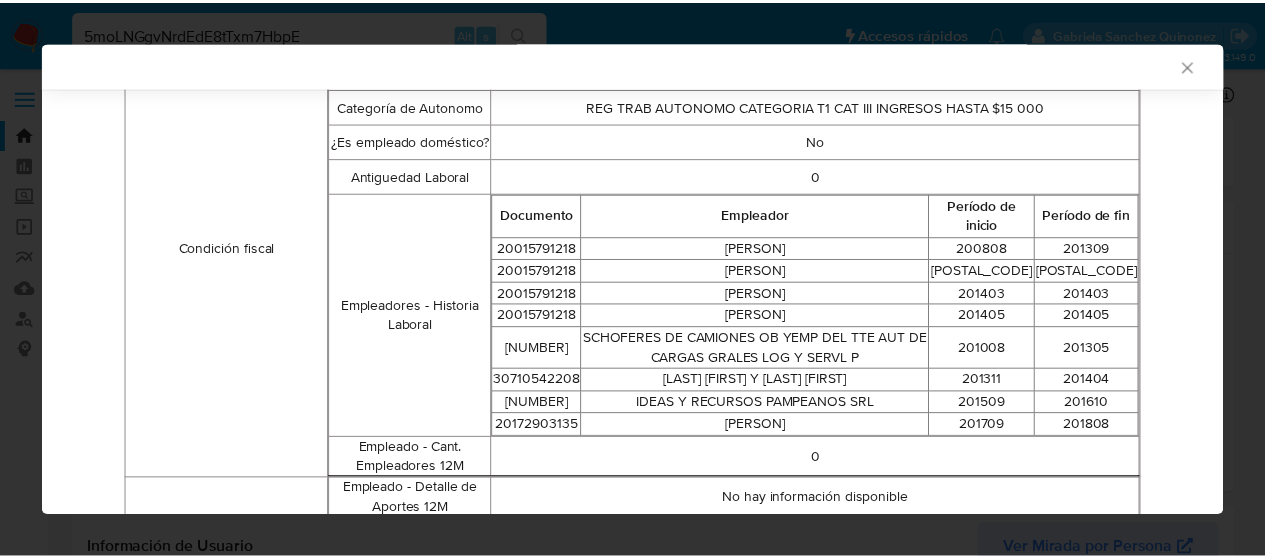 scroll, scrollTop: 692, scrollLeft: 0, axis: vertical 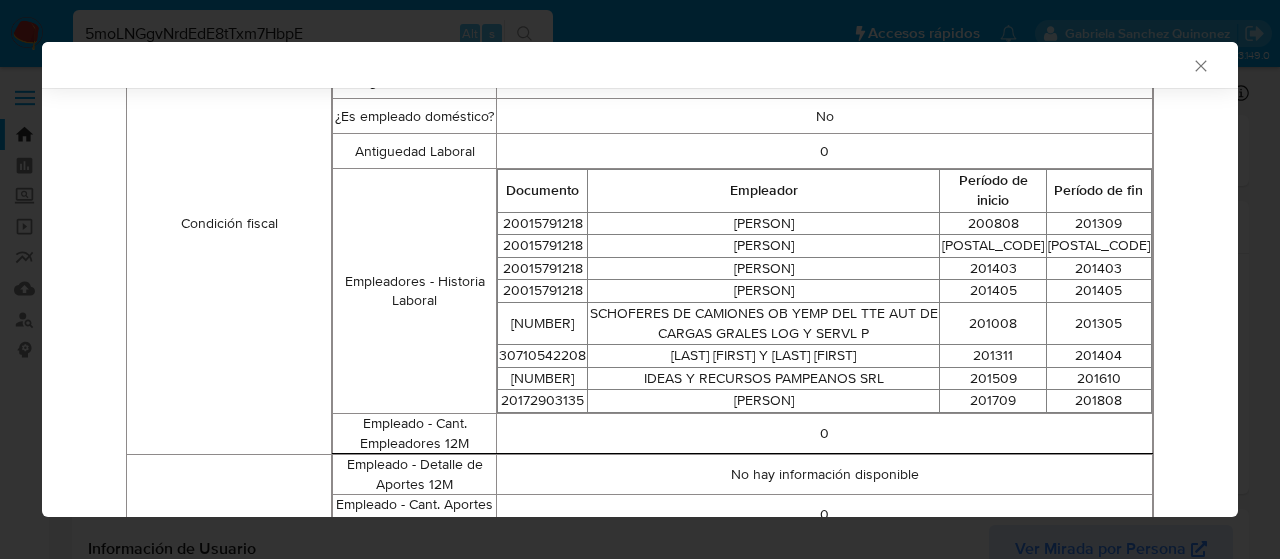 click 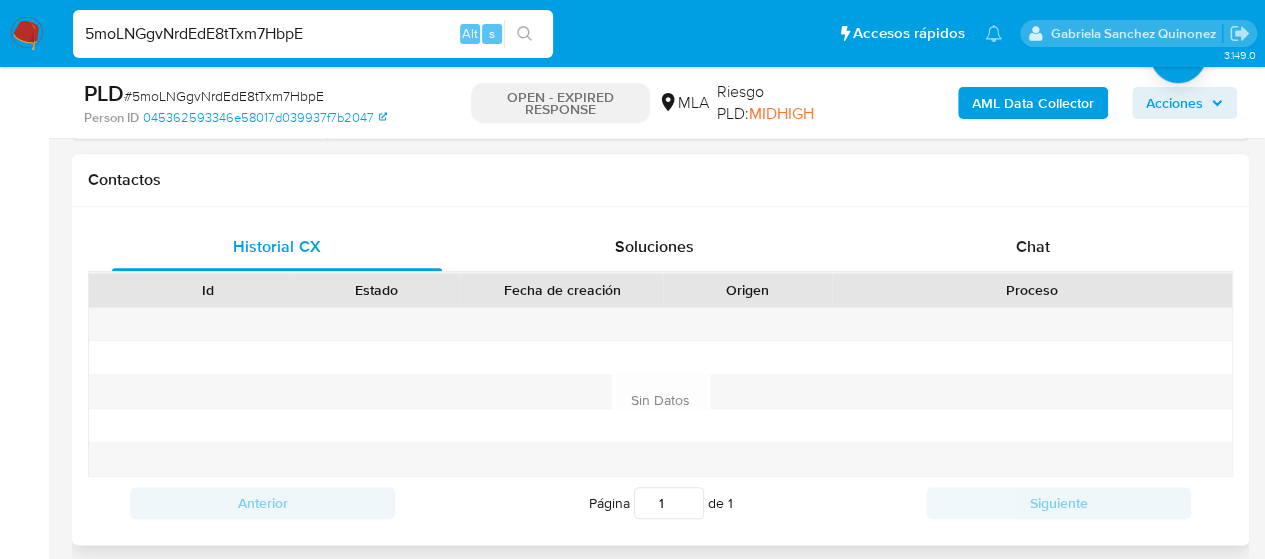 scroll, scrollTop: 900, scrollLeft: 0, axis: vertical 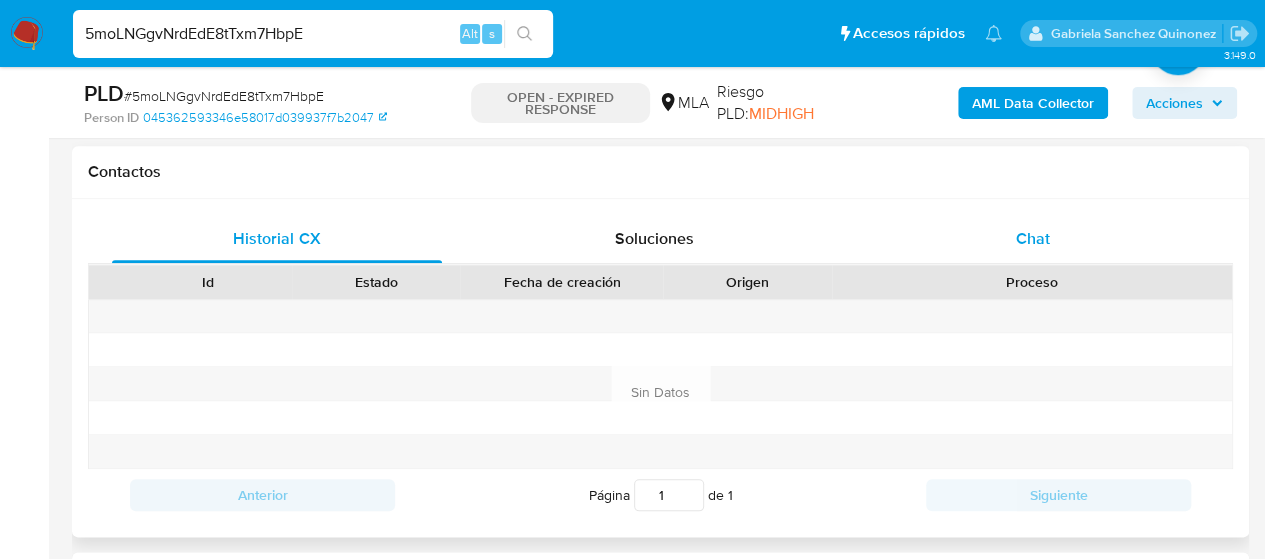 click on "Chat" at bounding box center [1033, 239] 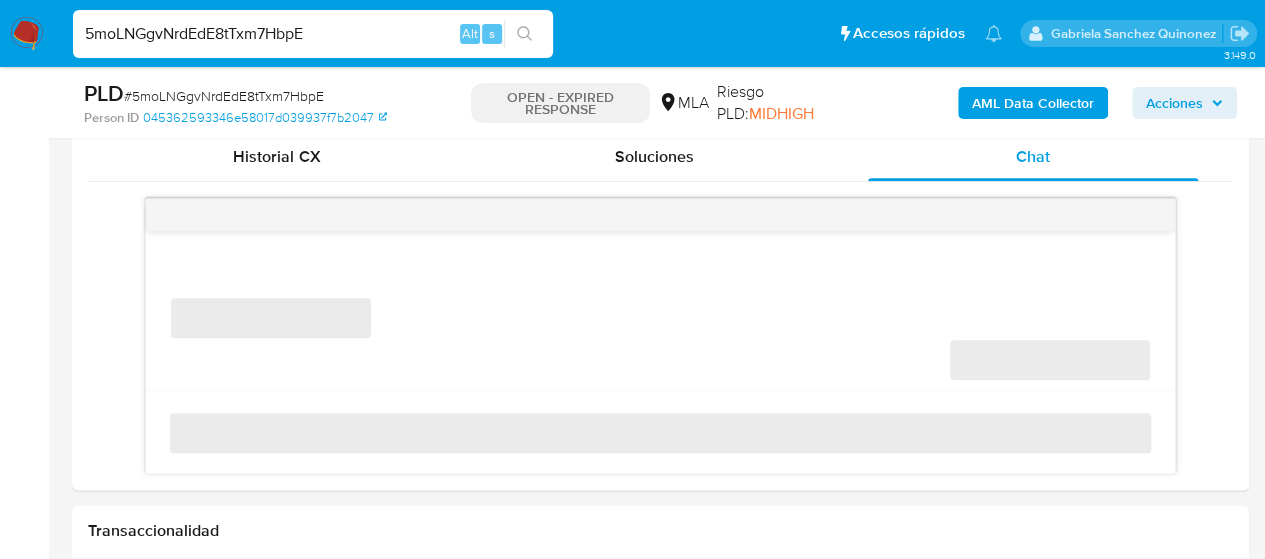 scroll, scrollTop: 1000, scrollLeft: 0, axis: vertical 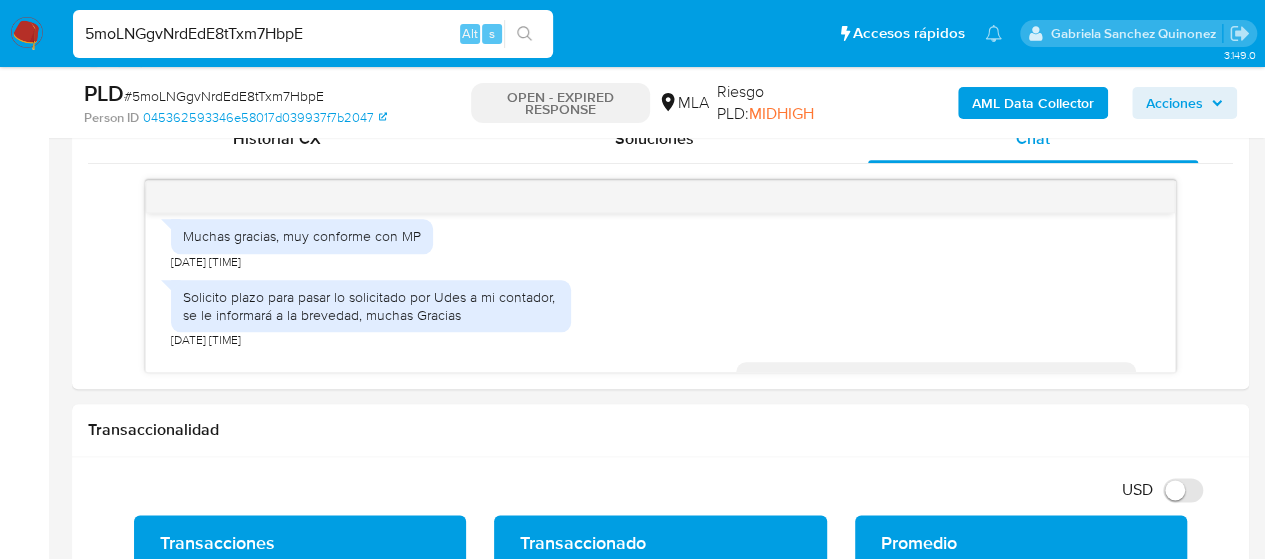 click on "5moLNGgvNrdEdE8tTxm7HbpE" at bounding box center [313, 34] 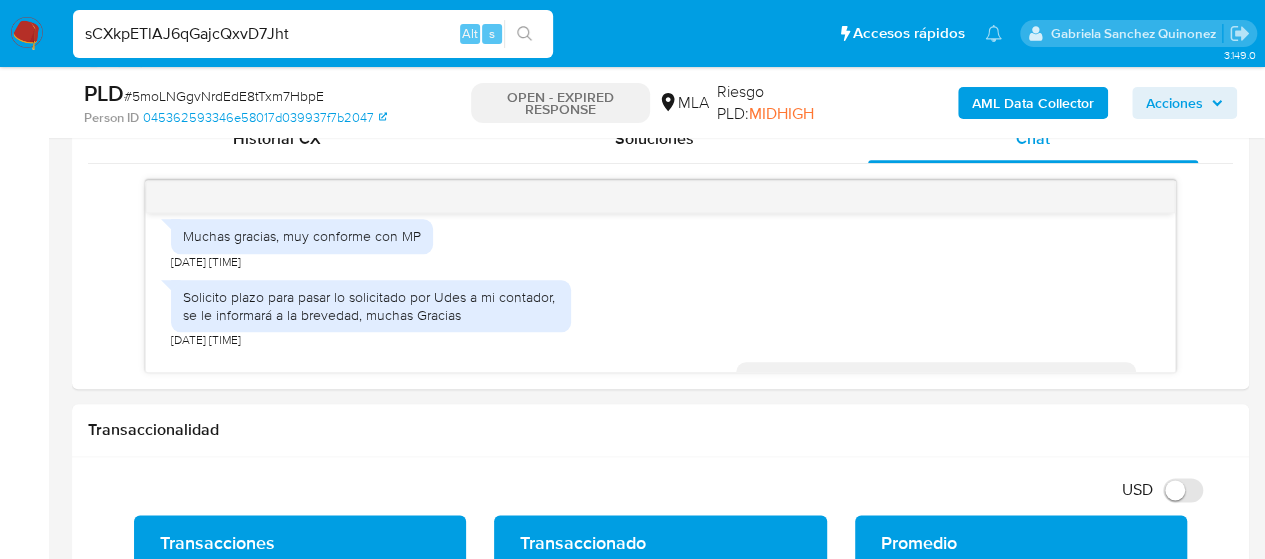 type on "sCXkpETlAJ6qGajcQxvD7Jht" 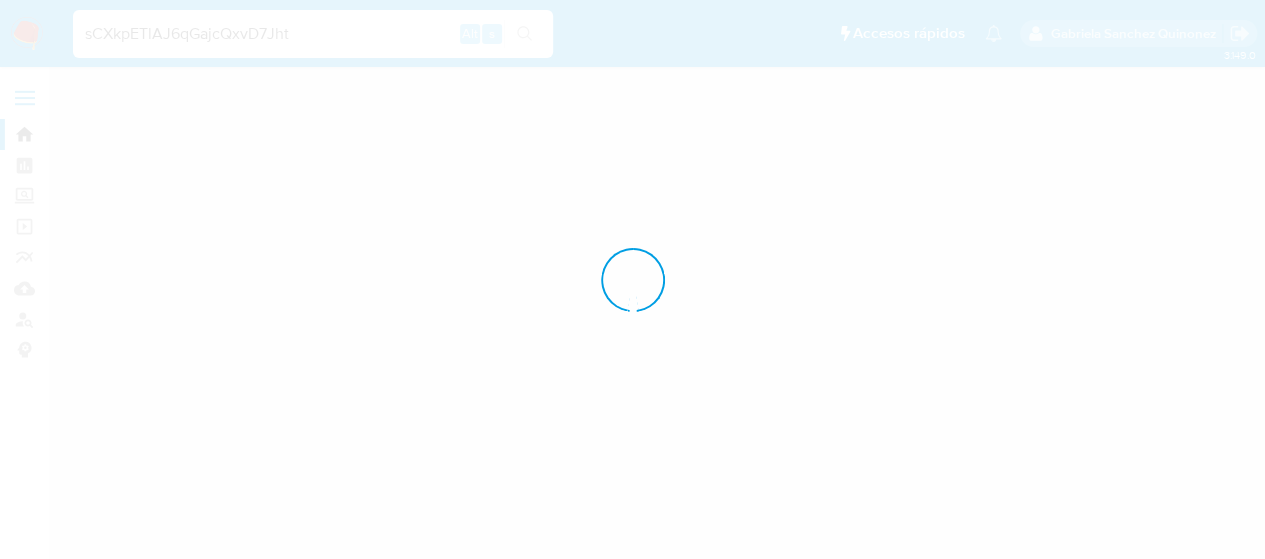 scroll, scrollTop: 0, scrollLeft: 0, axis: both 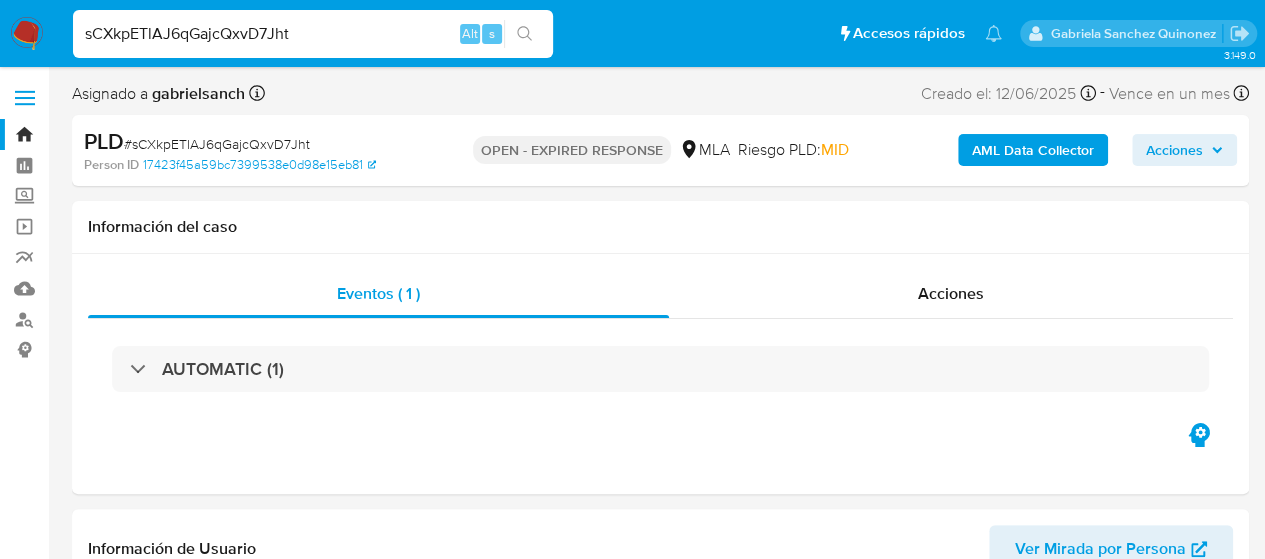 select on "10" 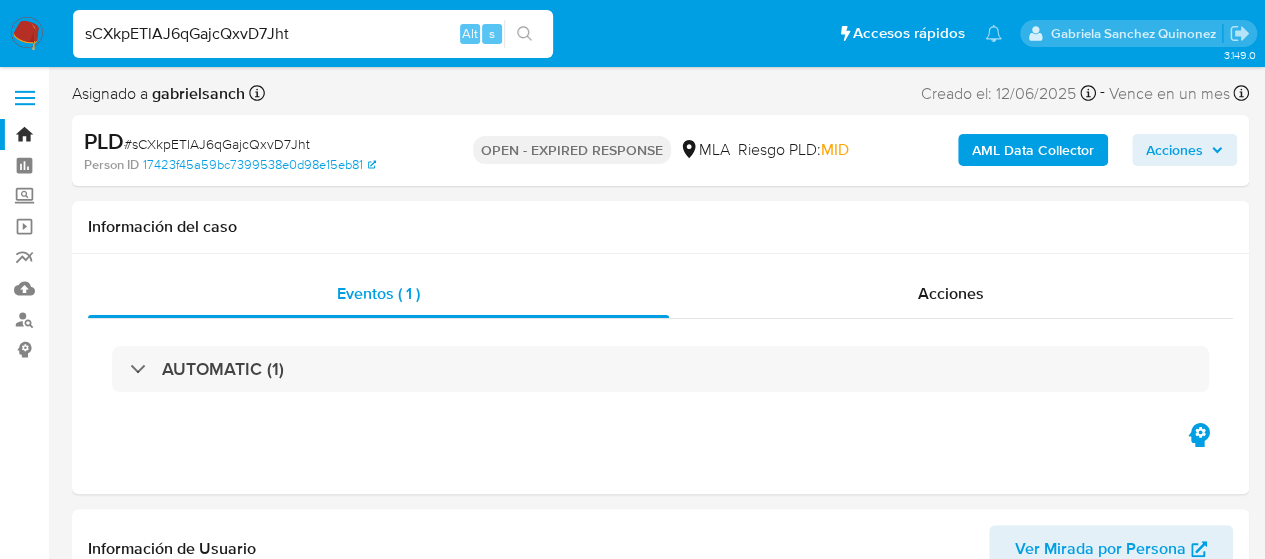click on "sCXkpETlAJ6qGajcQxvD7Jht" at bounding box center (313, 34) 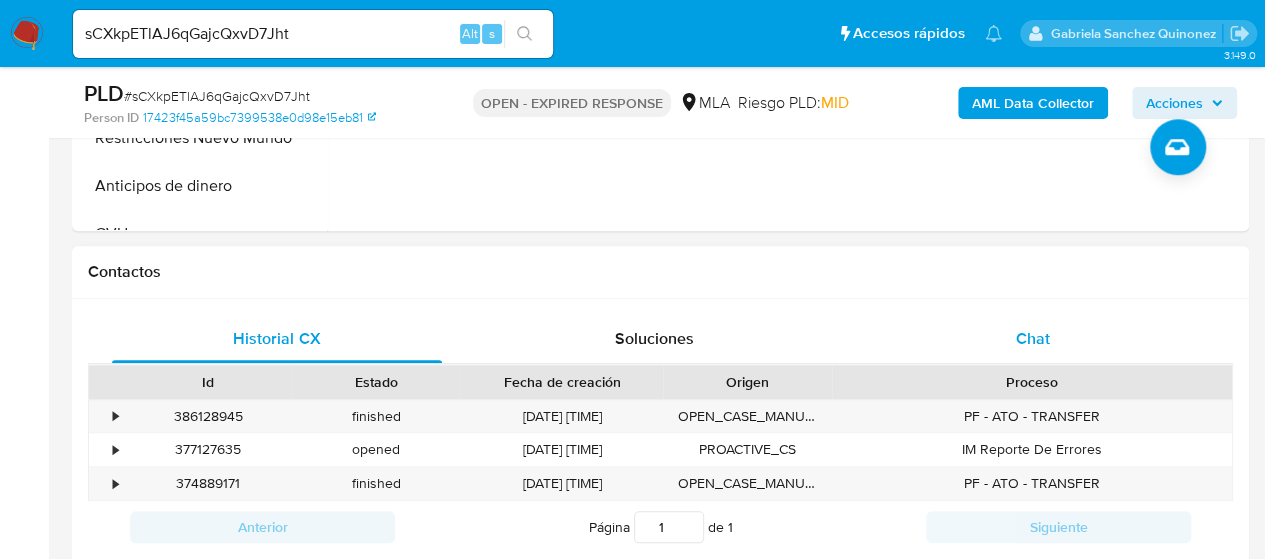 click on "Chat" at bounding box center [1033, 338] 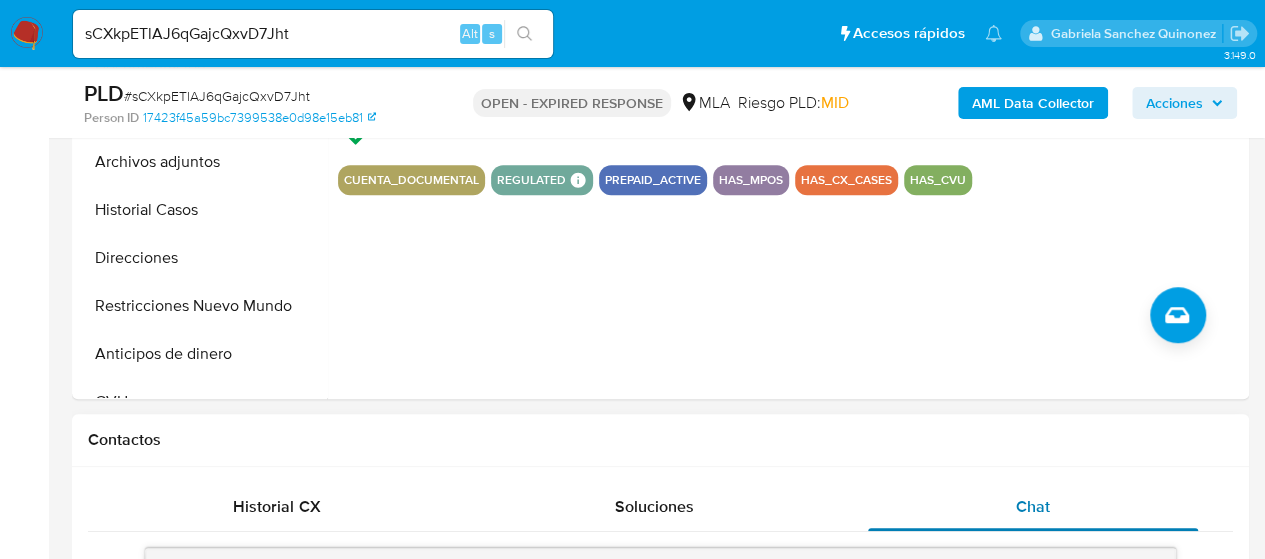 scroll, scrollTop: 600, scrollLeft: 0, axis: vertical 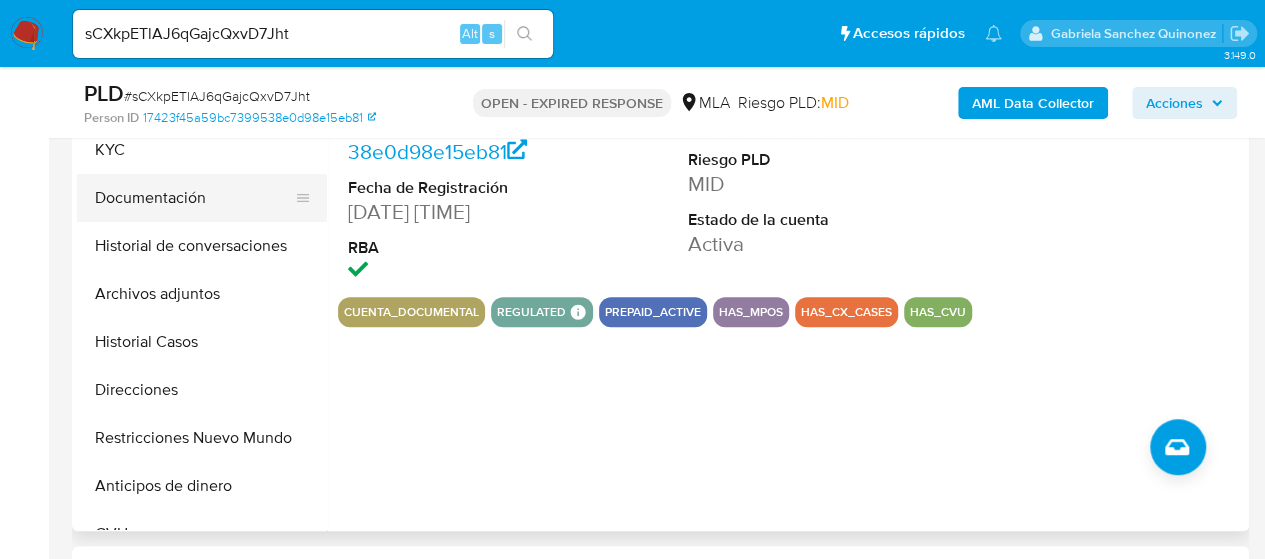 click on "Documentación" at bounding box center (194, 198) 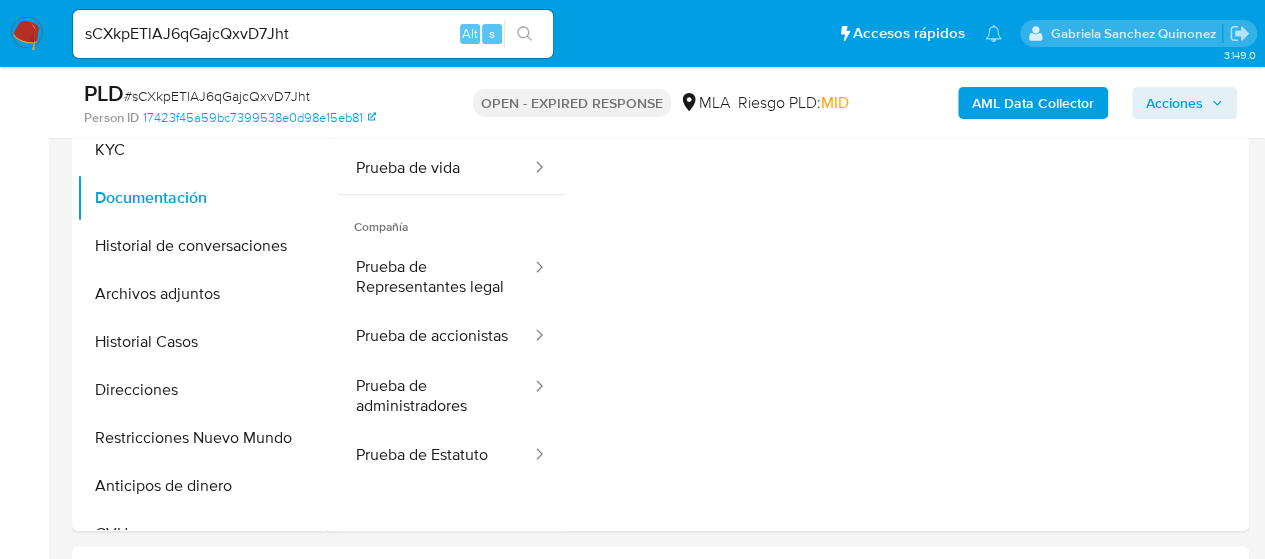 scroll, scrollTop: 400, scrollLeft: 0, axis: vertical 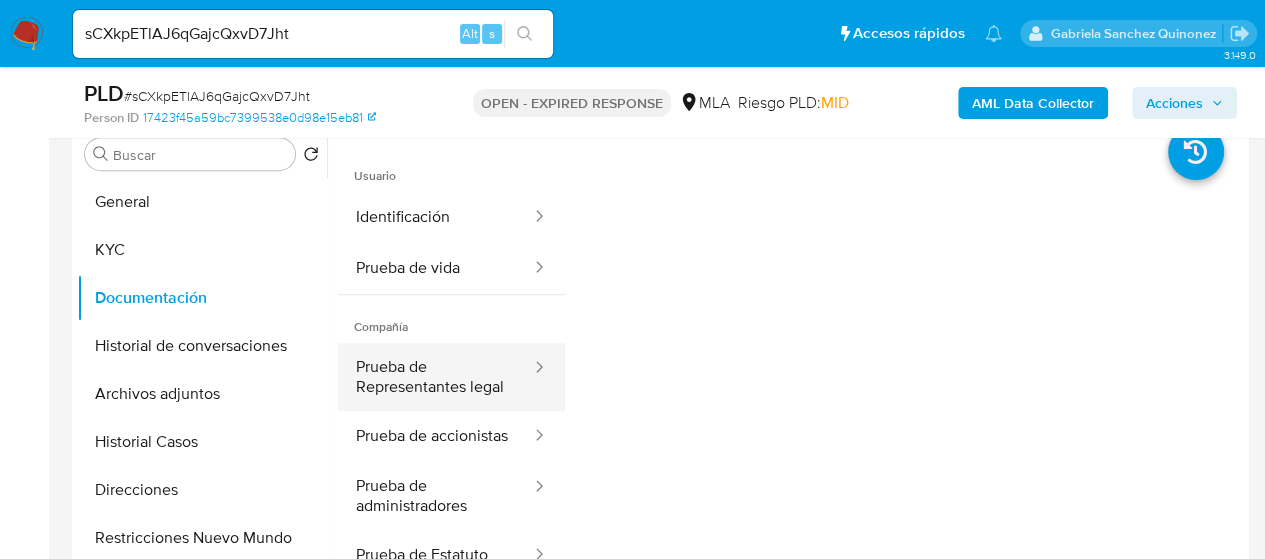 click on "Prueba de Representantes legal" at bounding box center (435, 377) 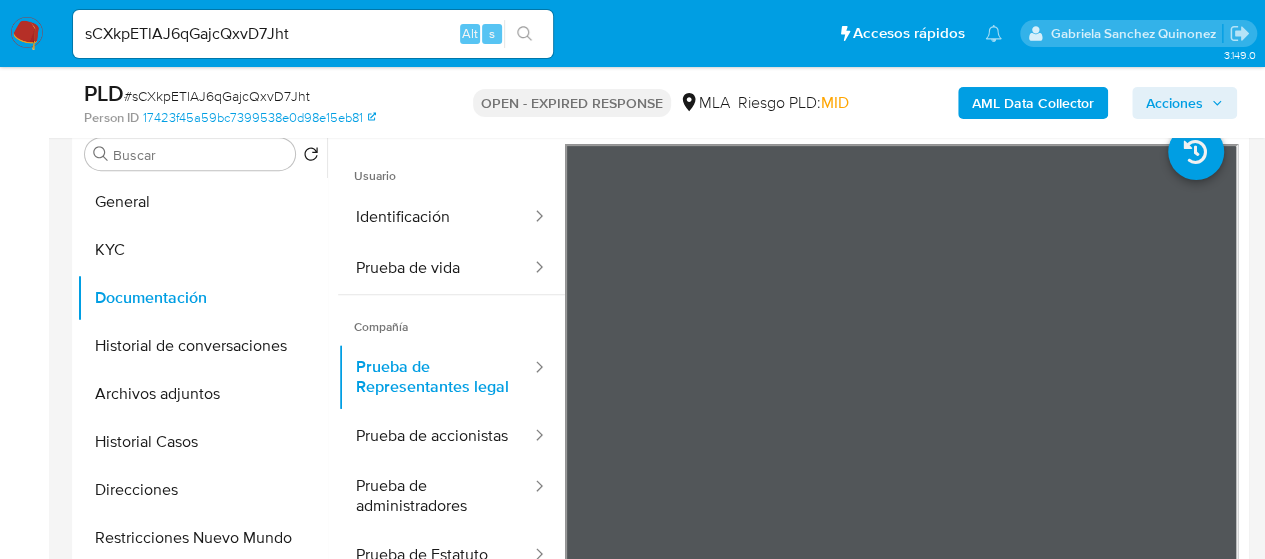 scroll, scrollTop: 500, scrollLeft: 0, axis: vertical 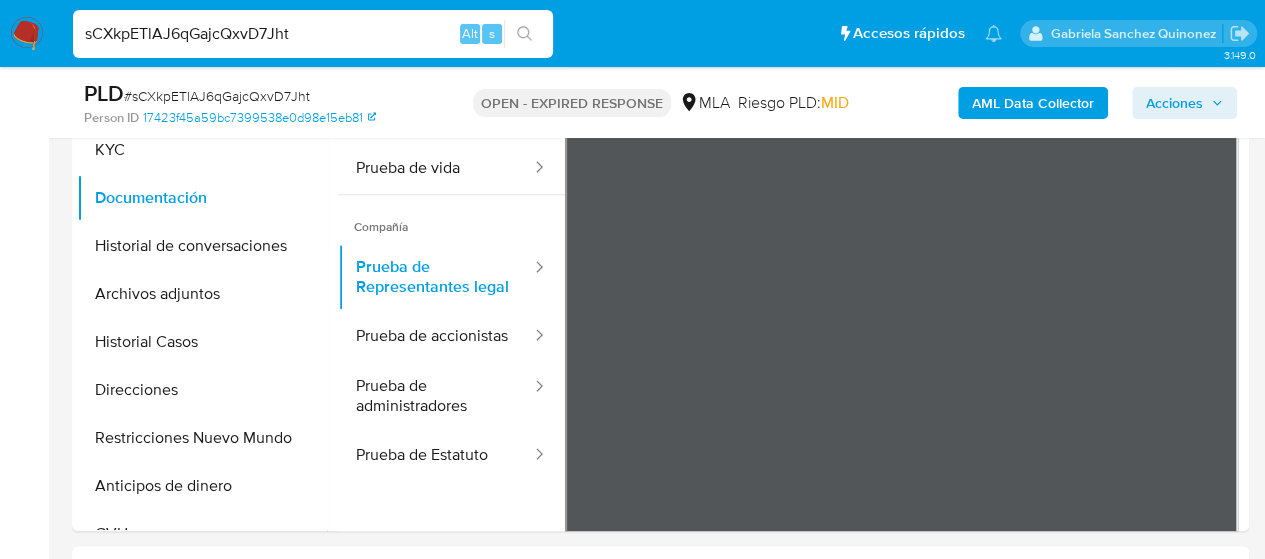 click on "sCXkpETlAJ6qGajcQxvD7Jht" at bounding box center (313, 34) 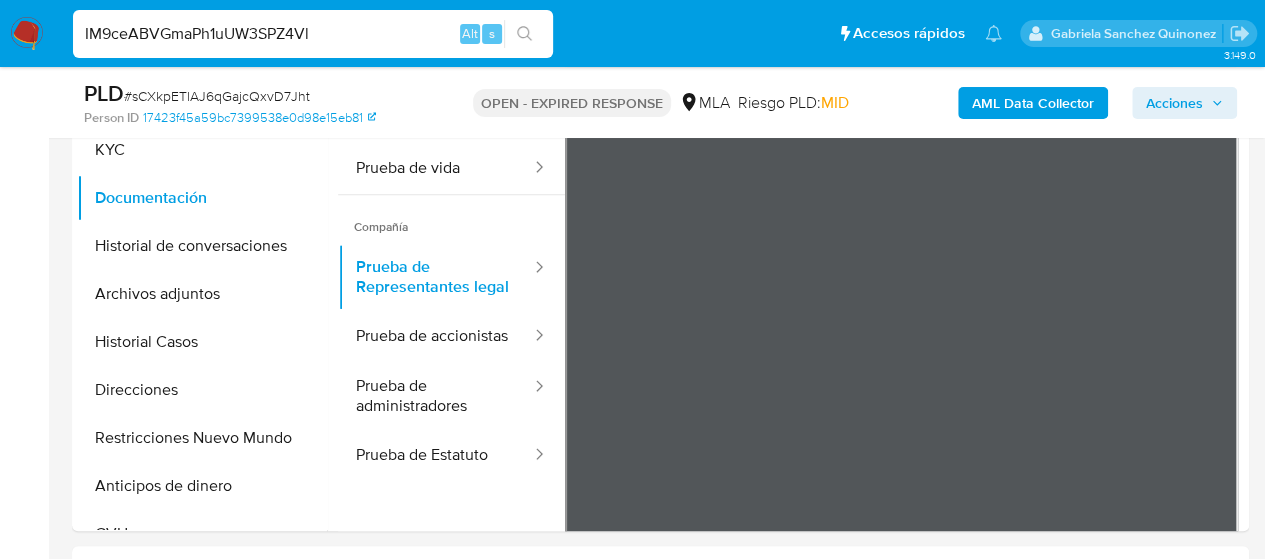 type on "IM9ceABVGmaPh1uUW3SPZ4Vl" 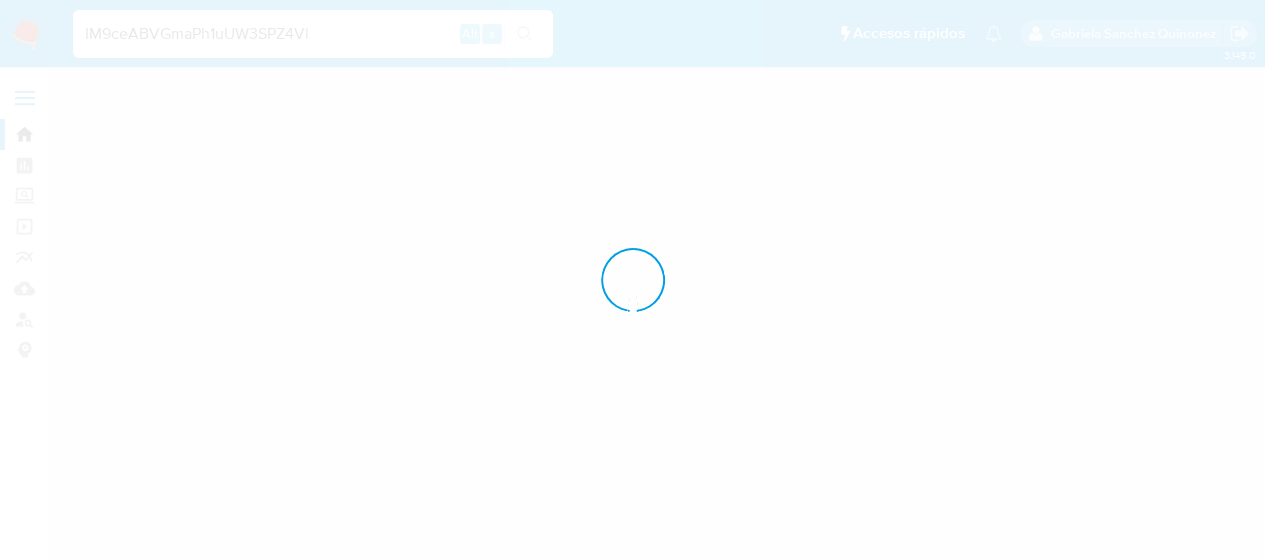 scroll, scrollTop: 0, scrollLeft: 0, axis: both 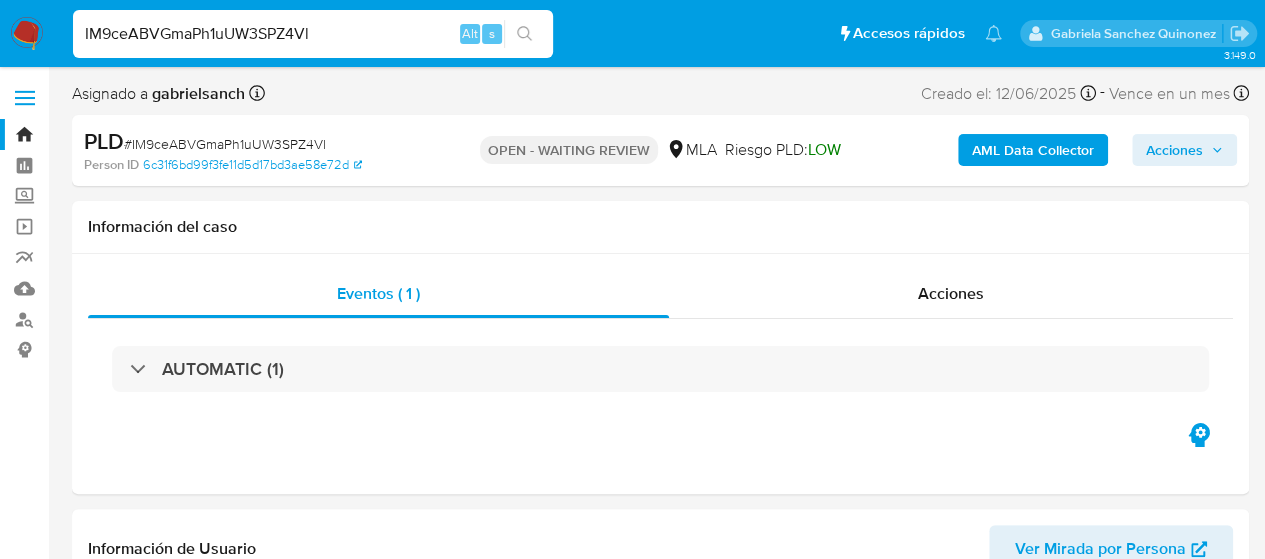 select on "10" 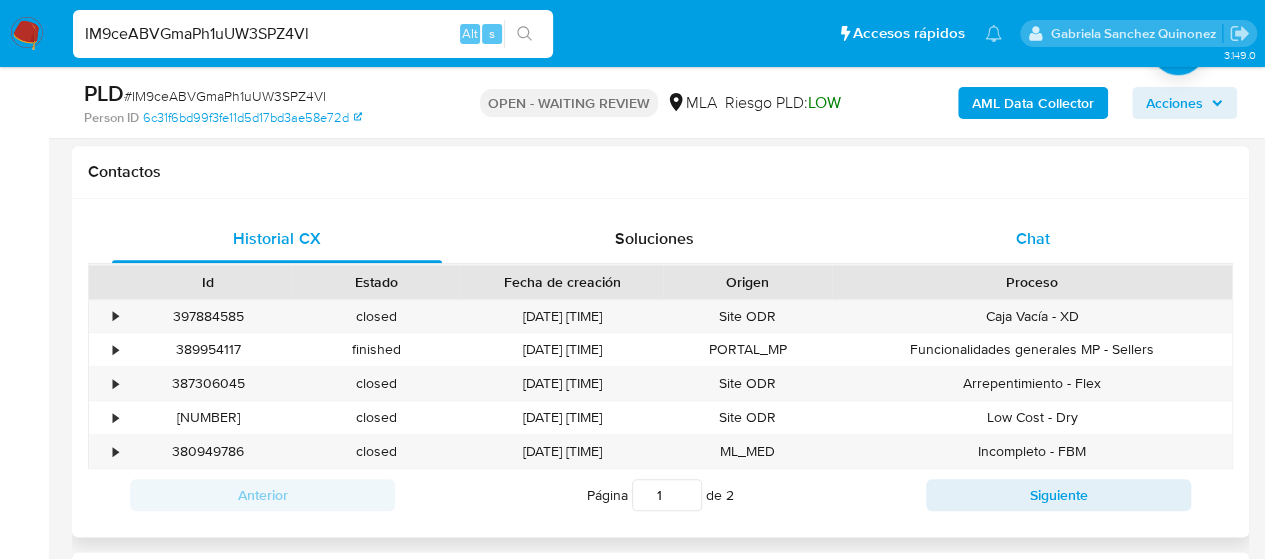click on "Chat" at bounding box center (1033, 239) 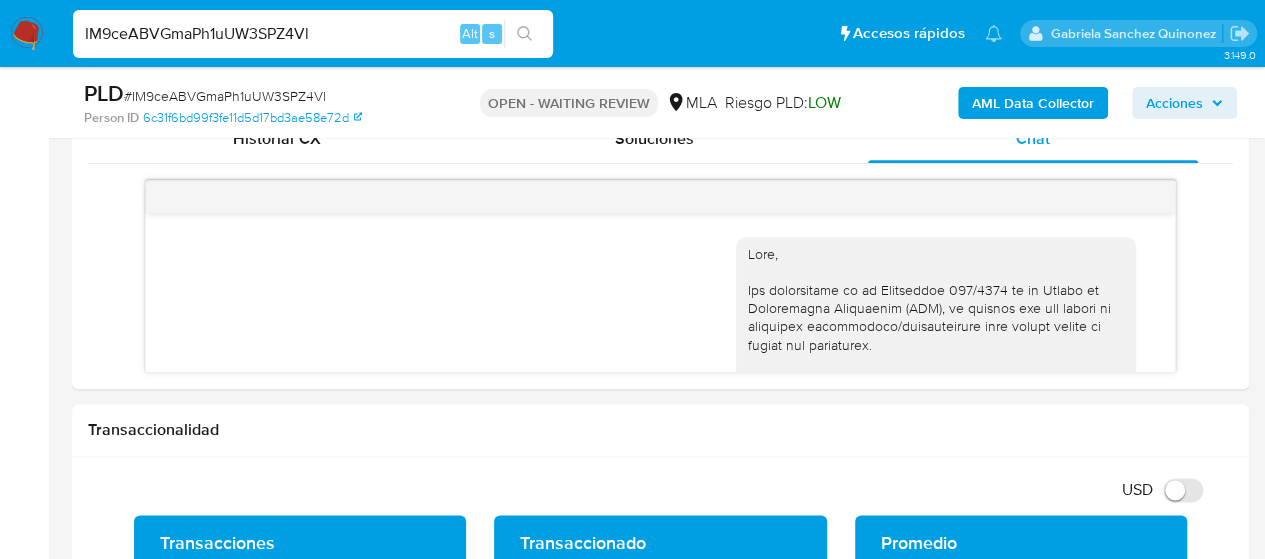 scroll, scrollTop: 972, scrollLeft: 0, axis: vertical 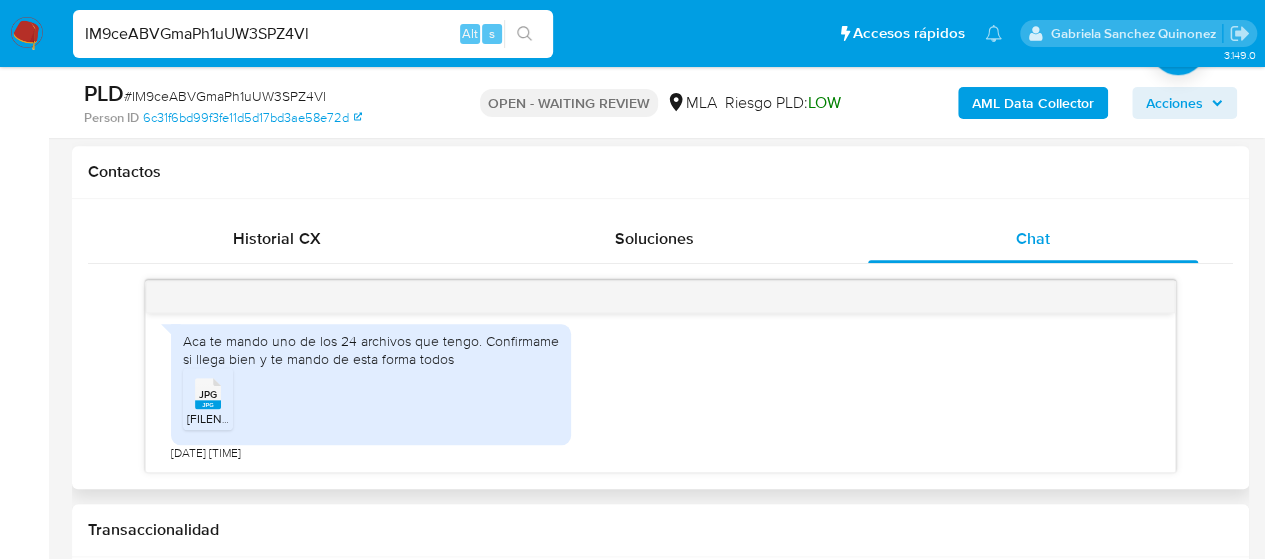 click on "melifile4397352313780056095.jpg" at bounding box center (218, 418) 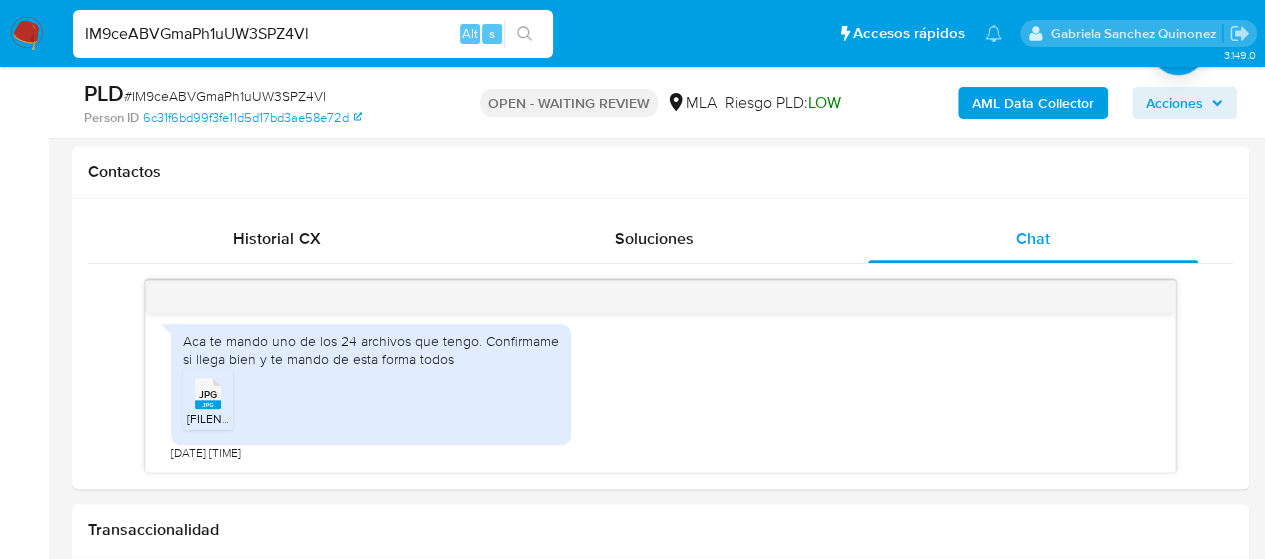 click on "IM9ceABVGmaPh1uUW3SPZ4Vl" at bounding box center (313, 34) 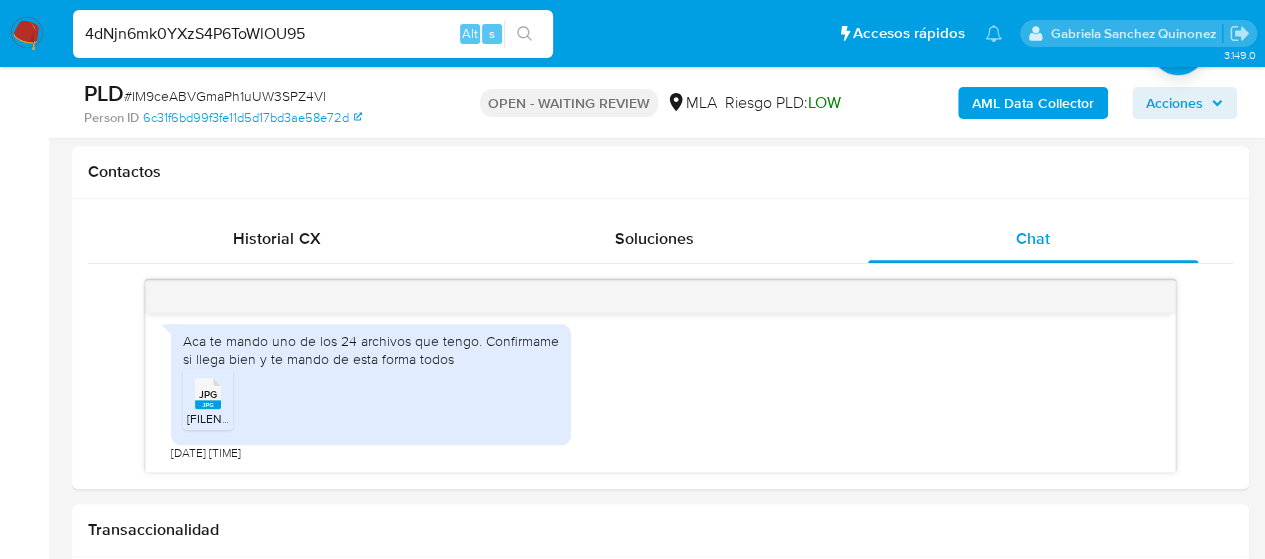 type on "4dNjn6mk0YXzS4P6ToWlOU95" 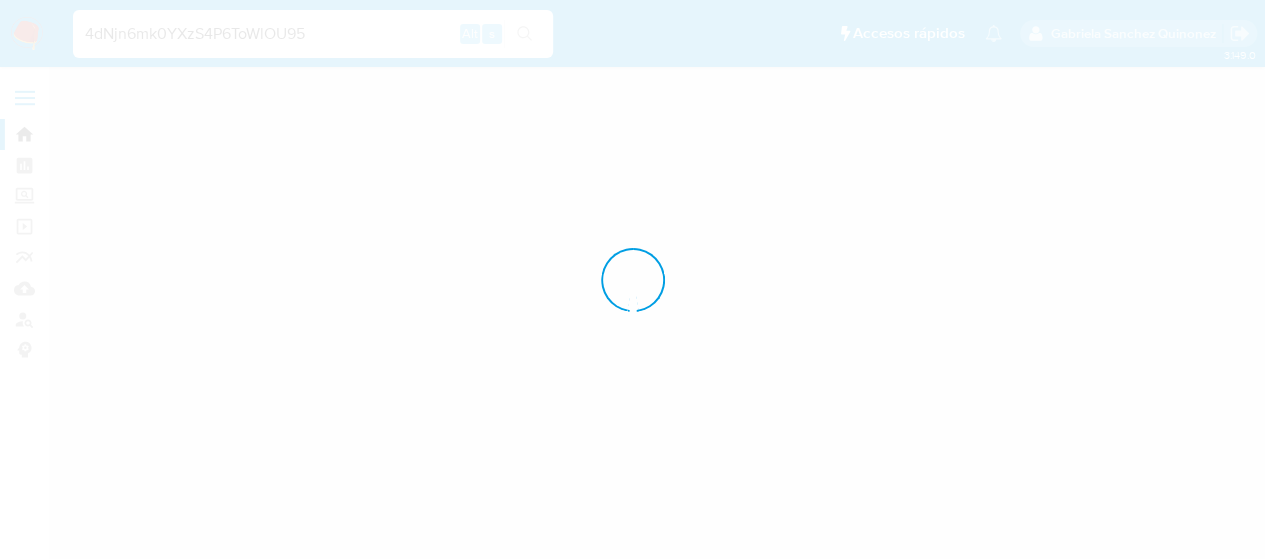 scroll, scrollTop: 0, scrollLeft: 0, axis: both 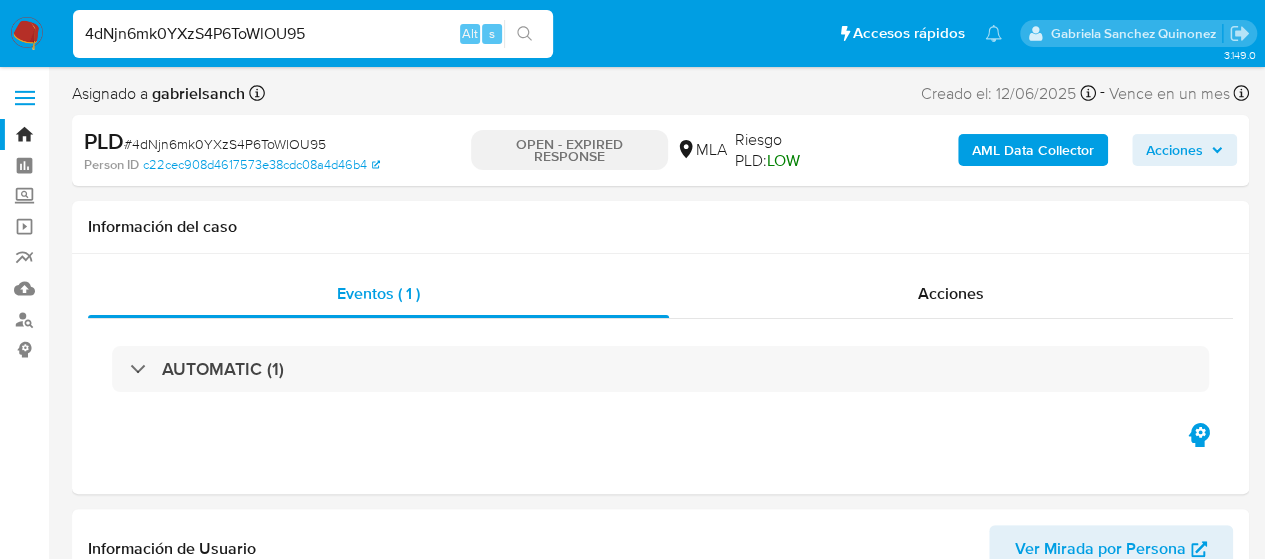 select on "10" 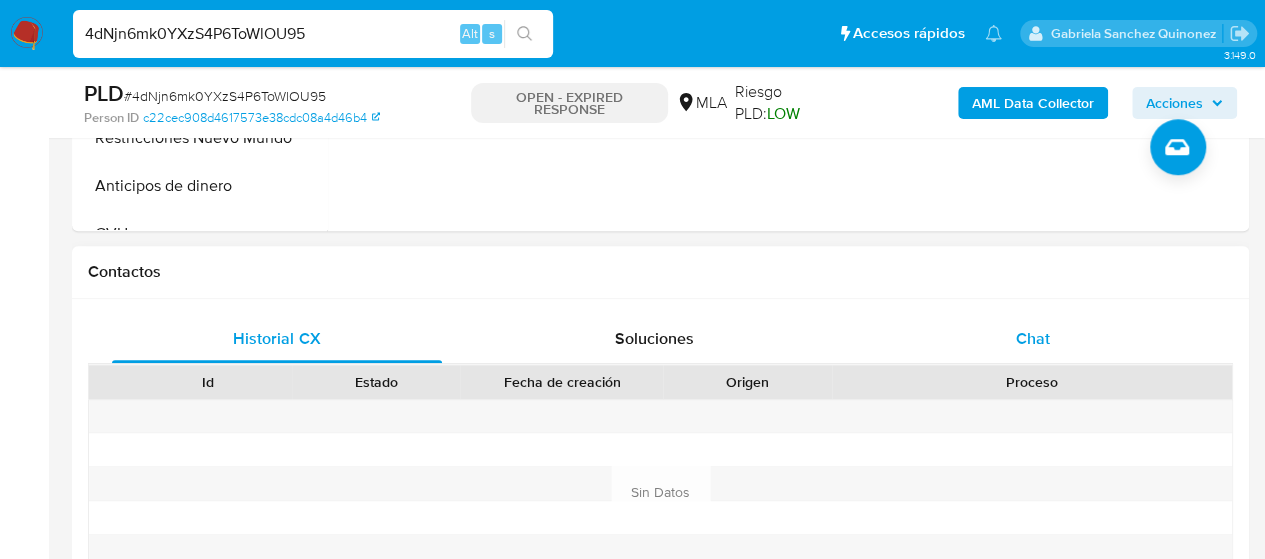 click on "Chat" at bounding box center (1033, 339) 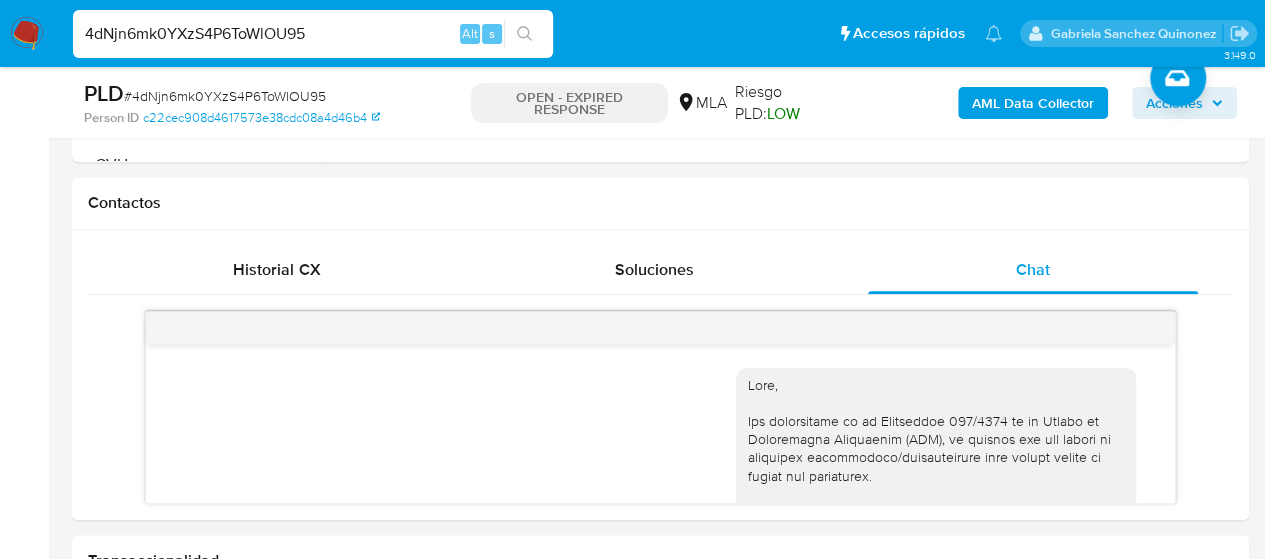 scroll, scrollTop: 900, scrollLeft: 0, axis: vertical 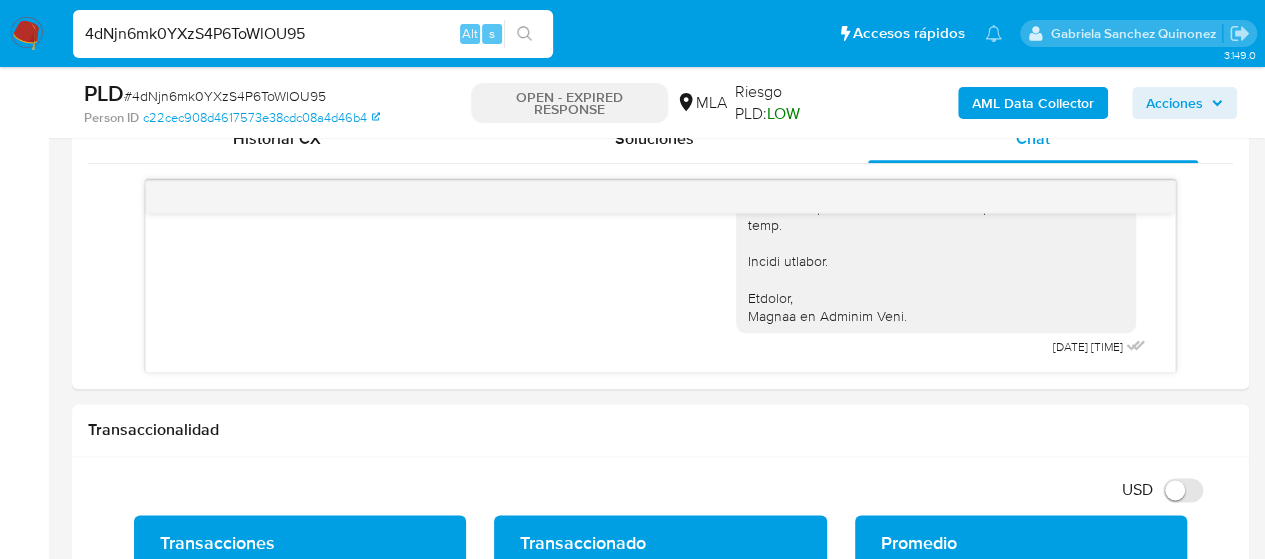 click on "4dNjn6mk0YXzS4P6ToWlOU95" at bounding box center [313, 34] 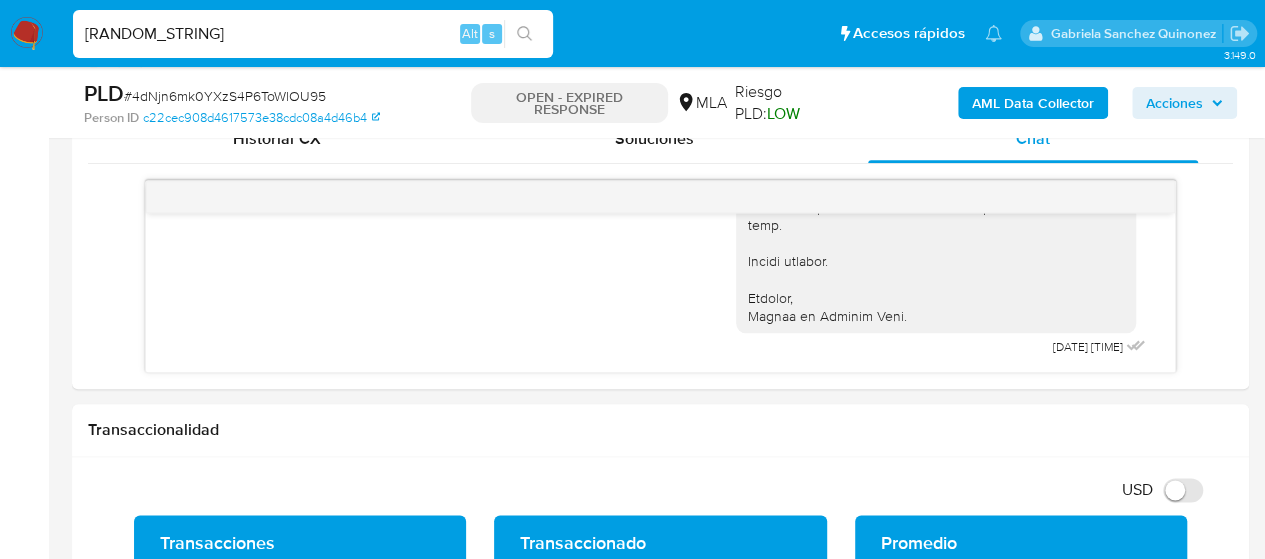 type on "o23KbjMrA5BGdpdpkSPfaJd5" 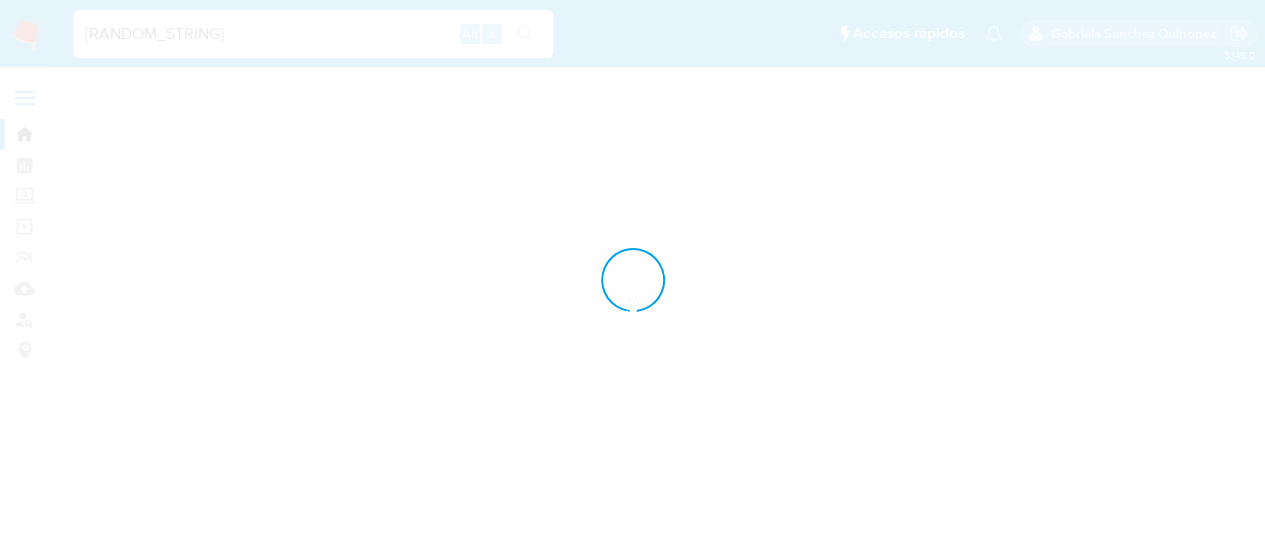 scroll, scrollTop: 0, scrollLeft: 0, axis: both 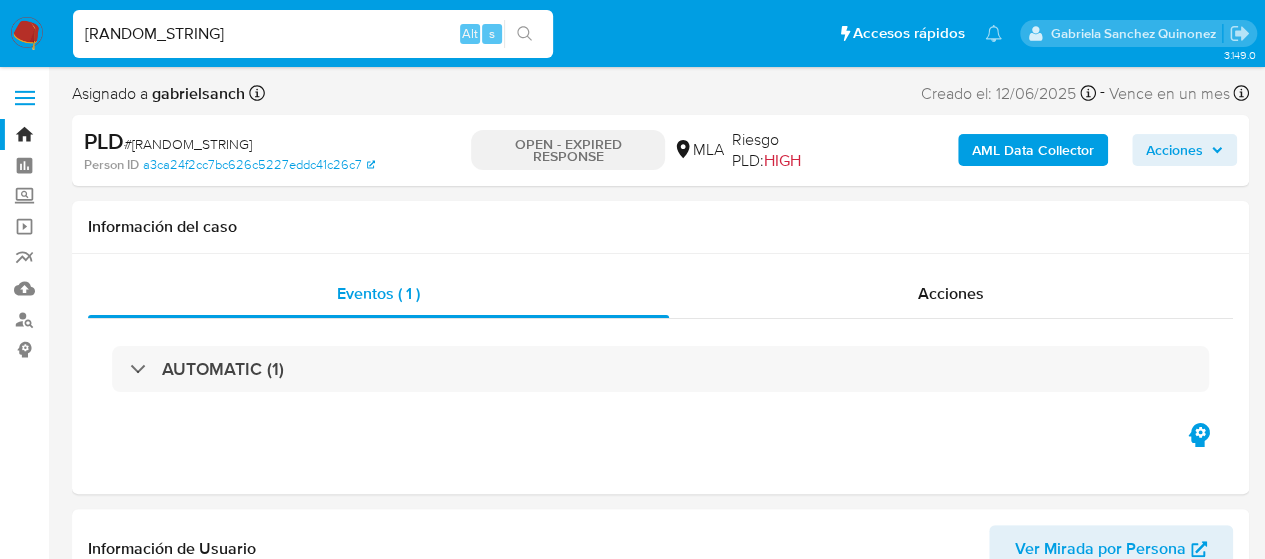 select on "10" 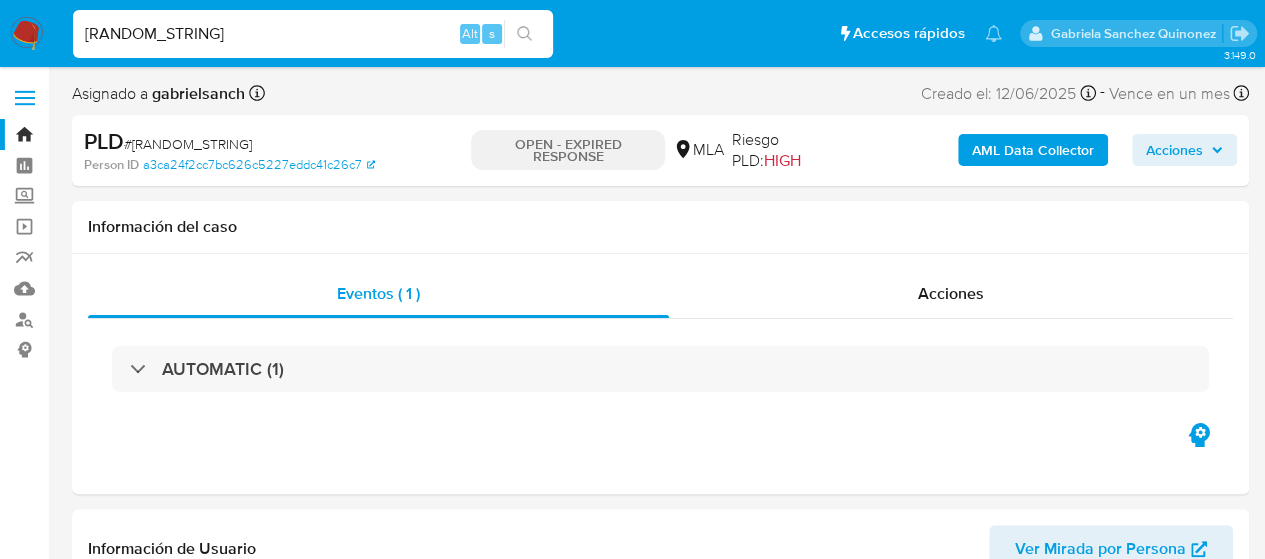 click on "o23KbjMrA5BGdpdpkSPfaJd5 Alt s" at bounding box center [313, 34] 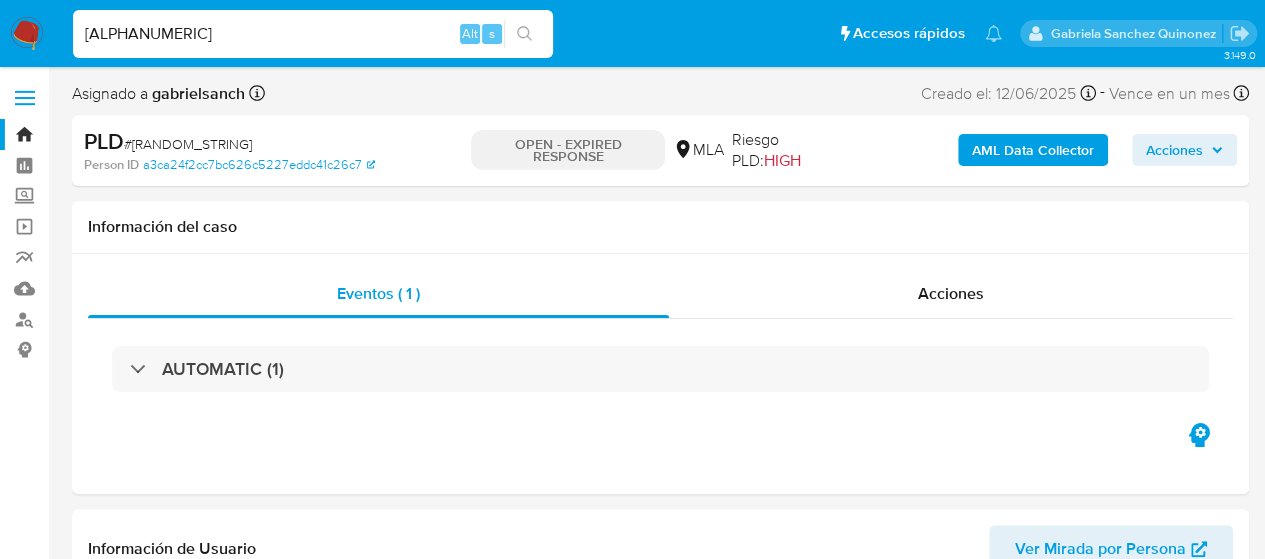 type on "qL2bybRHvGE9jEzsLLMCrlOD" 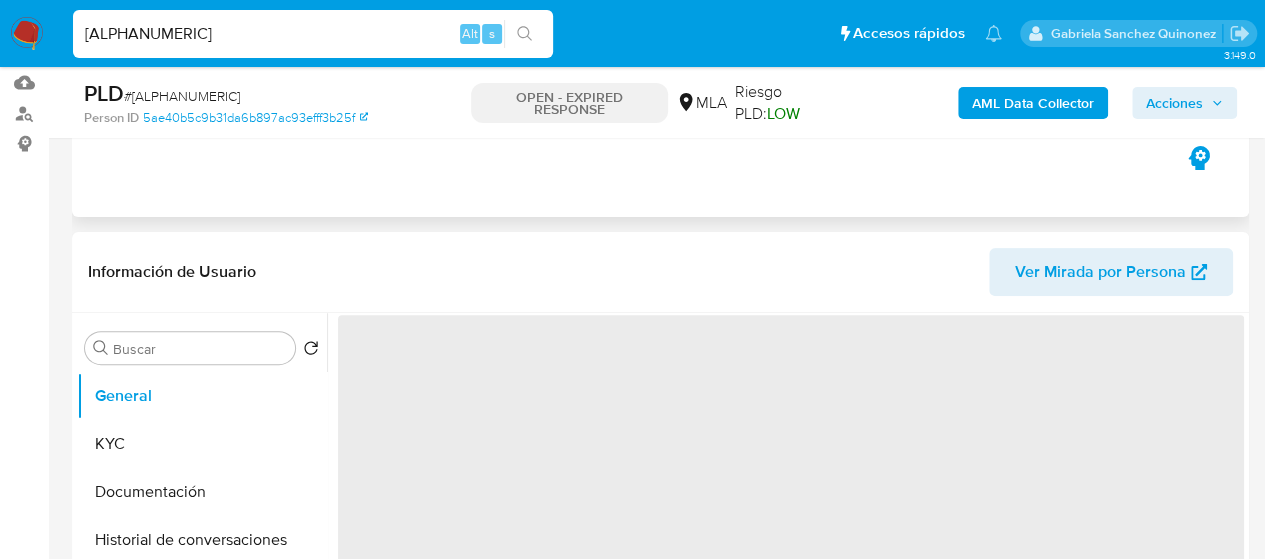 scroll, scrollTop: 300, scrollLeft: 0, axis: vertical 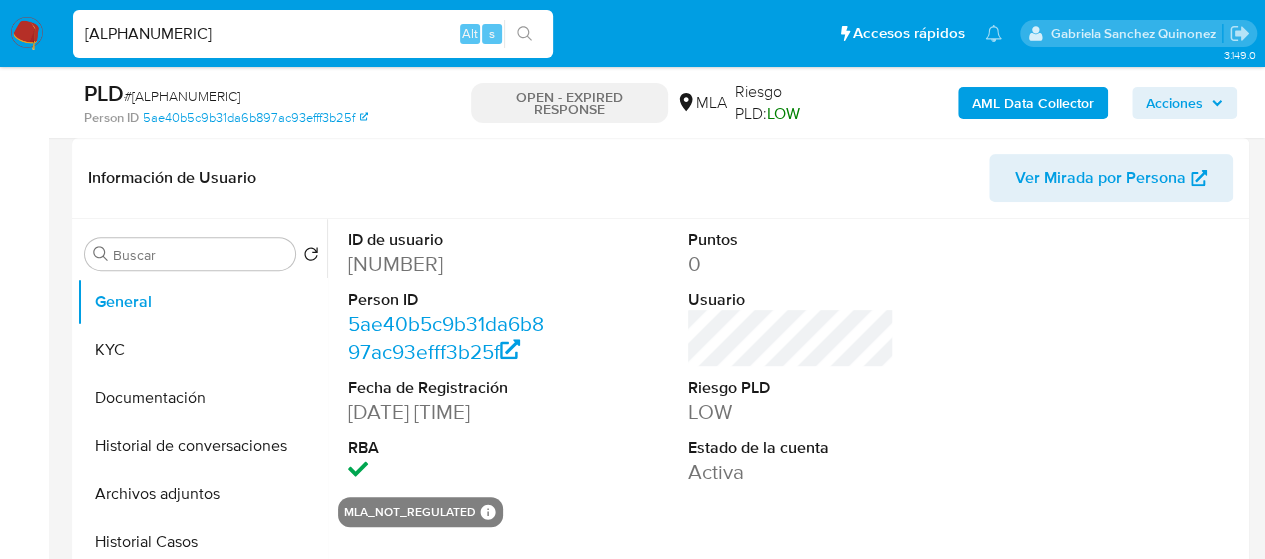 select on "10" 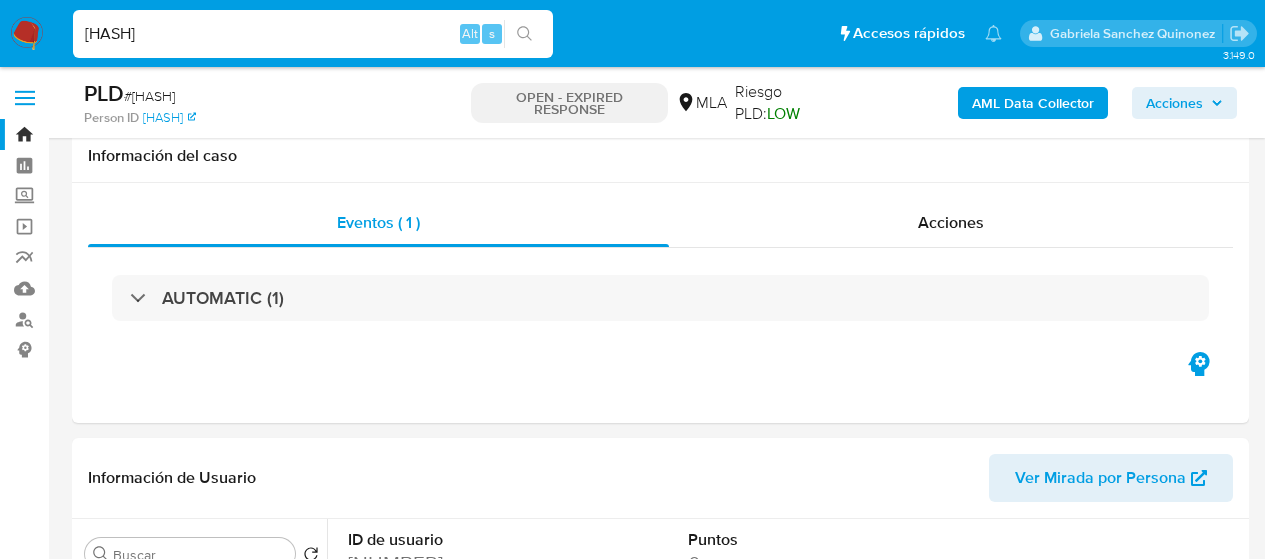 select on "10" 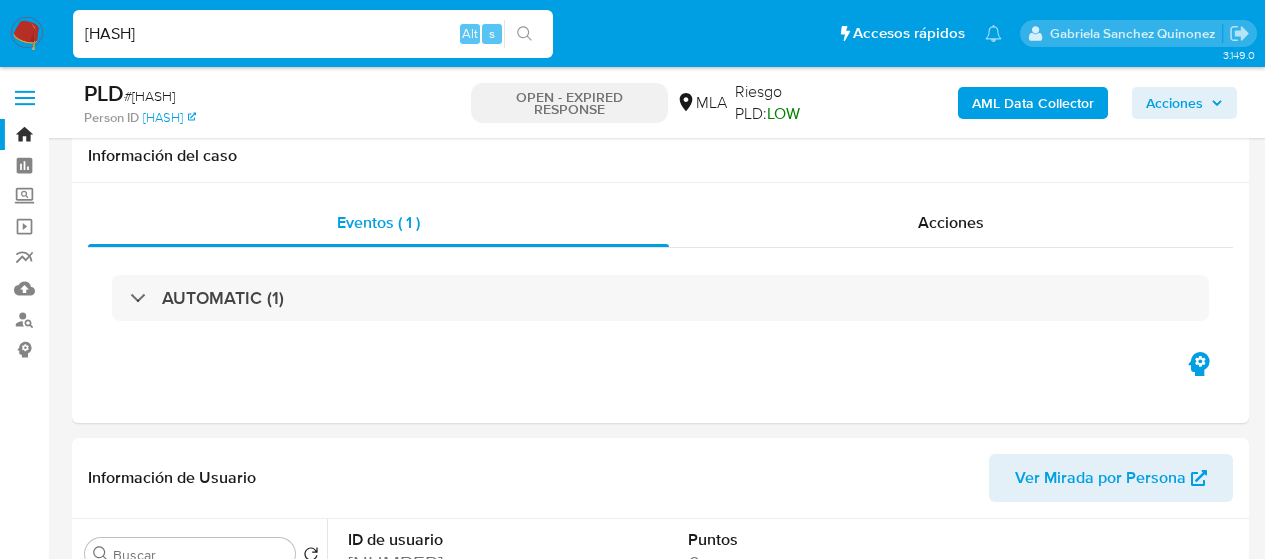 scroll, scrollTop: 300, scrollLeft: 0, axis: vertical 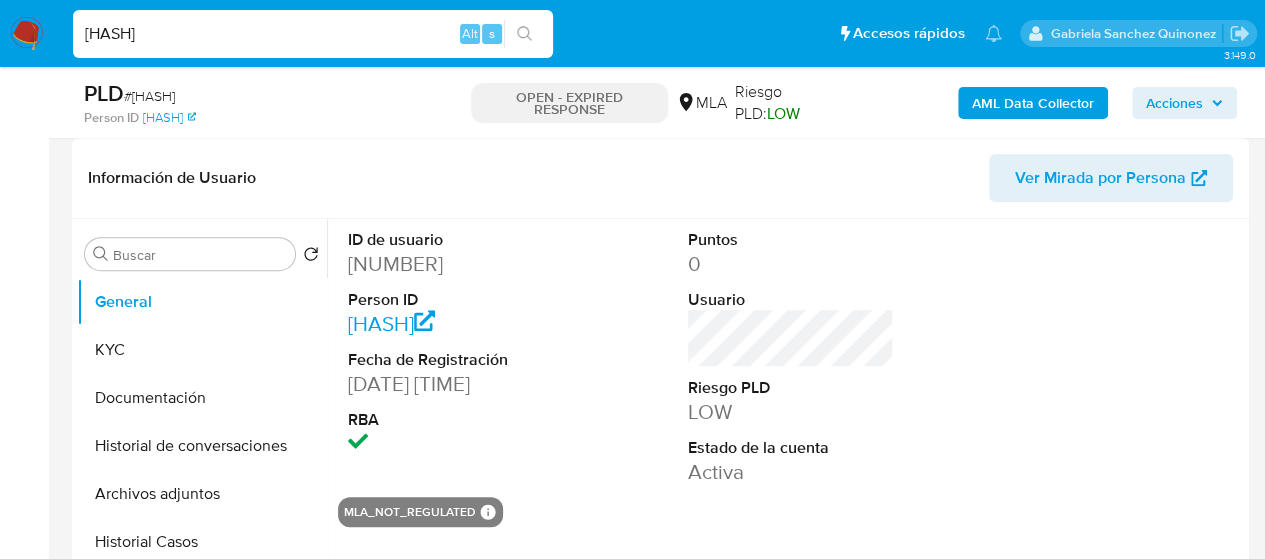 click on "[HASH]" at bounding box center (313, 34) 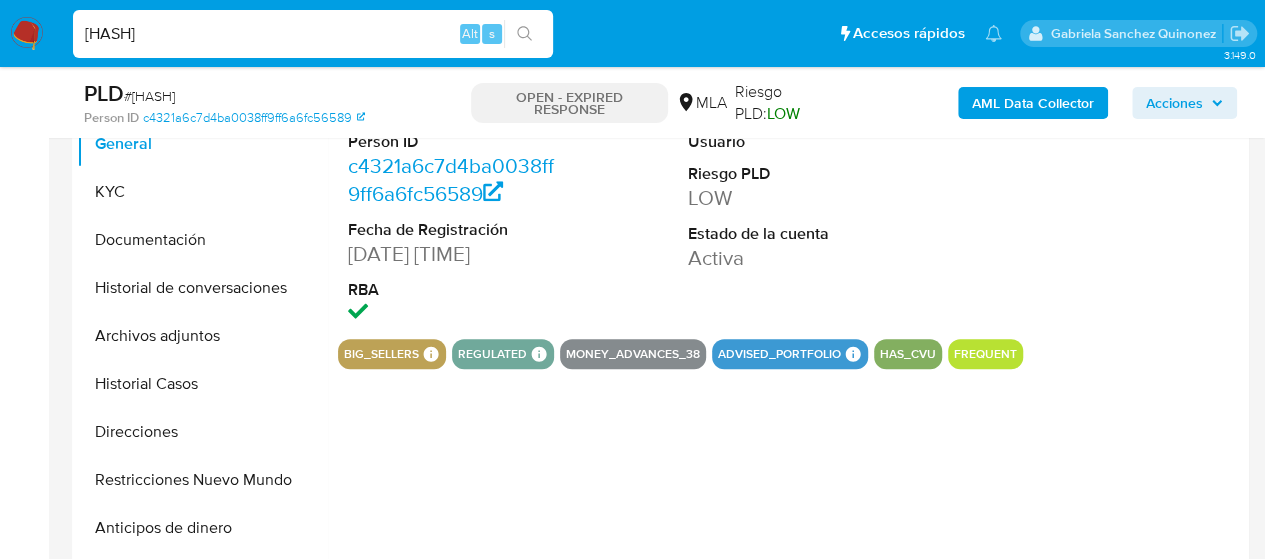 scroll, scrollTop: 700, scrollLeft: 0, axis: vertical 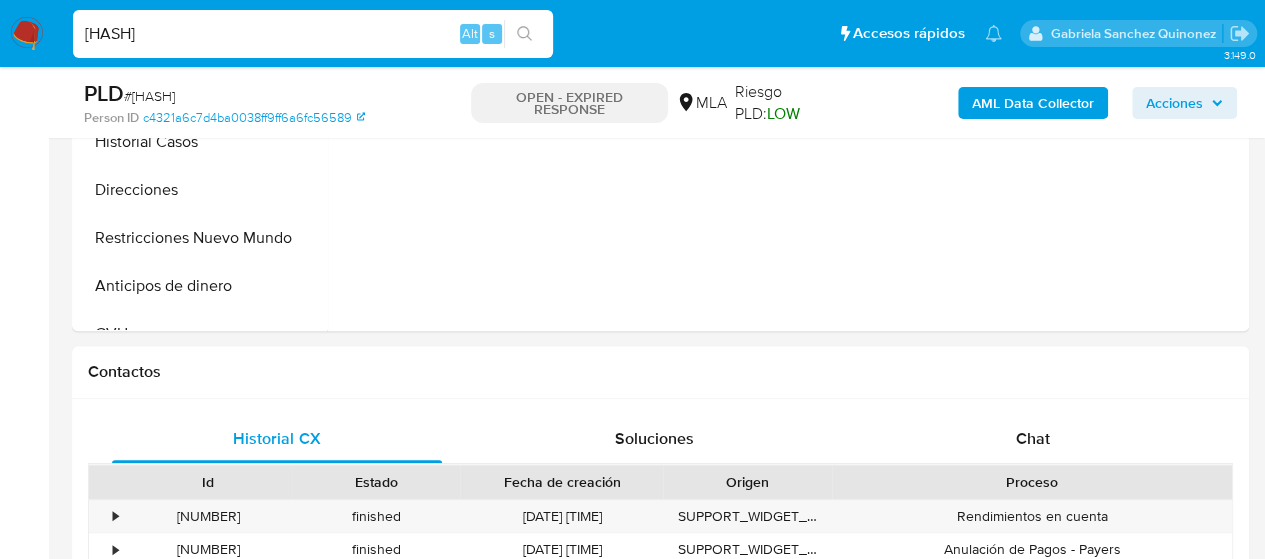 select on "10" 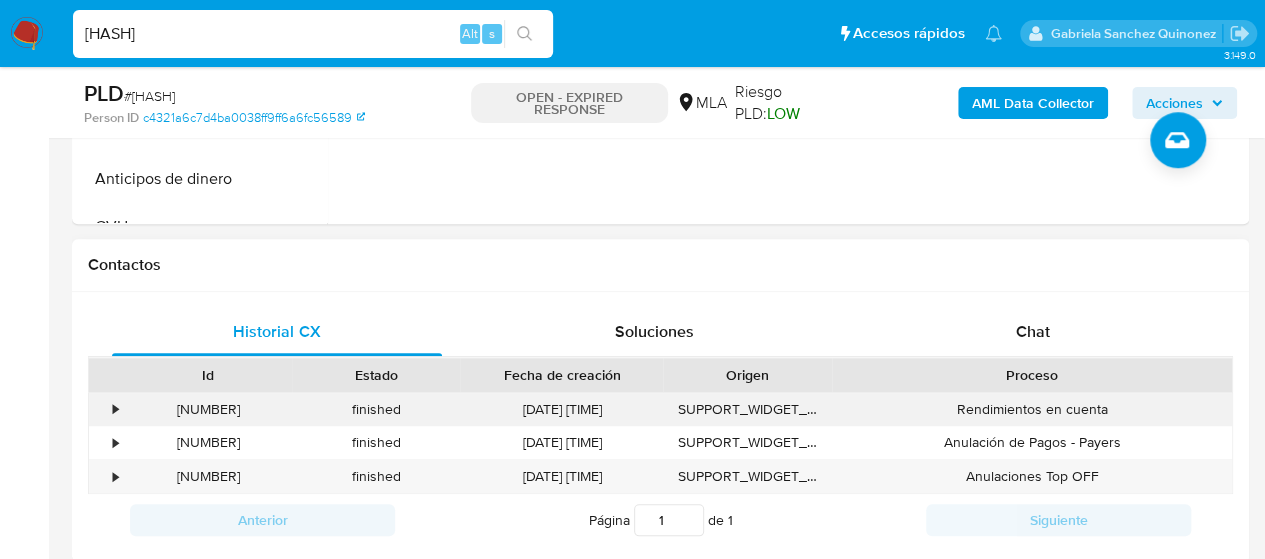 scroll, scrollTop: 900, scrollLeft: 0, axis: vertical 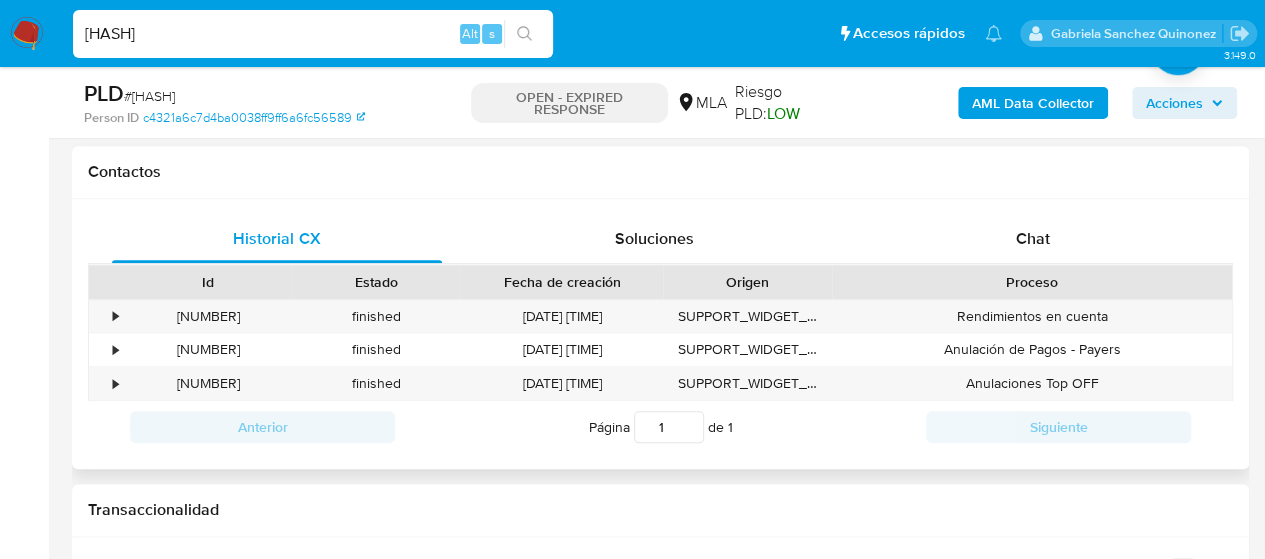 click on "Historial CX Soluciones Chat" at bounding box center (660, 239) 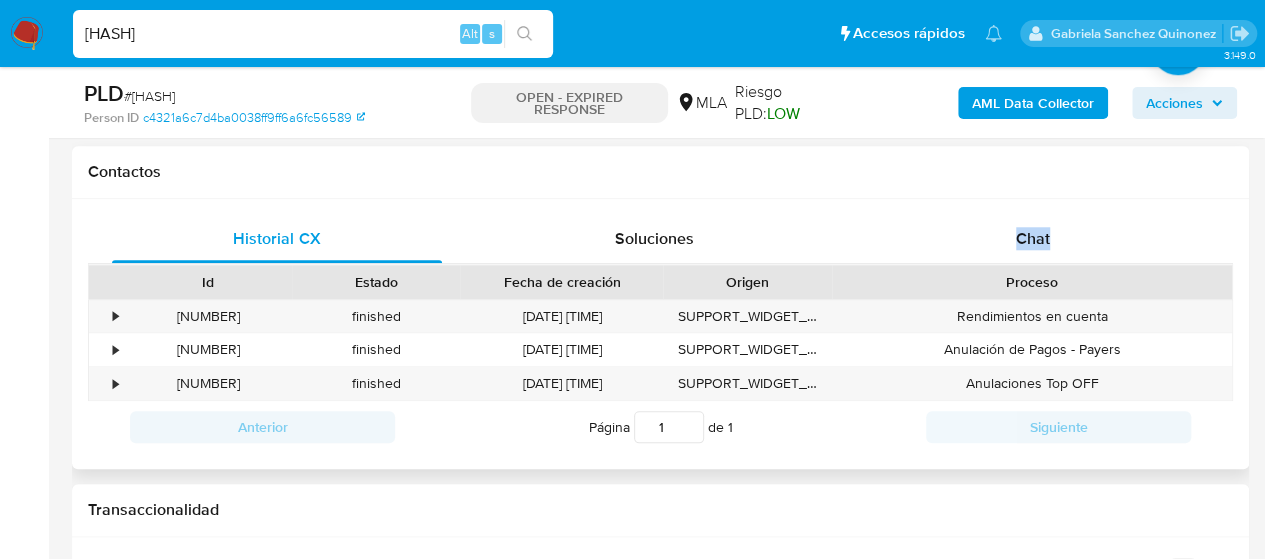 click on "Historial CX Soluciones Chat" at bounding box center [660, 239] 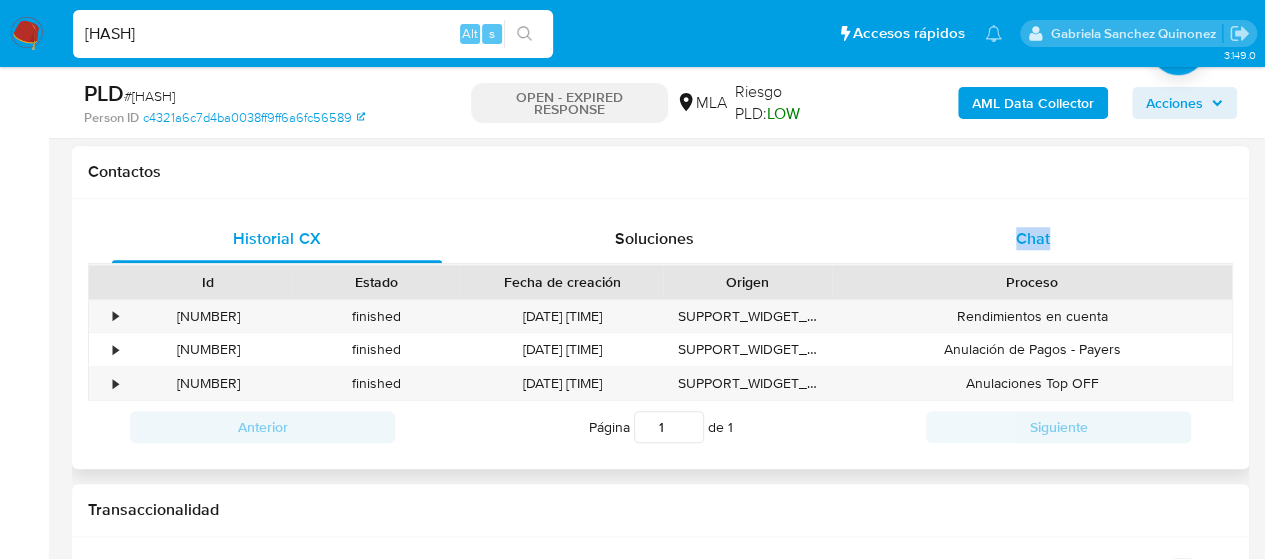 click on "Chat" at bounding box center (1033, 239) 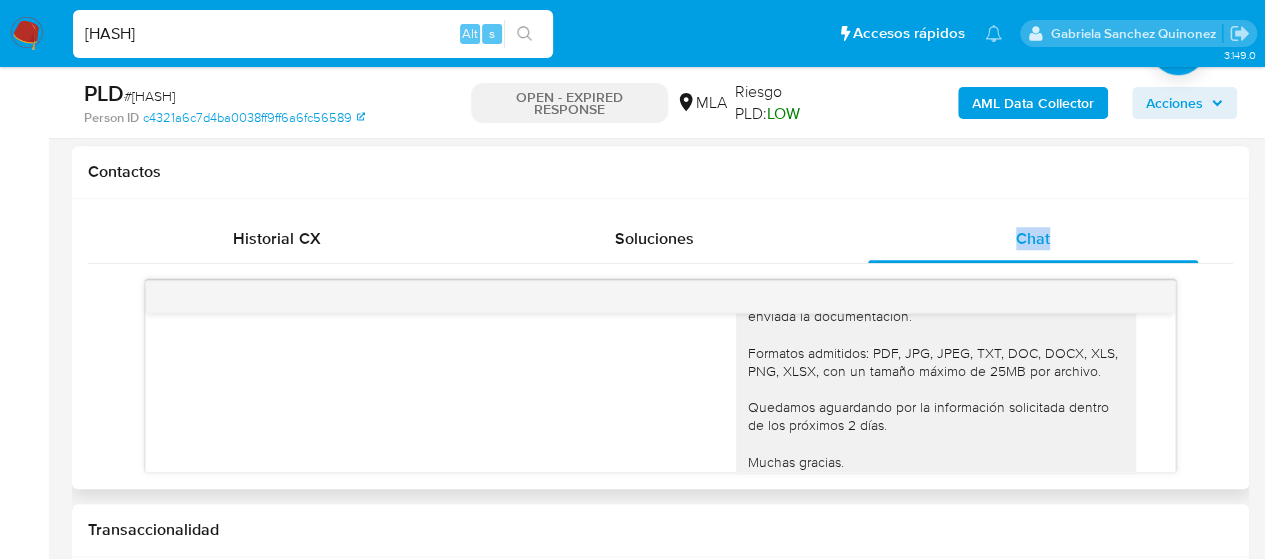 scroll, scrollTop: 1084, scrollLeft: 0, axis: vertical 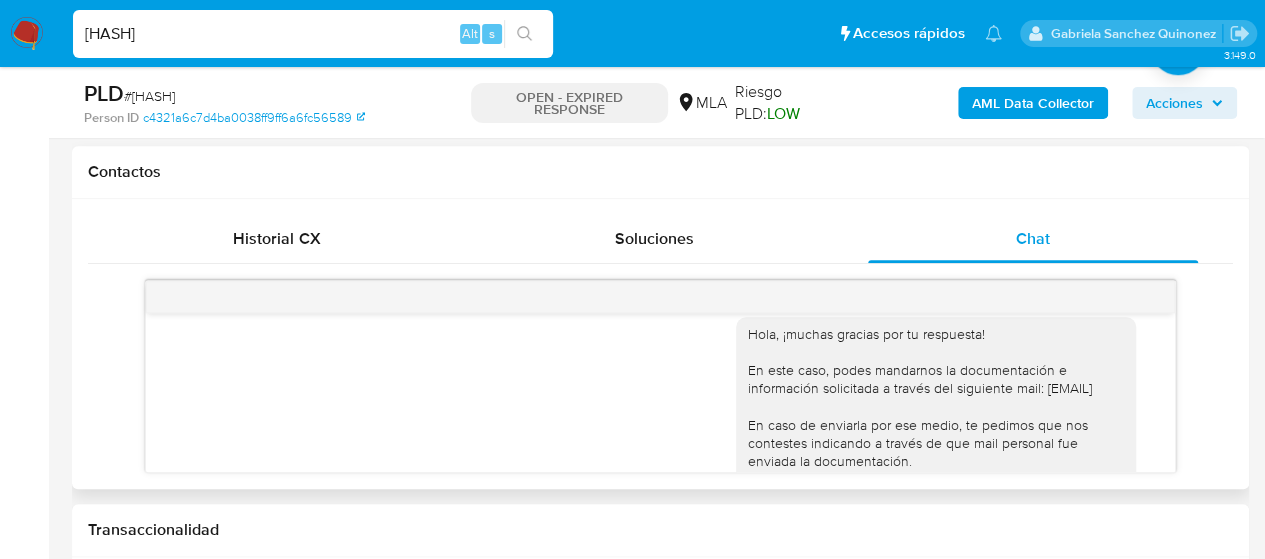 click on "Hola, ¡muchas gracias por tu respuesta!
En este caso, podes mandarnos la documentación e información solicitada a través del siguiente mail: documentacion@mercadopago.com.ar
En caso de enviarla por ese medio, te pedimos que nos contestes indicando a través de que mail personal fue enviada la documentación.
Formatos admitidos: PDF, JPG, JPEG, TXT, DOC, DOCX, XLS, PNG, XLSX, con un tamaño máximo de 25MB por archivo.
Quedamos aguardando por la información solicitada dentro de los próximos 2 días.
Muchas gracias.
Saludos,
Equipo de Mercado Pago. 31/07/2025 20:21:23" at bounding box center [943, 505] 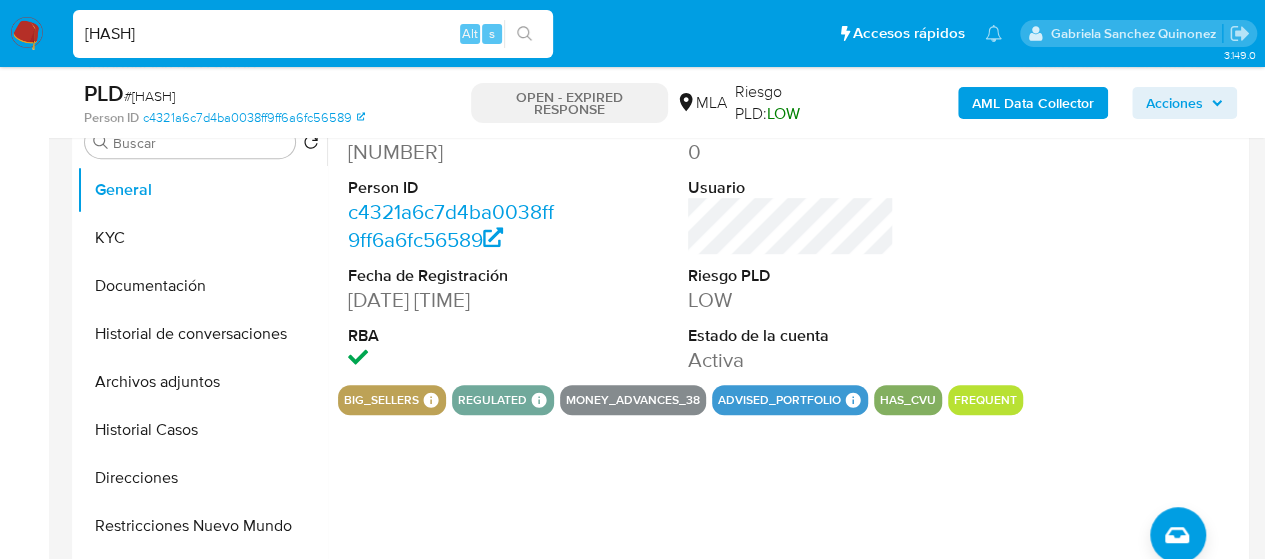 scroll, scrollTop: 400, scrollLeft: 0, axis: vertical 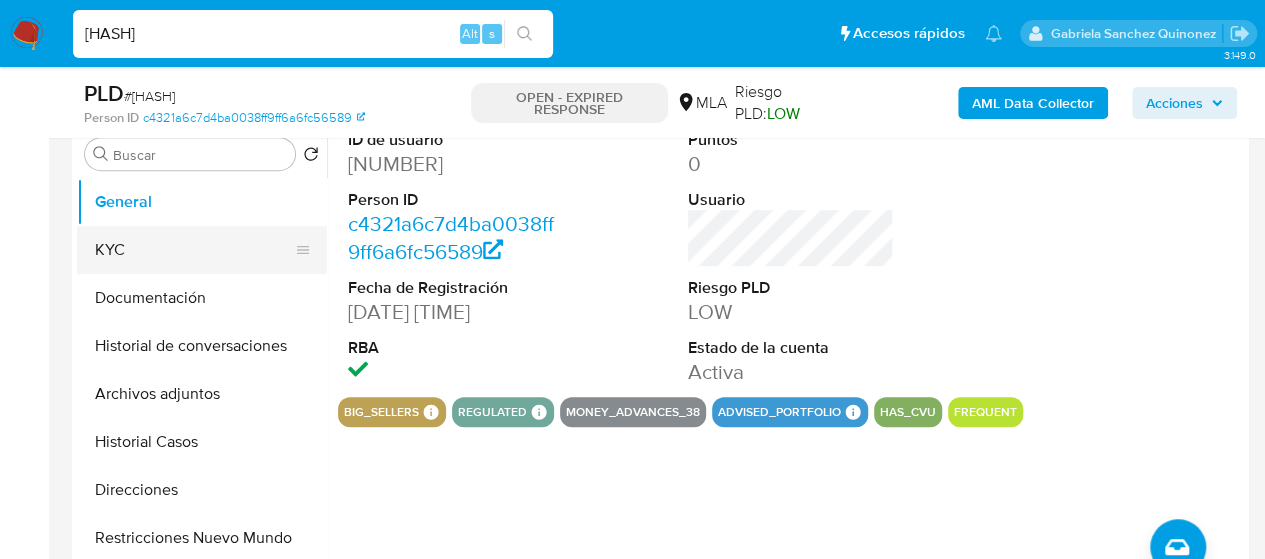 click on "KYC" at bounding box center [194, 250] 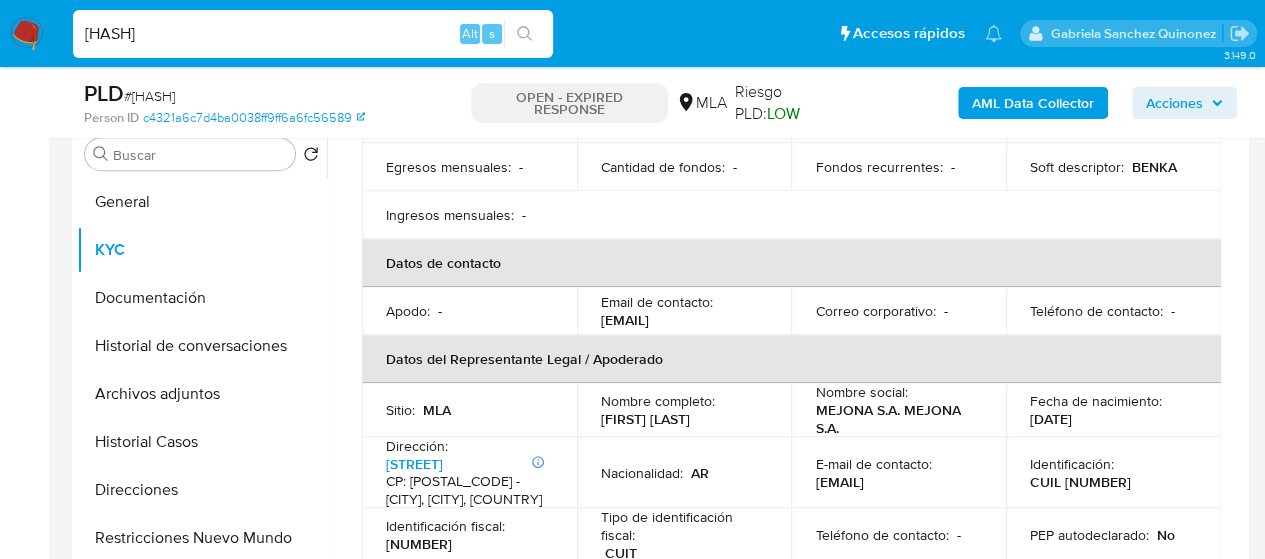 scroll, scrollTop: 400, scrollLeft: 0, axis: vertical 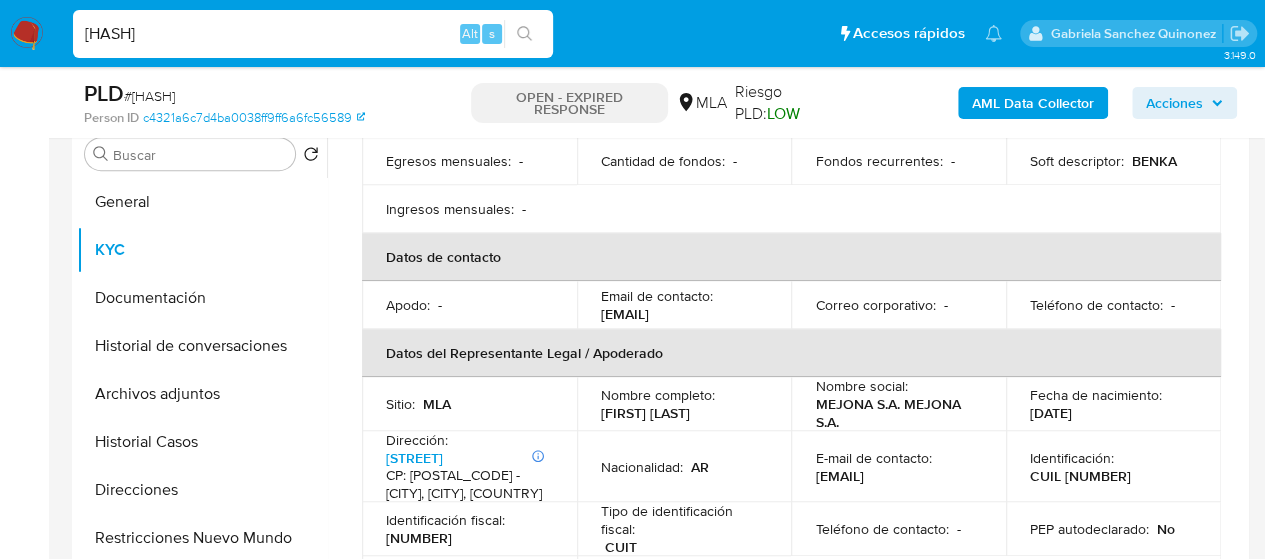 drag, startPoint x: 598, startPoint y: 313, endPoint x: 842, endPoint y: 323, distance: 244.20483 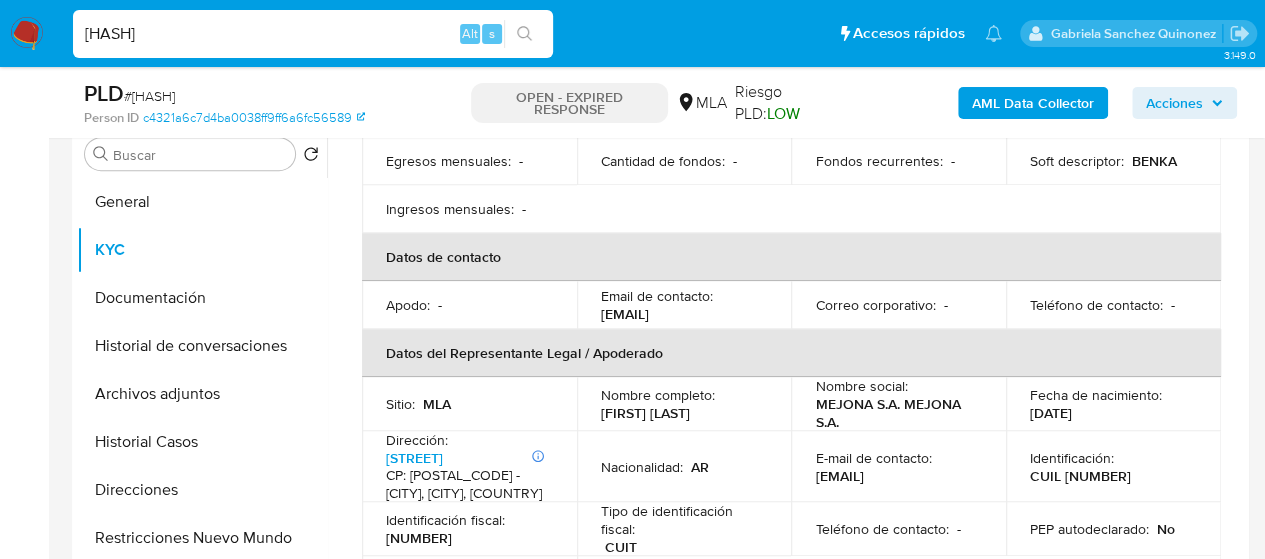 click on "SYNszleBsyzd0qFK2jI0kXvI" at bounding box center [313, 34] 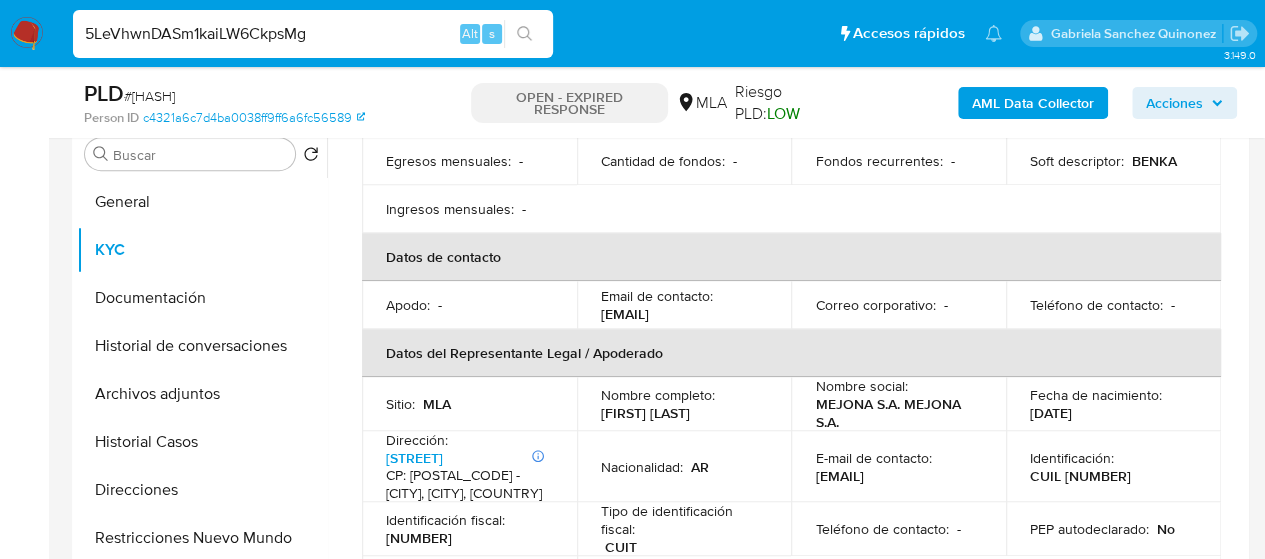 type on "5LeVhwnDASm1kaiLW6CkpsMg" 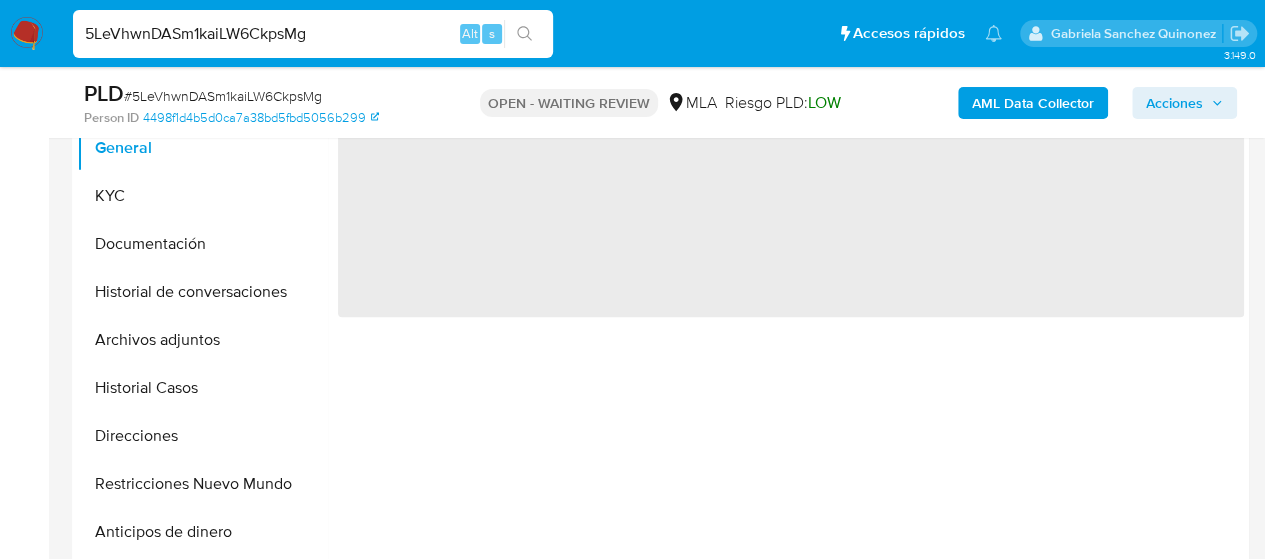 scroll, scrollTop: 500, scrollLeft: 0, axis: vertical 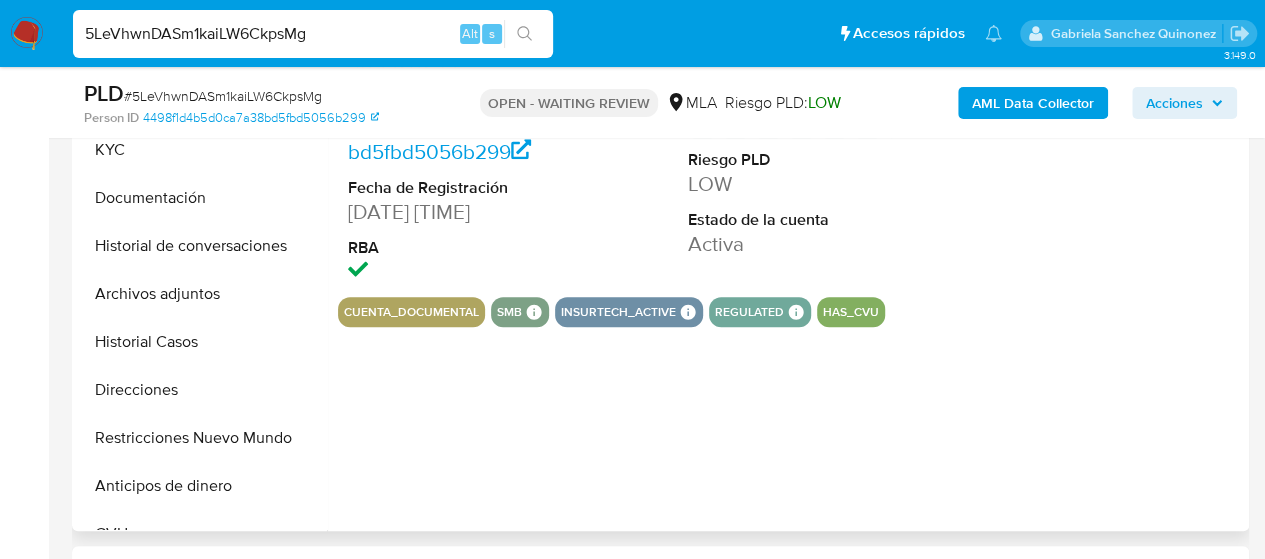 select on "10" 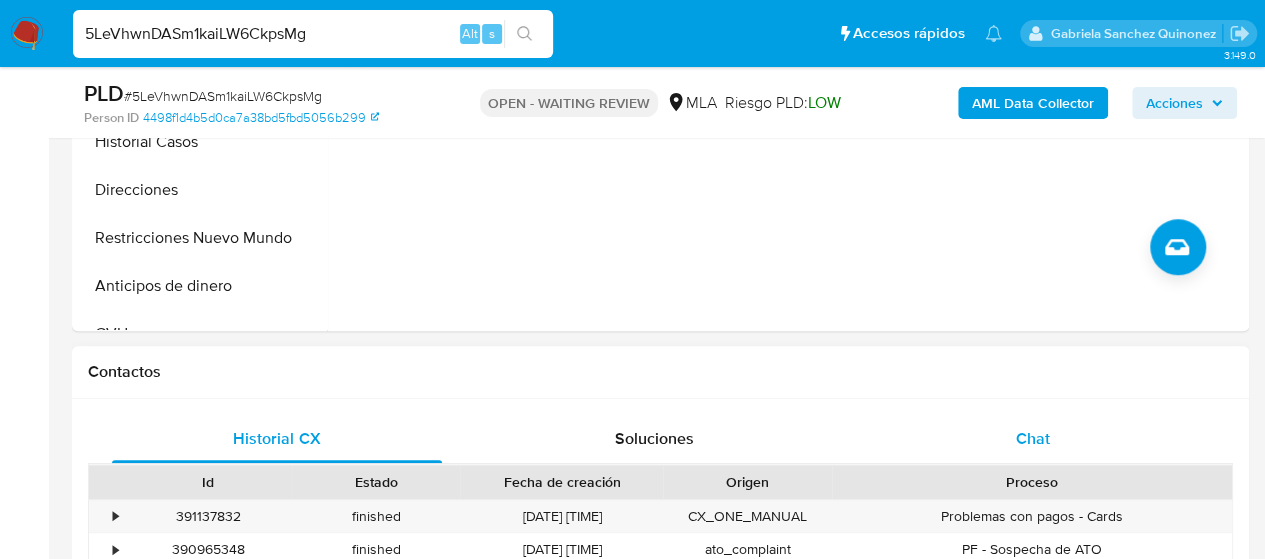 click on "Chat" at bounding box center (1033, 439) 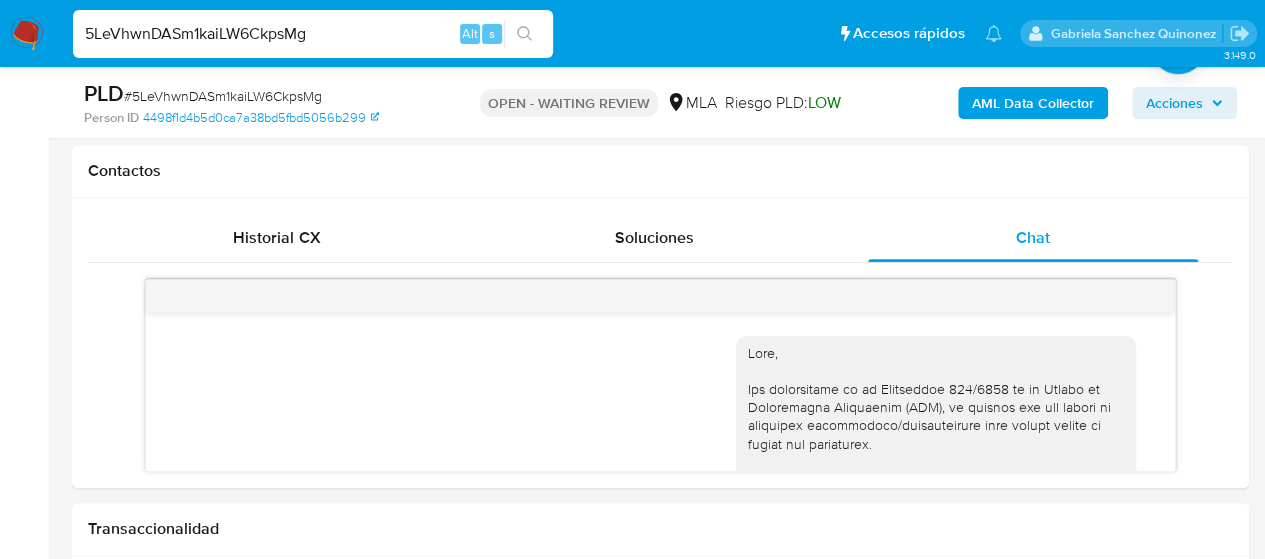 scroll, scrollTop: 984, scrollLeft: 0, axis: vertical 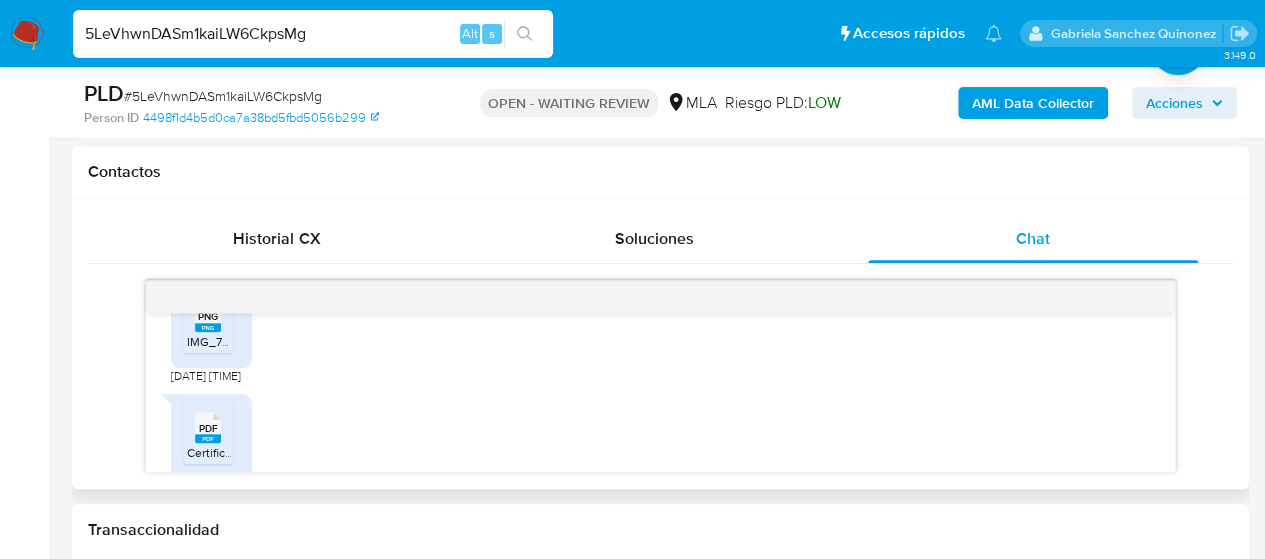 click on "PNG PNG" at bounding box center [208, 314] 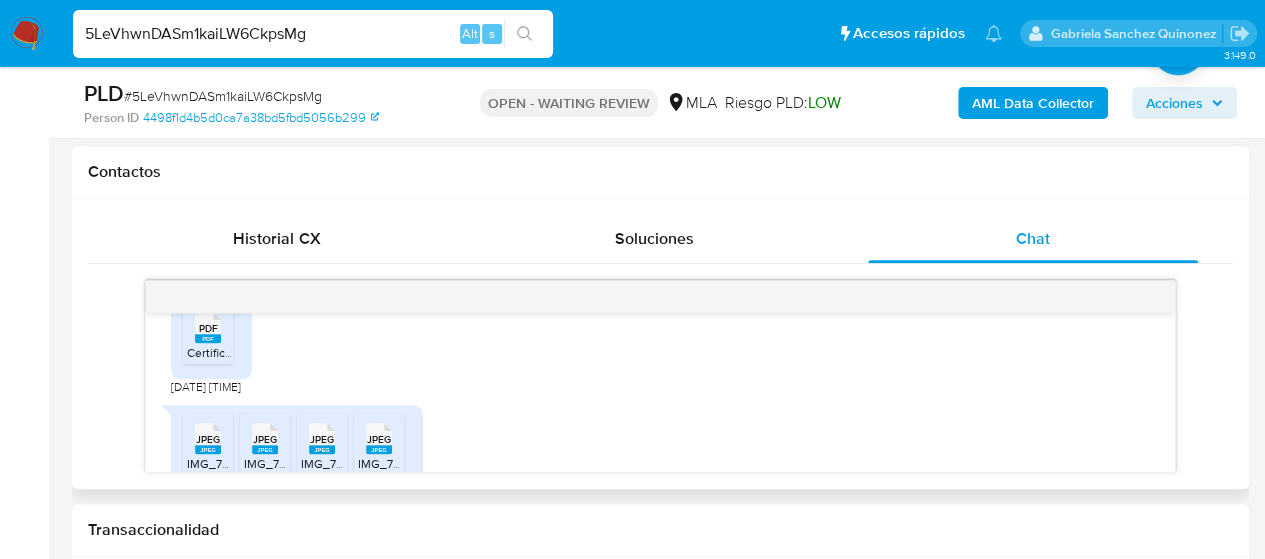 click on "PDF PDF" at bounding box center [208, 325] 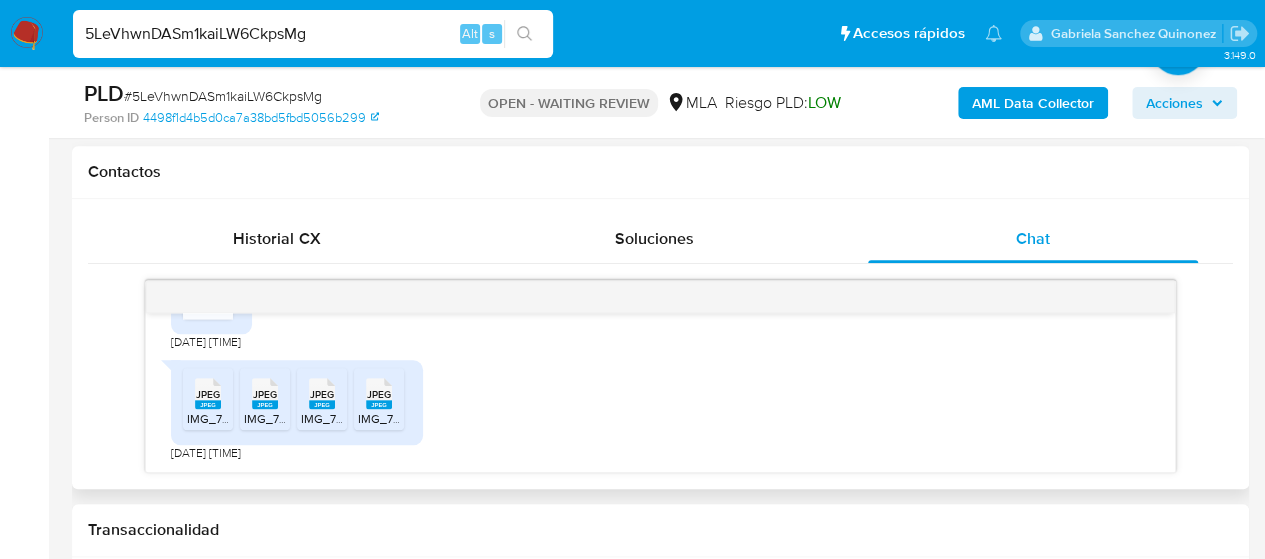 scroll, scrollTop: 2825, scrollLeft: 0, axis: vertical 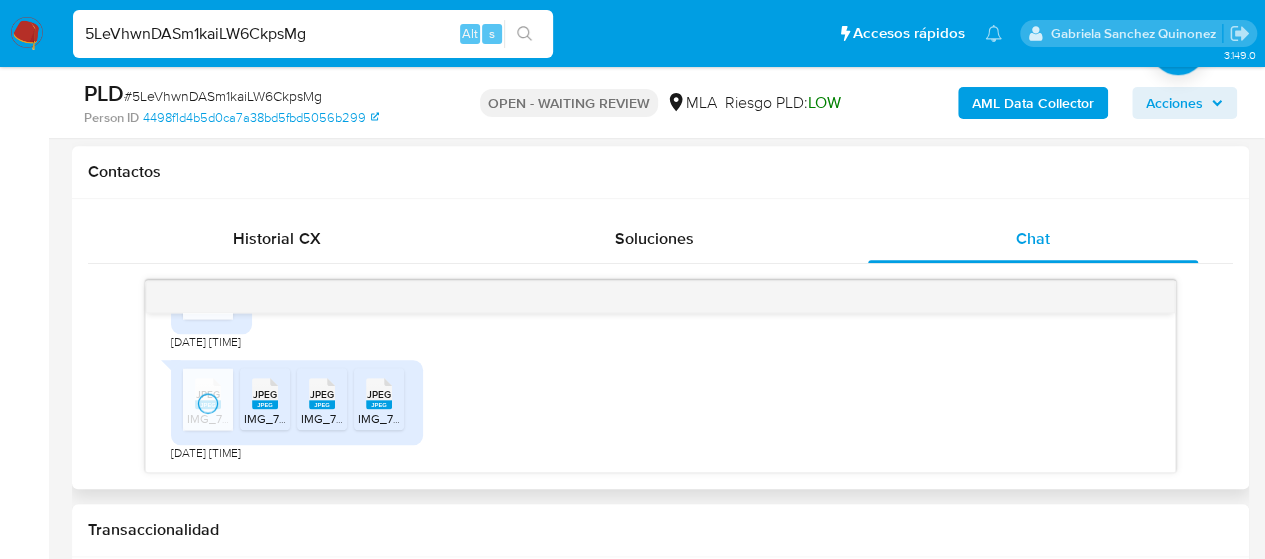 click on "JPEG" at bounding box center [265, 394] 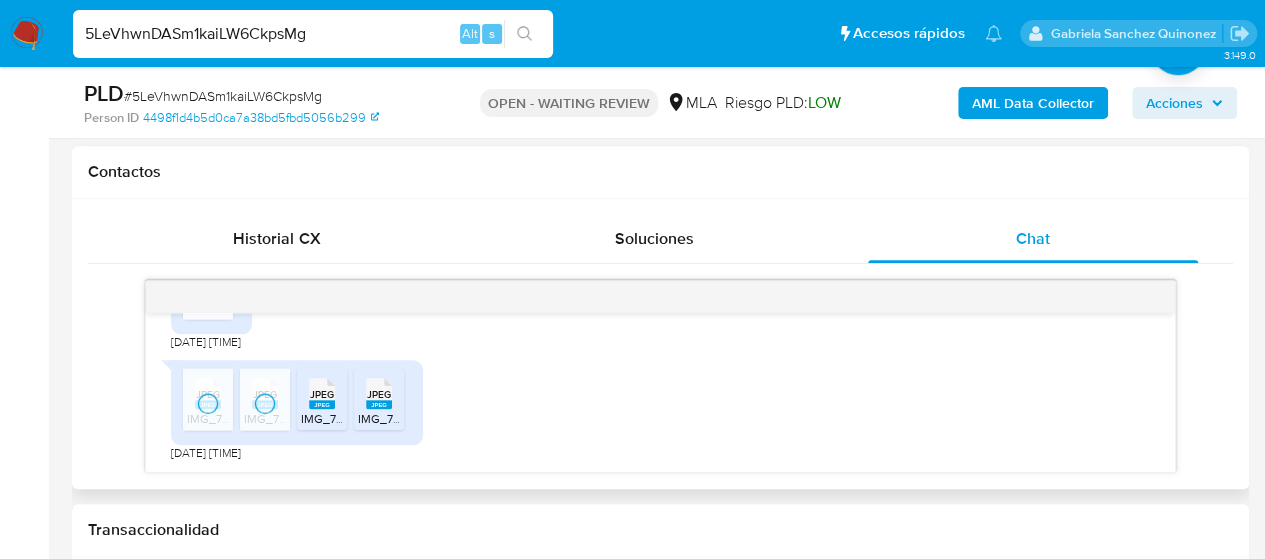 click 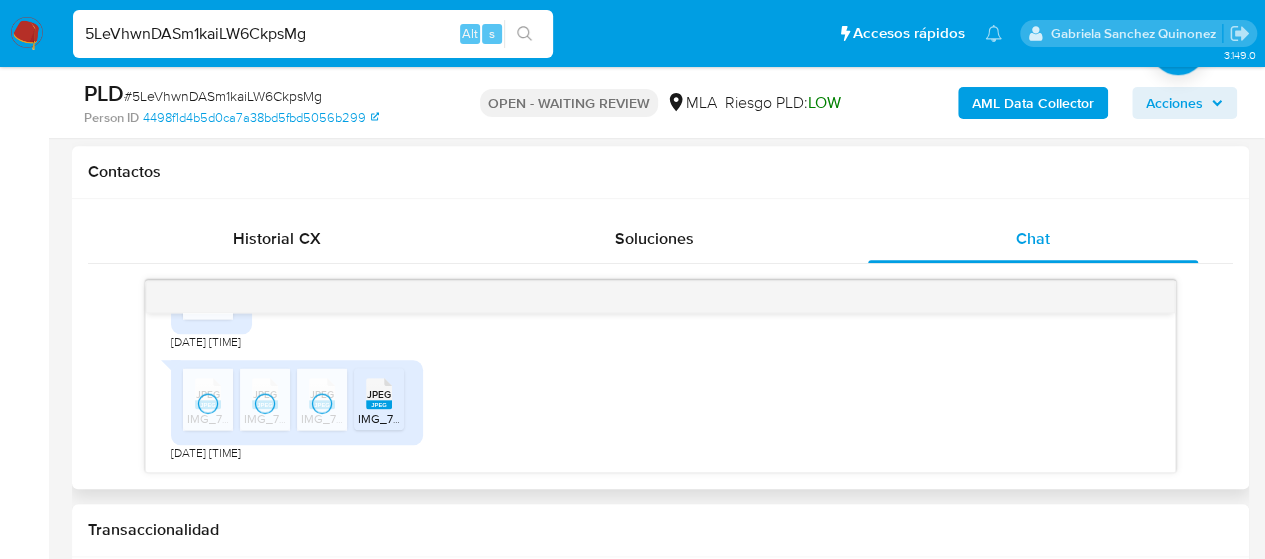 click on "JPEG JPEG" at bounding box center [379, 391] 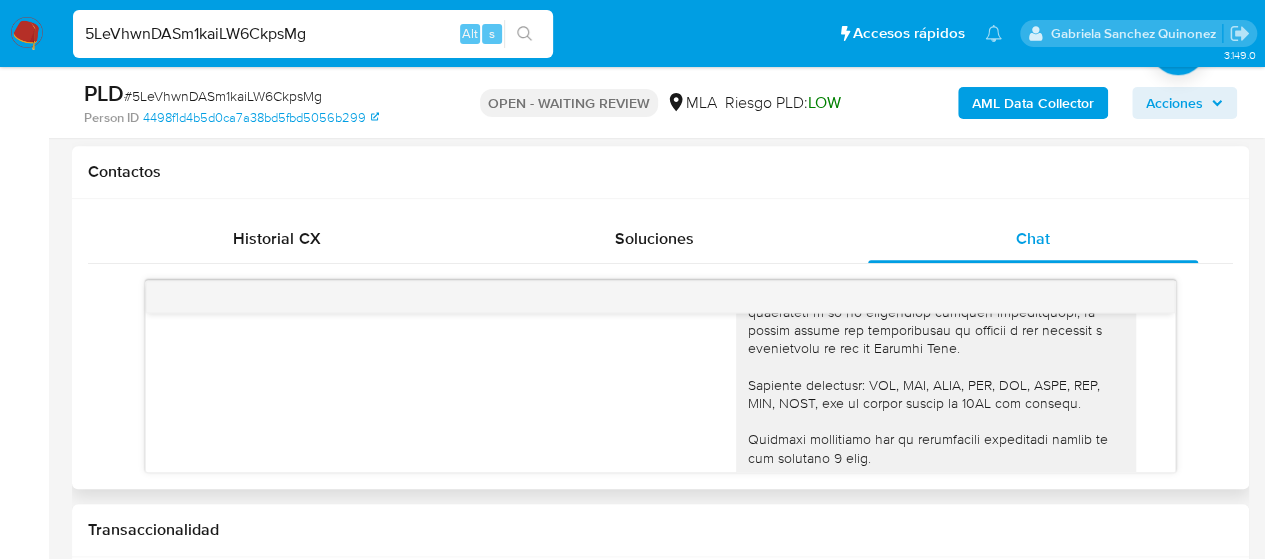 scroll, scrollTop: 2825, scrollLeft: 0, axis: vertical 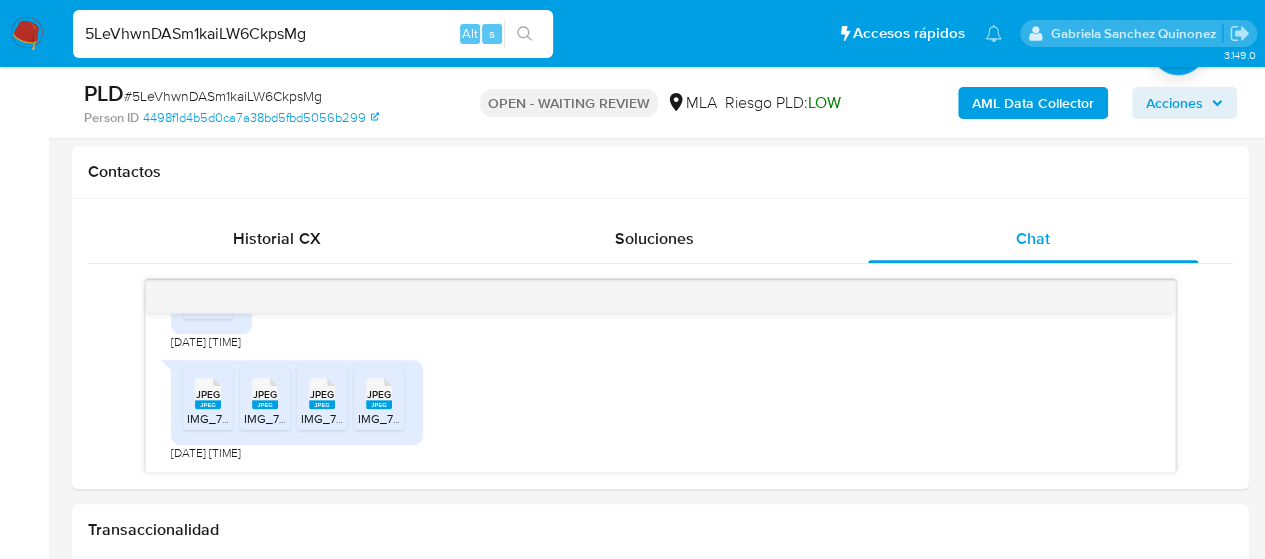 click on "5LeVhwnDASm1kaiLW6CkpsMg" at bounding box center (313, 34) 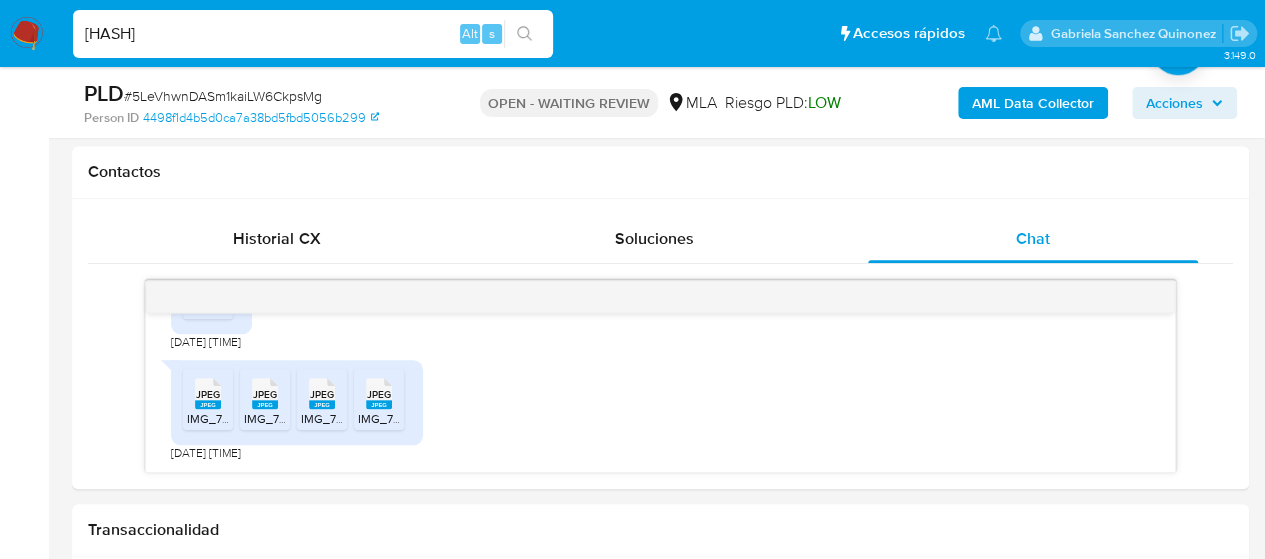 type on "[ID]" 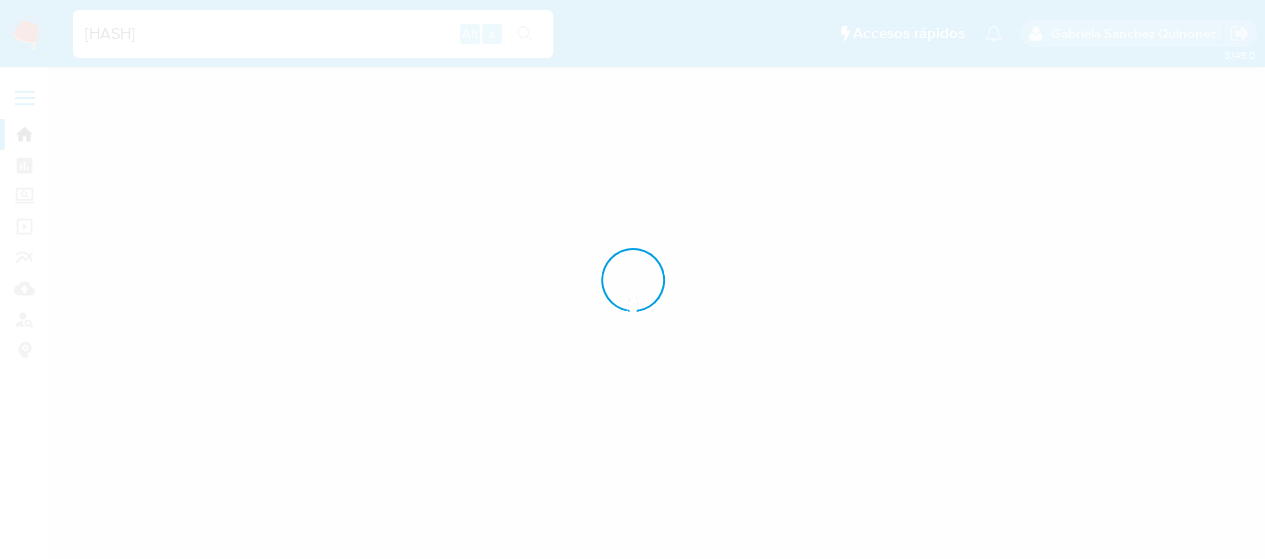 scroll, scrollTop: 0, scrollLeft: 0, axis: both 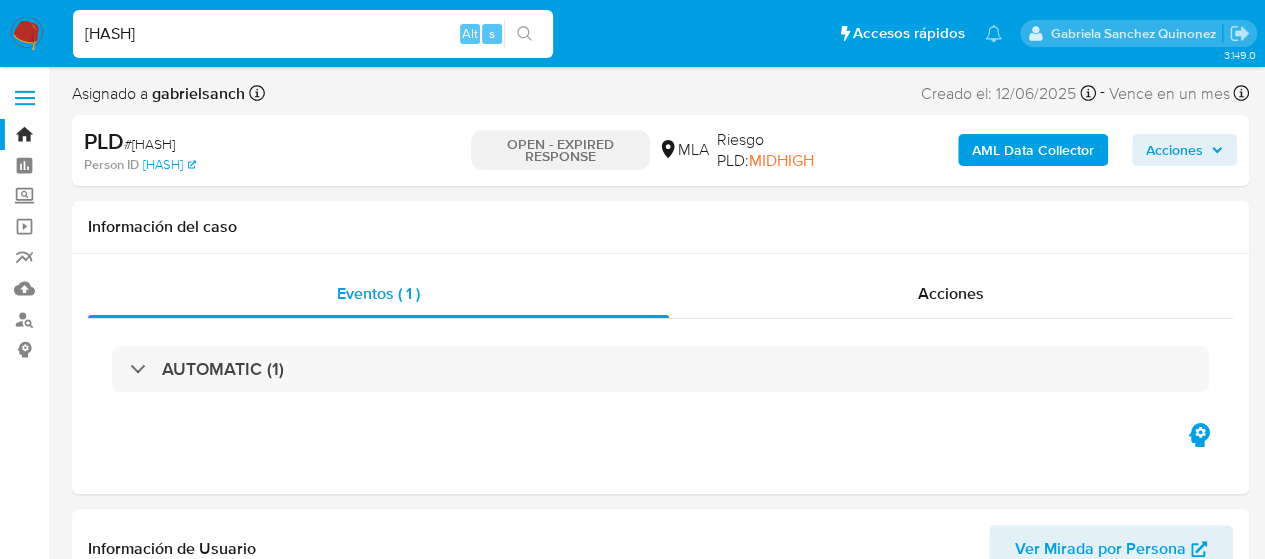 select on "10" 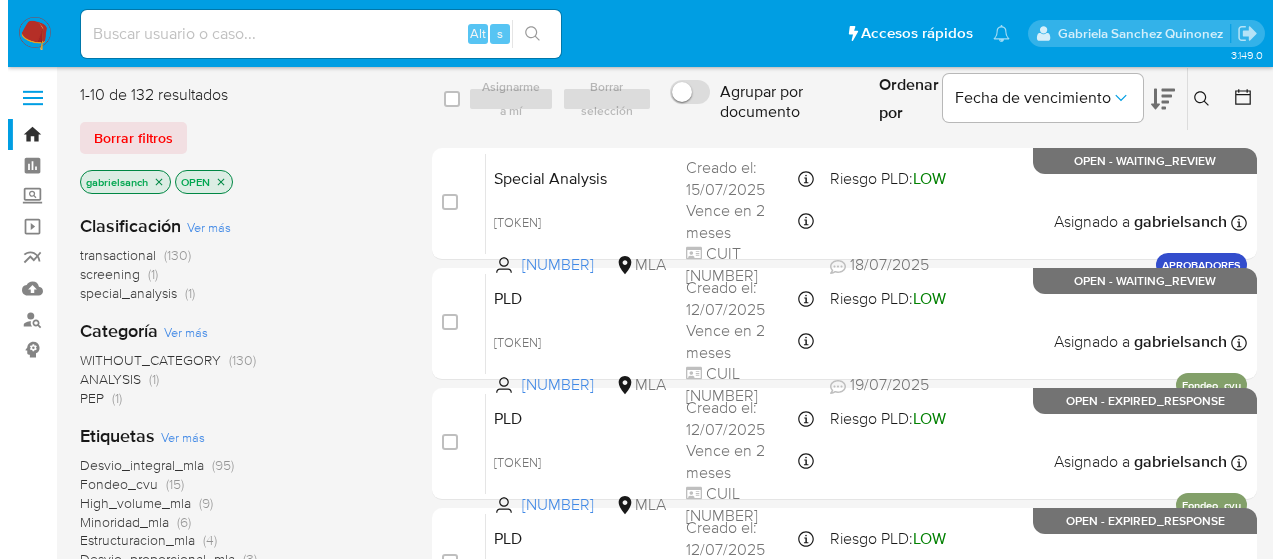 scroll, scrollTop: 0, scrollLeft: 0, axis: both 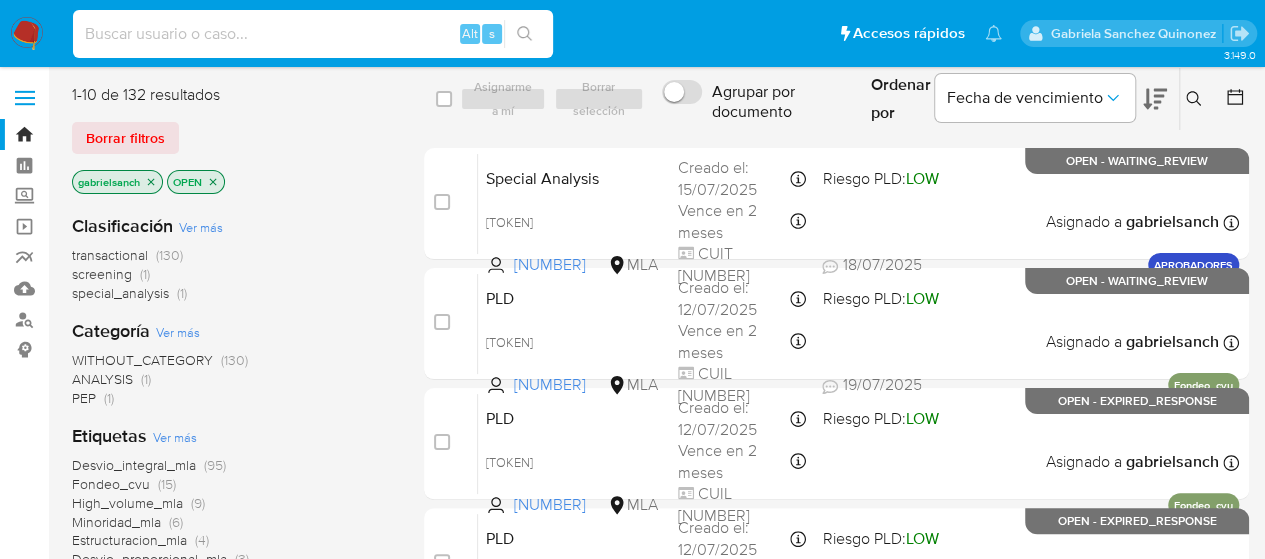 click at bounding box center [313, 34] 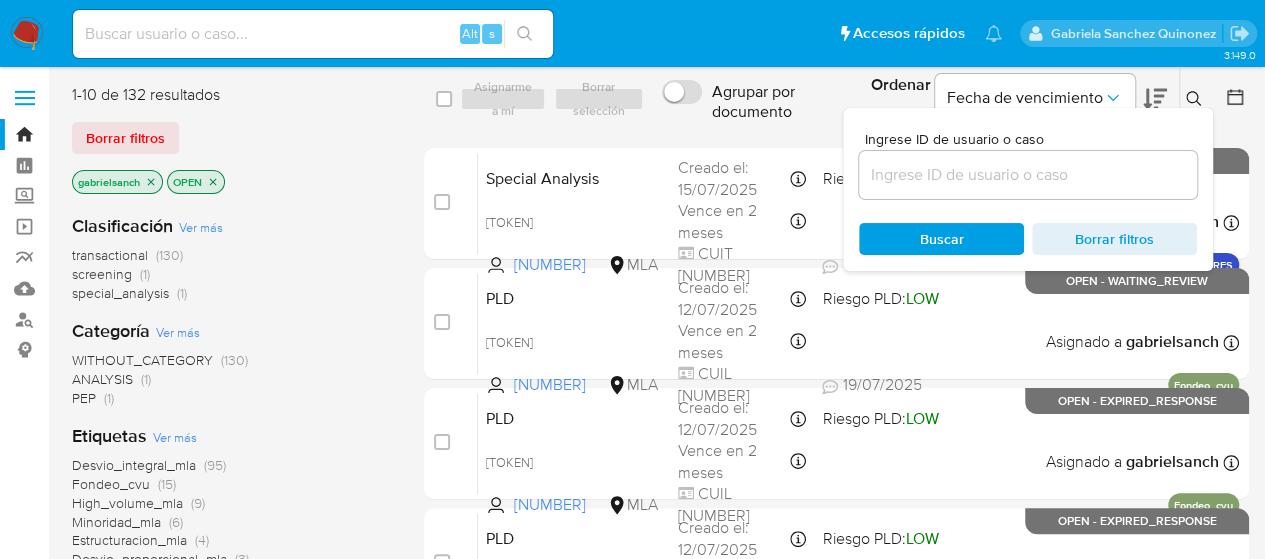 click at bounding box center (1028, 175) 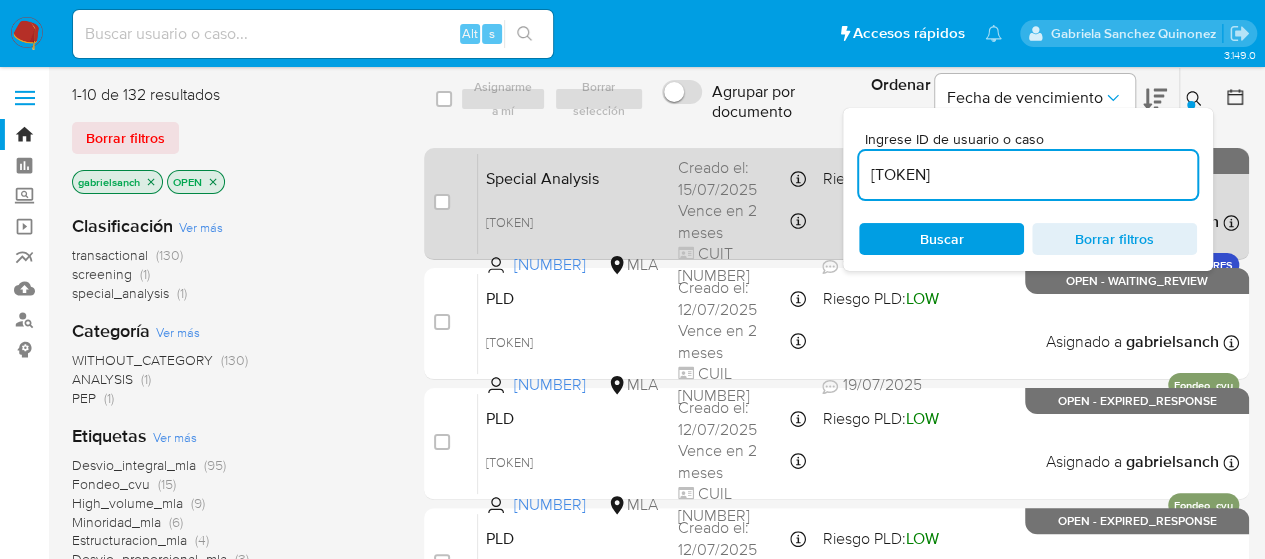 type on "OhEjQDV9Y1nwMPvOcXEzuwrb" 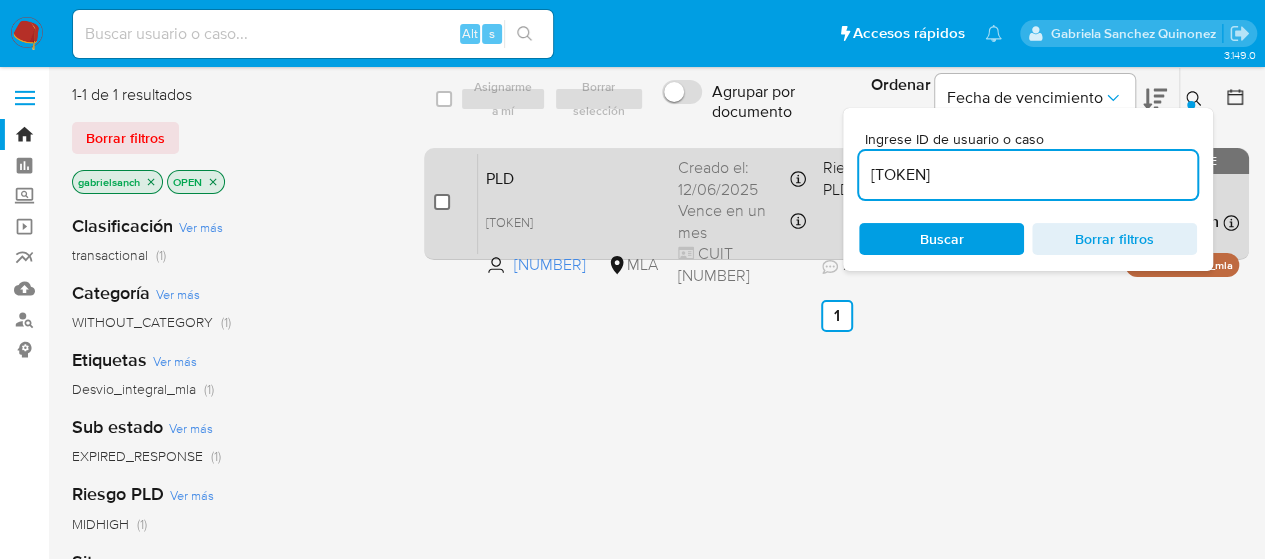 click on "case-item-checkbox" at bounding box center [442, 202] 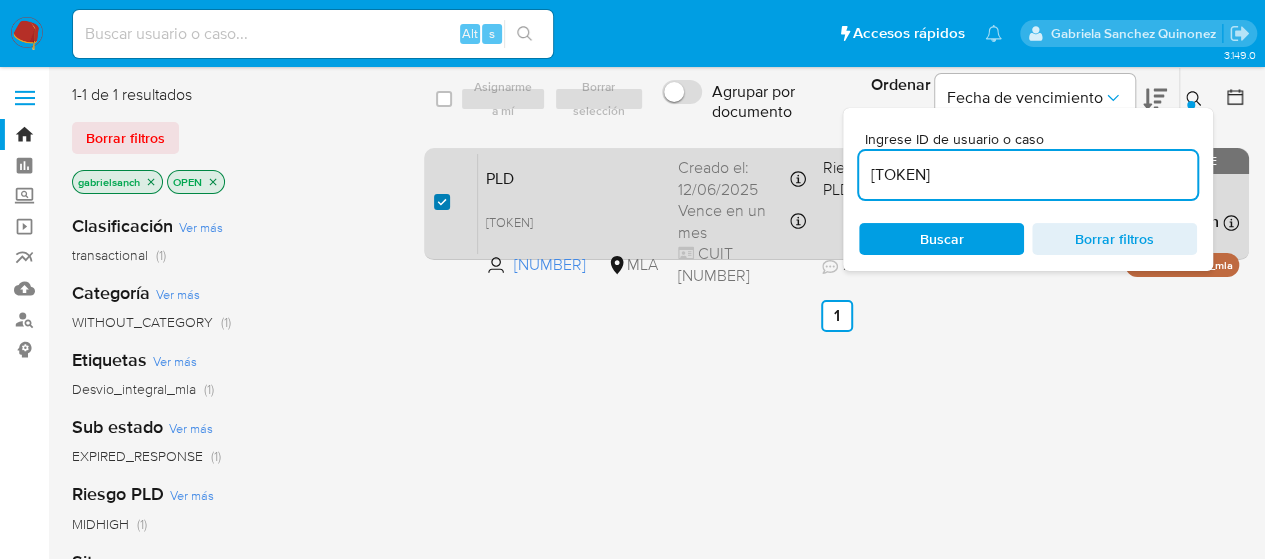 checkbox on "true" 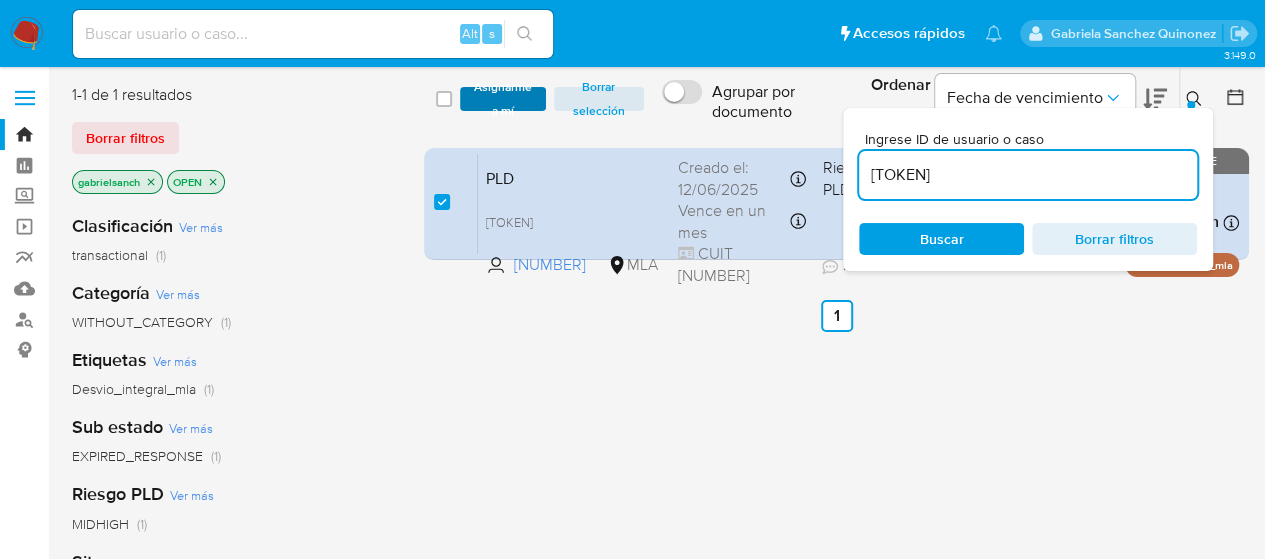 click on "Asignarme a mí" at bounding box center [503, 99] 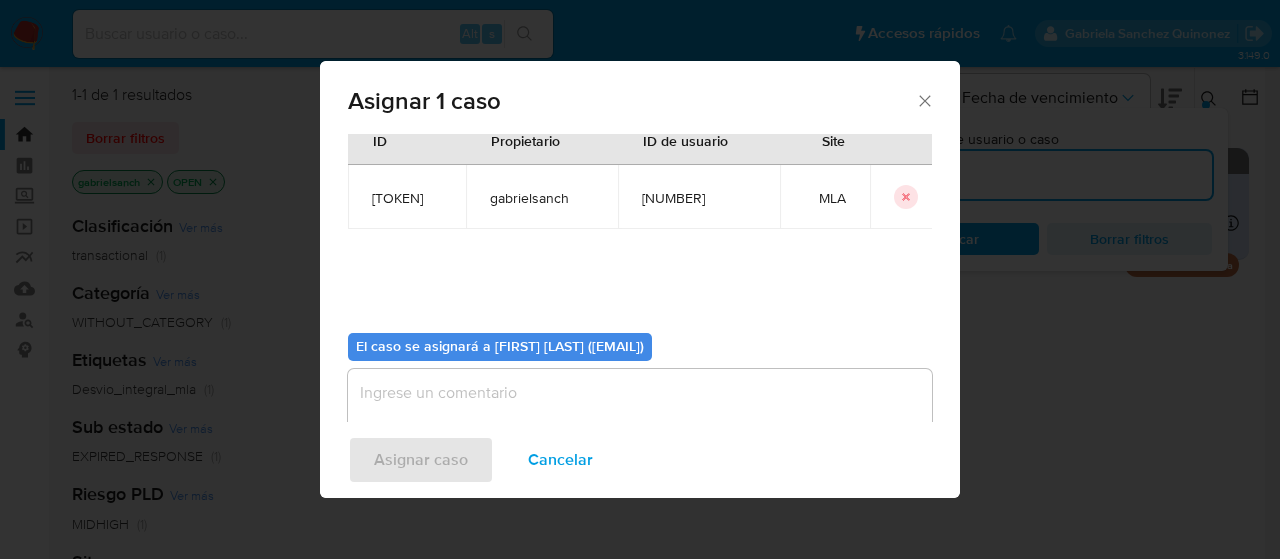 scroll, scrollTop: 102, scrollLeft: 0, axis: vertical 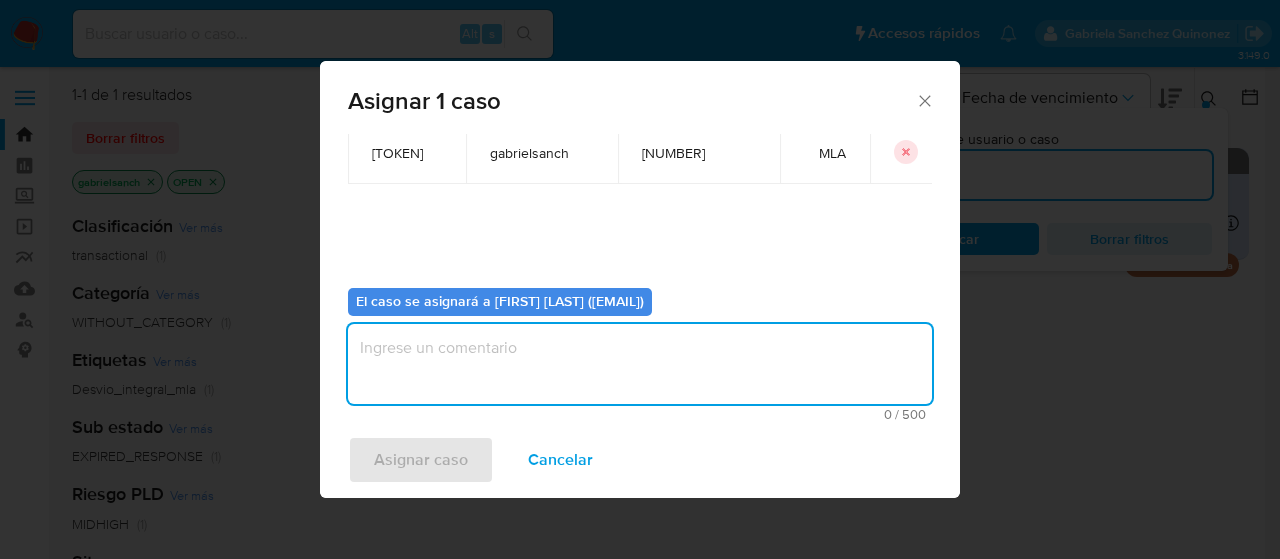 click at bounding box center (640, 364) 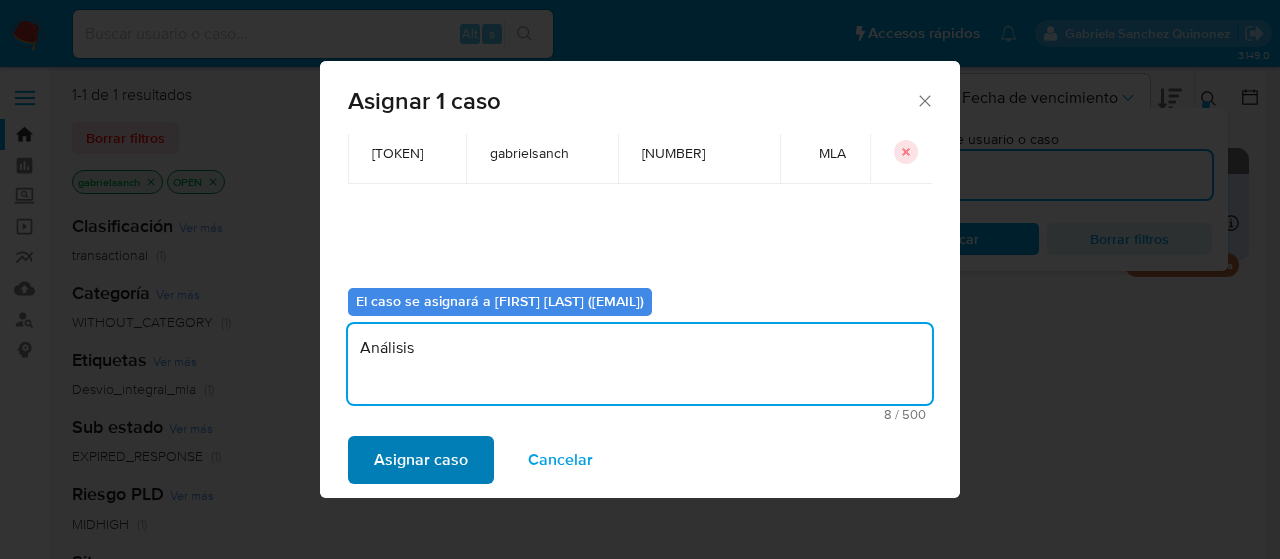 type on "Análisis" 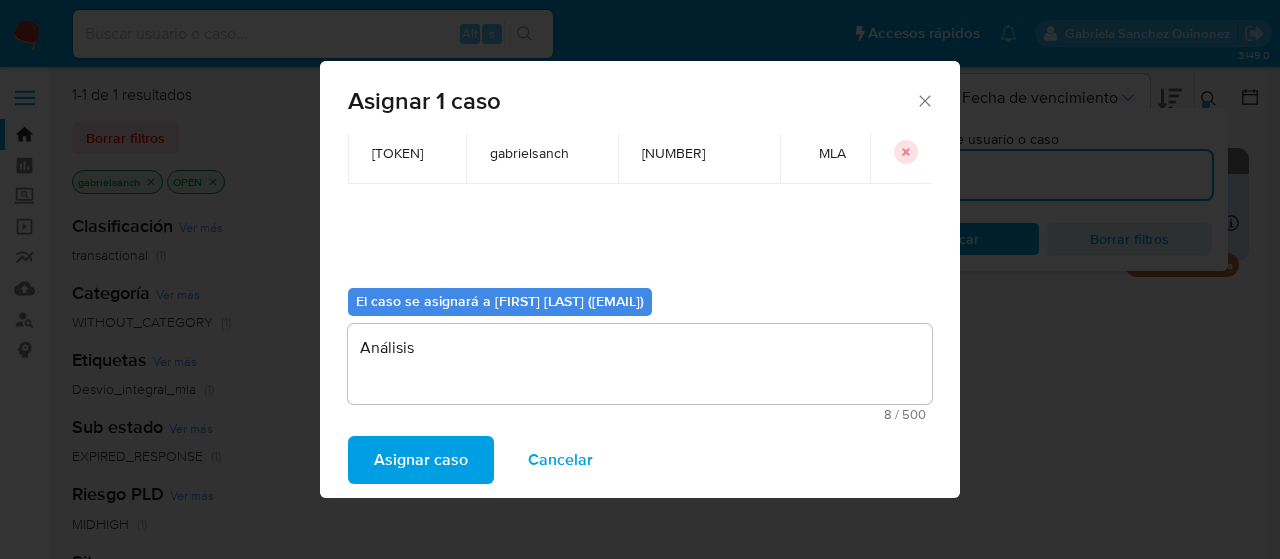 click on "Asignar caso" at bounding box center [421, 460] 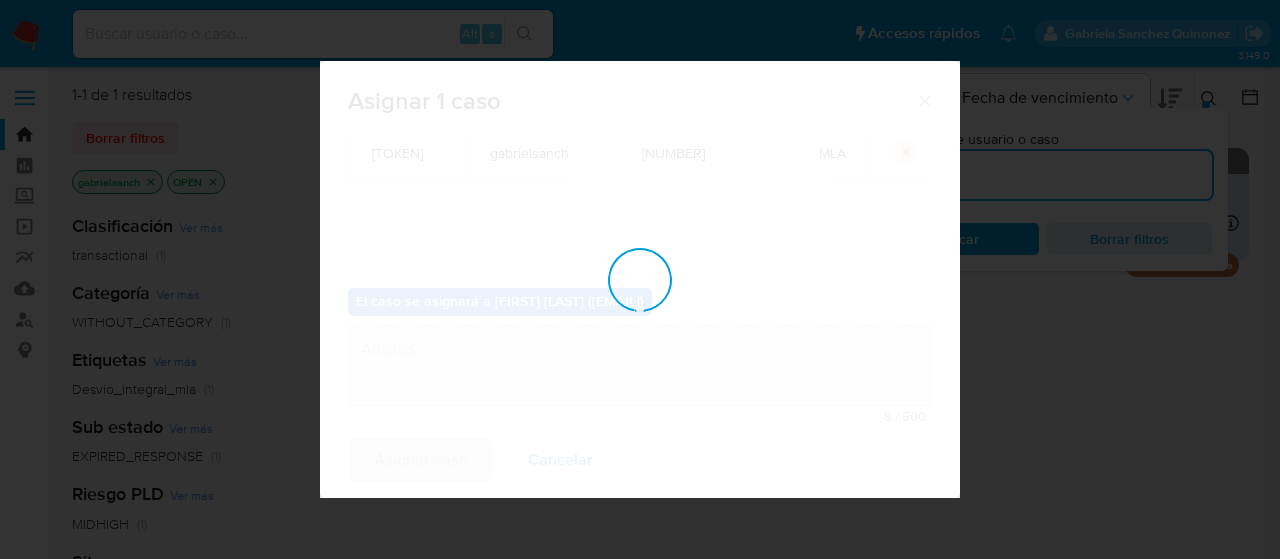 type 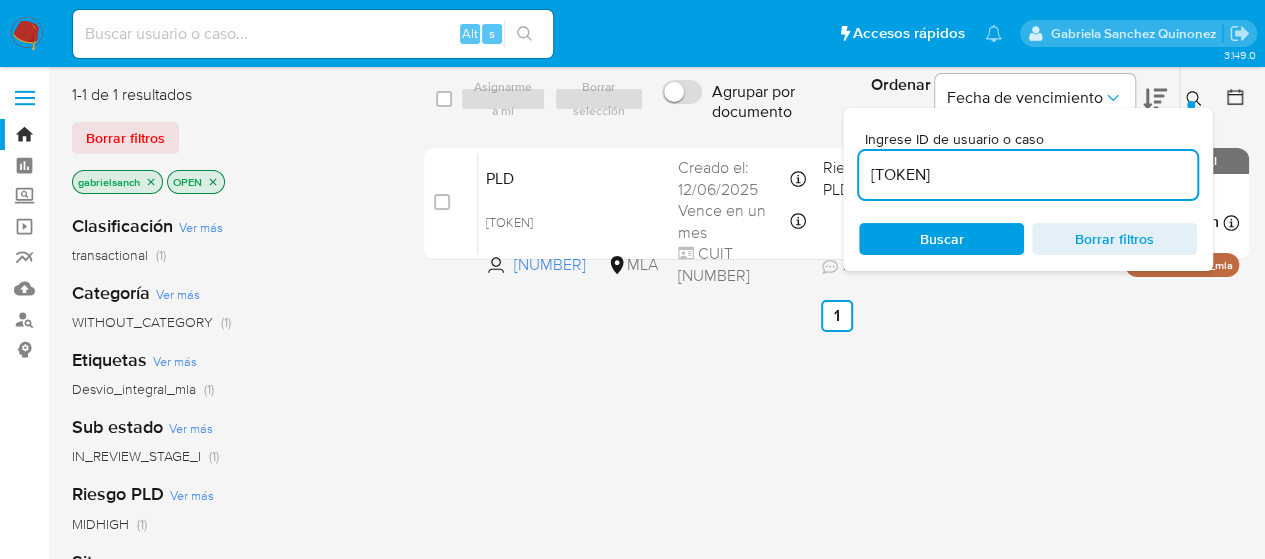 click on "OhEjQDV9Y1nwMPvOcXEzuwrb" at bounding box center (1028, 175) 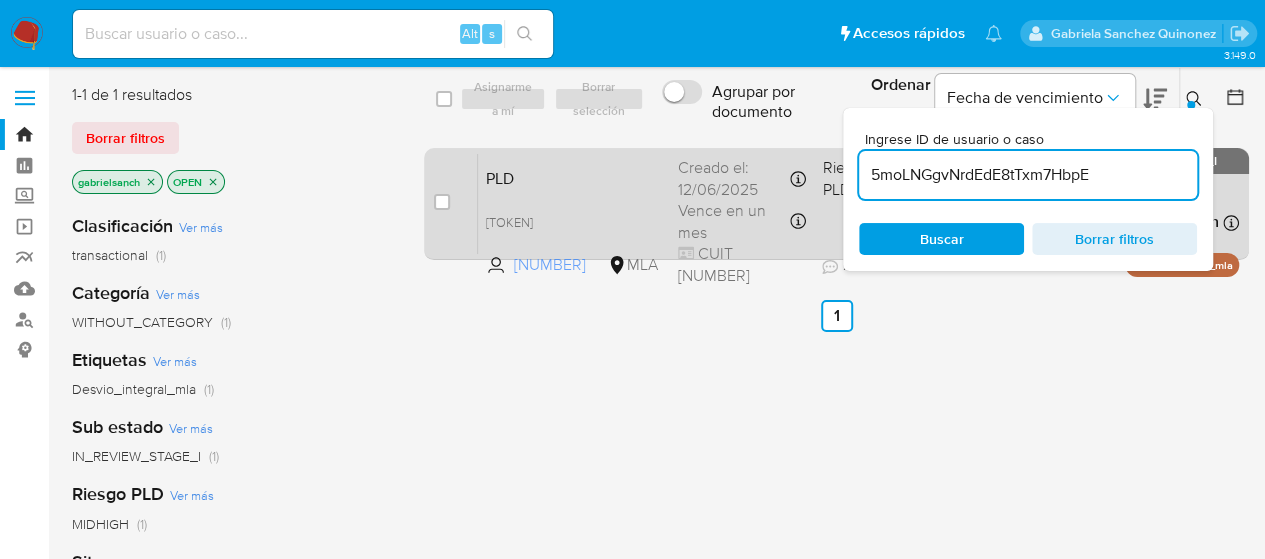 type on "5moLNGgvNrdEdE8tTxm7HbpE" 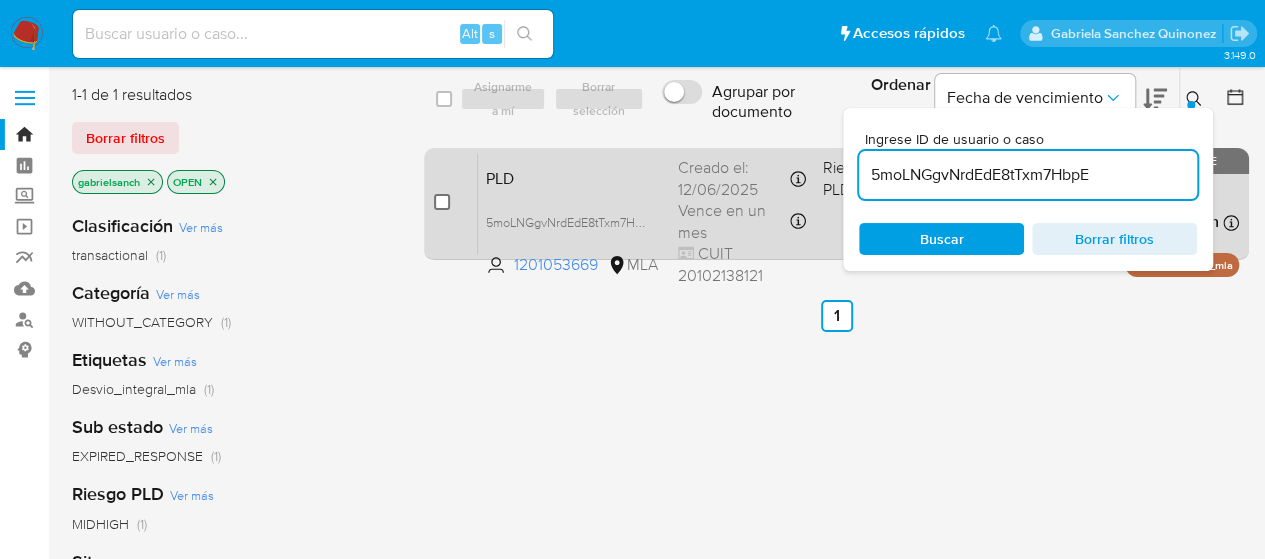 click at bounding box center (442, 202) 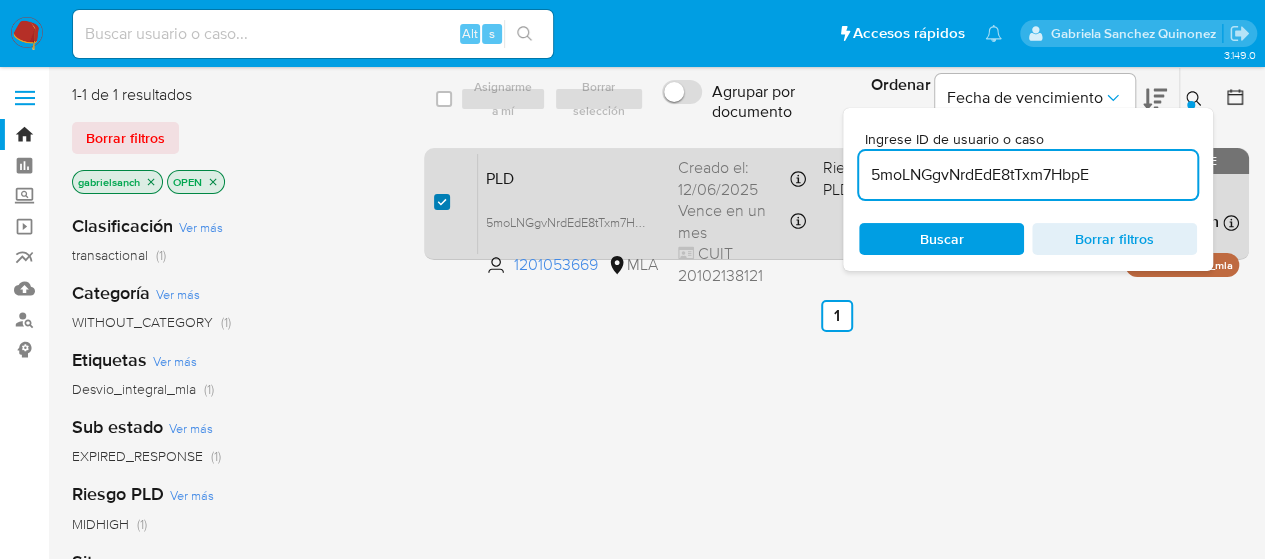 checkbox on "true" 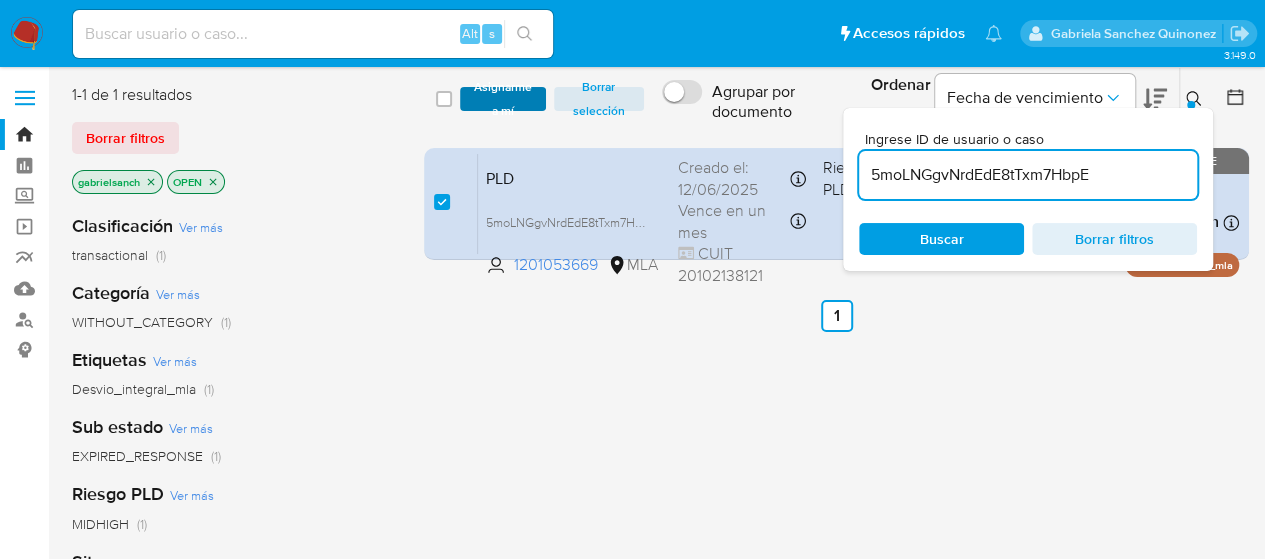 click on "Asignarme a mí" at bounding box center (503, 99) 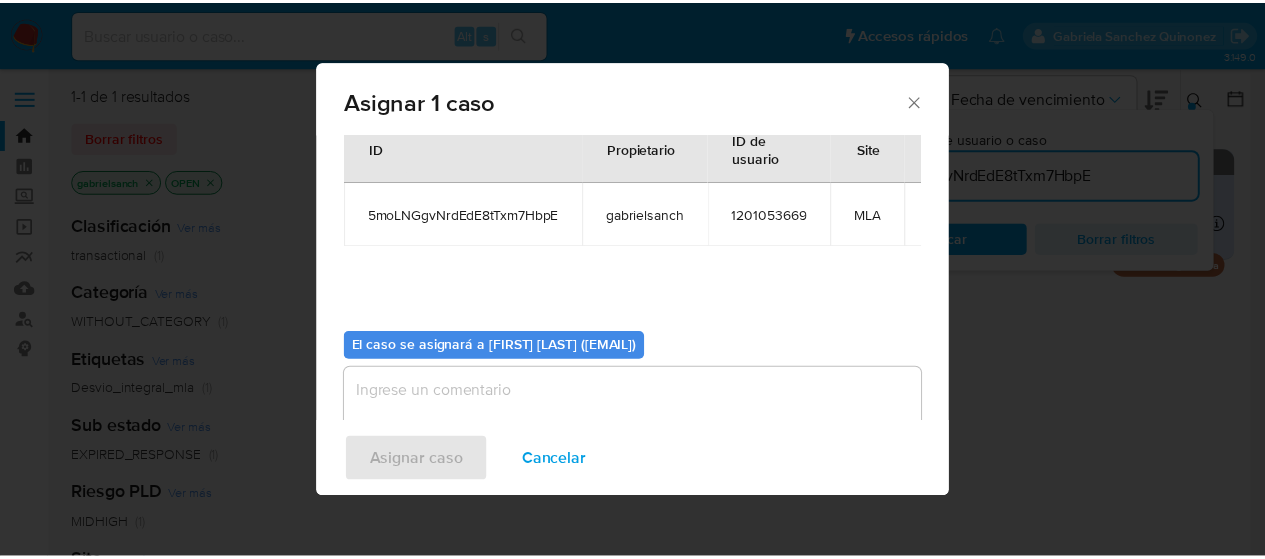 scroll, scrollTop: 102, scrollLeft: 0, axis: vertical 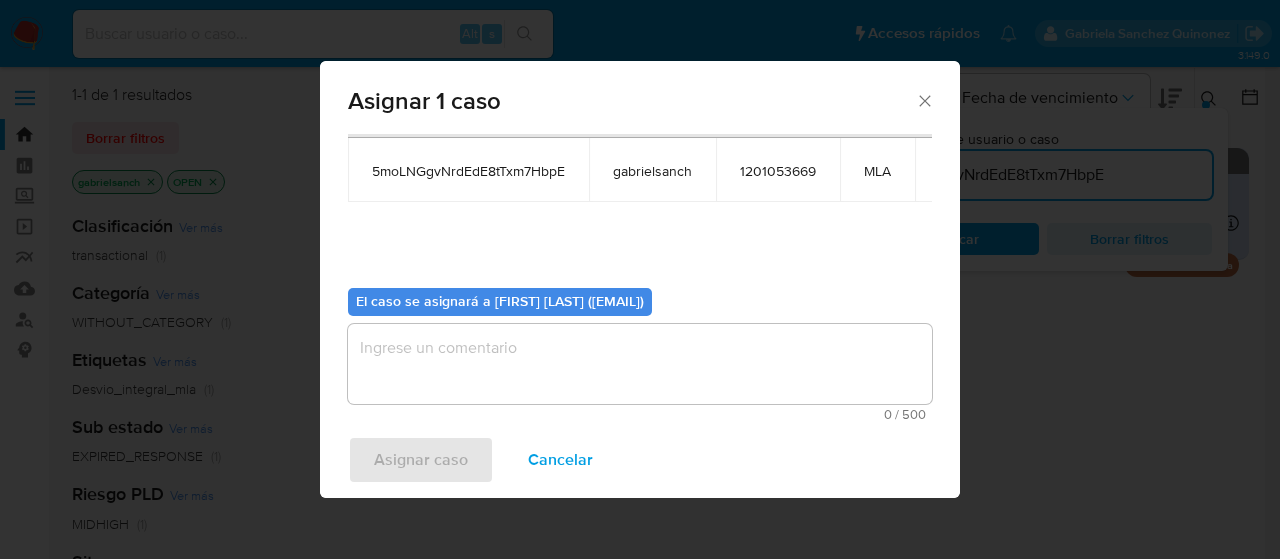 click at bounding box center [640, 364] 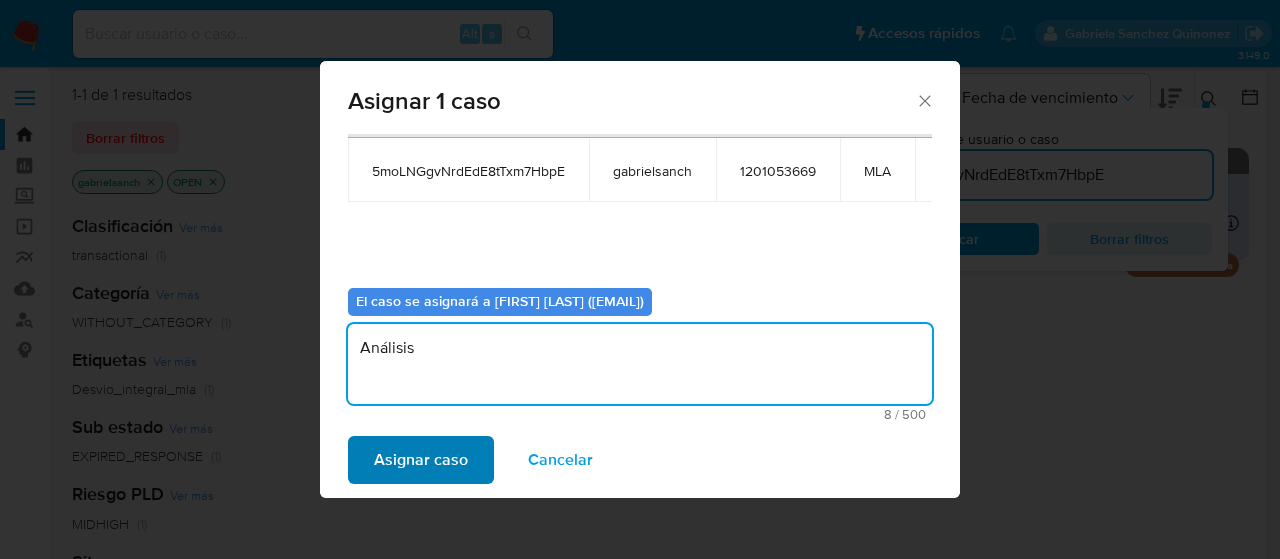 type on "Análisis" 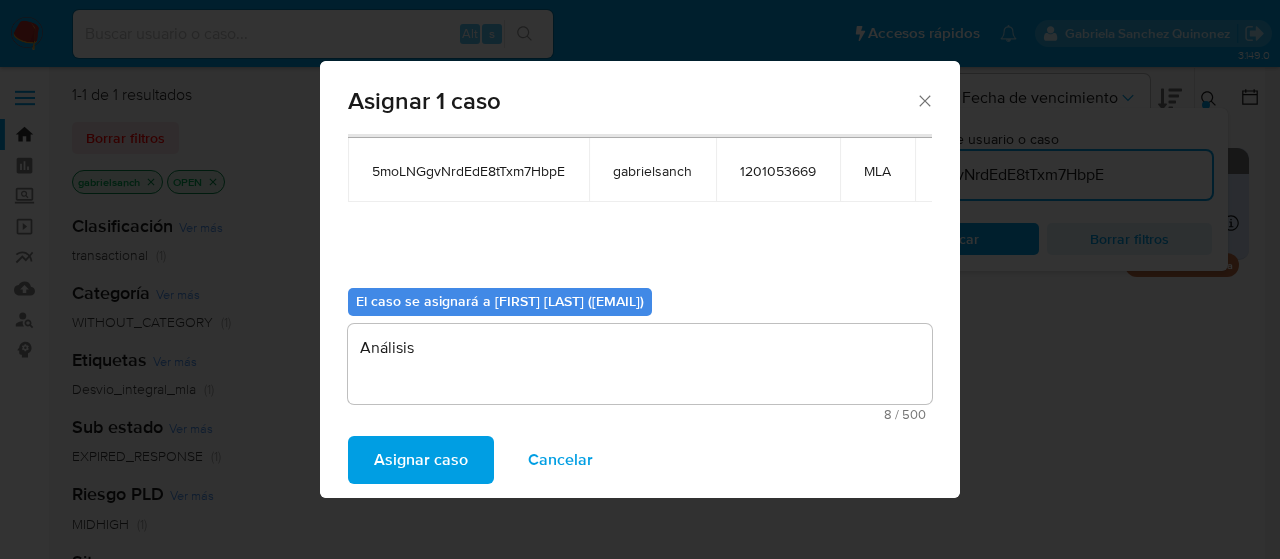 click on "Asignar caso" at bounding box center (421, 460) 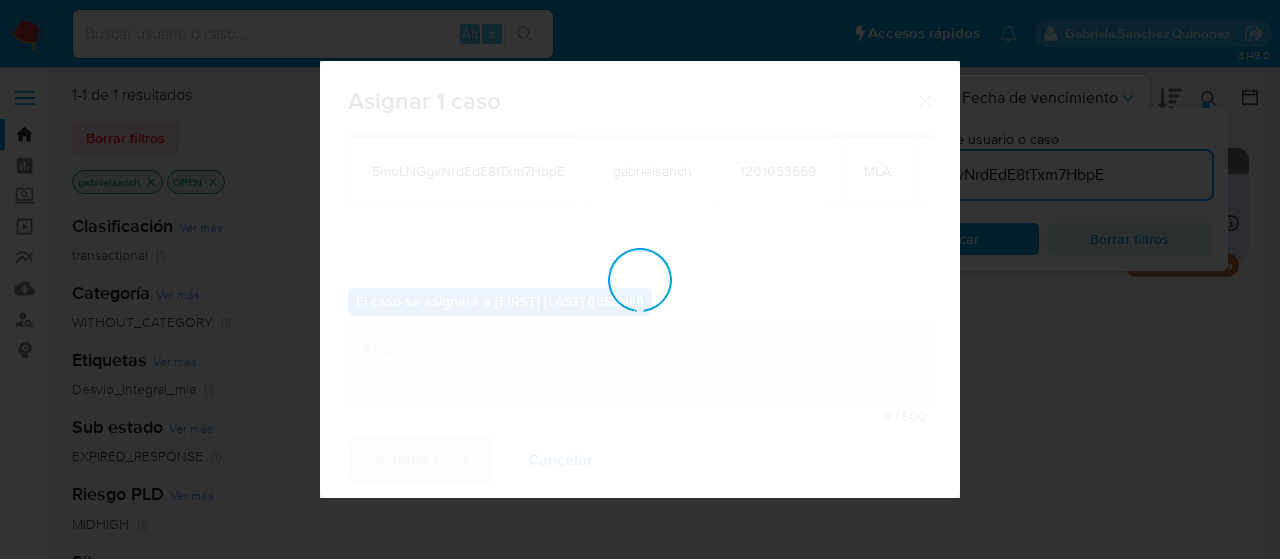 type 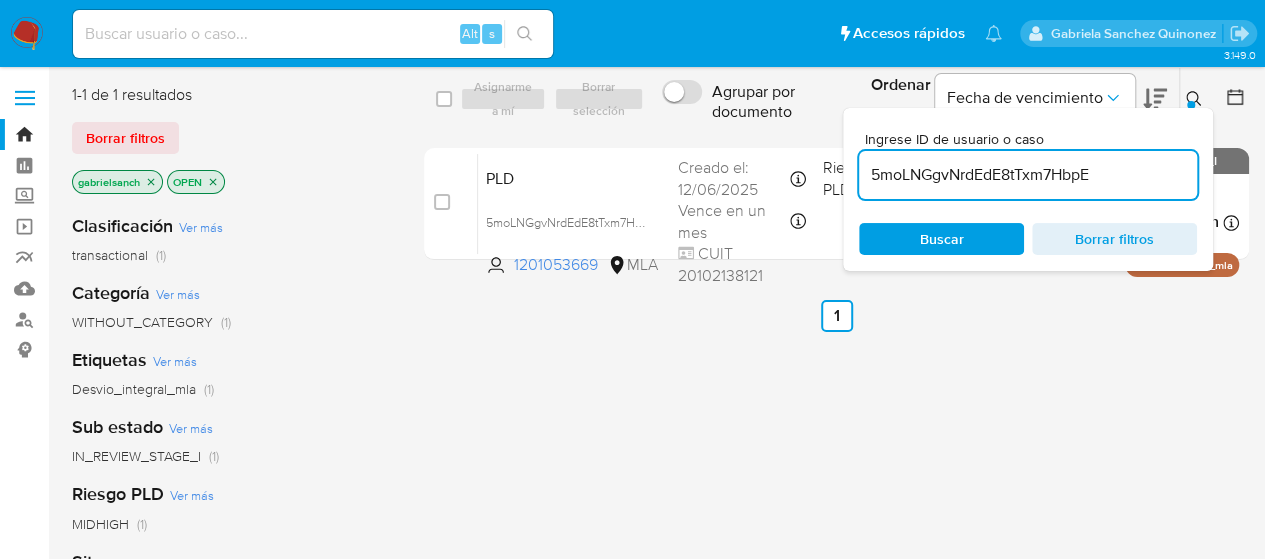 click on "5moLNGgvNrdEdE8tTxm7HbpE" at bounding box center [1028, 175] 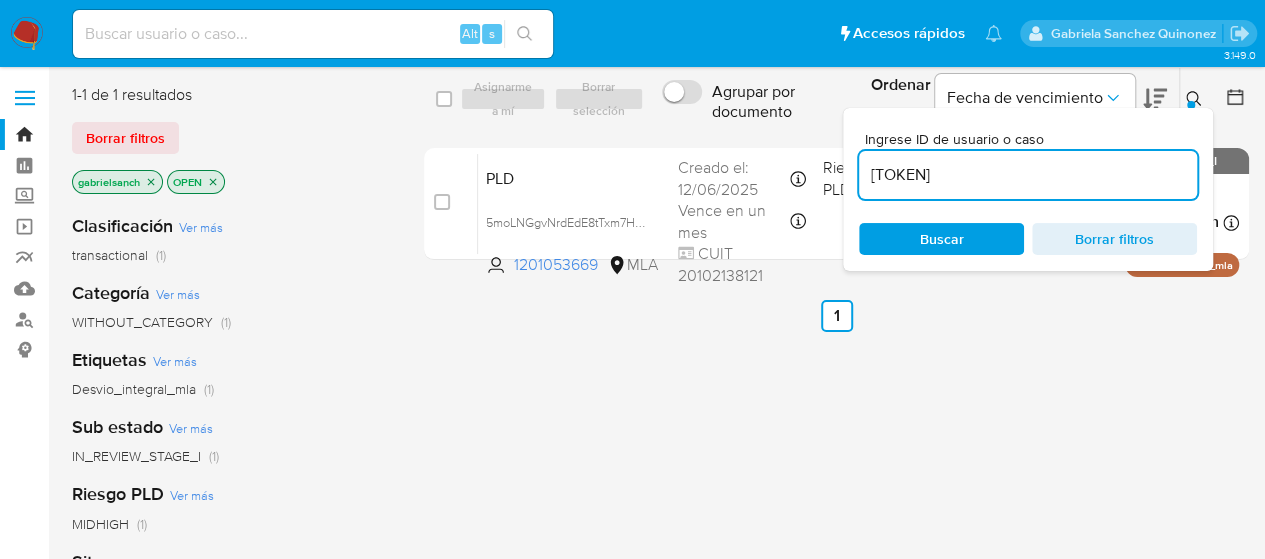 type on "o23KbjMrA5BGdpdpkSPfaJd5" 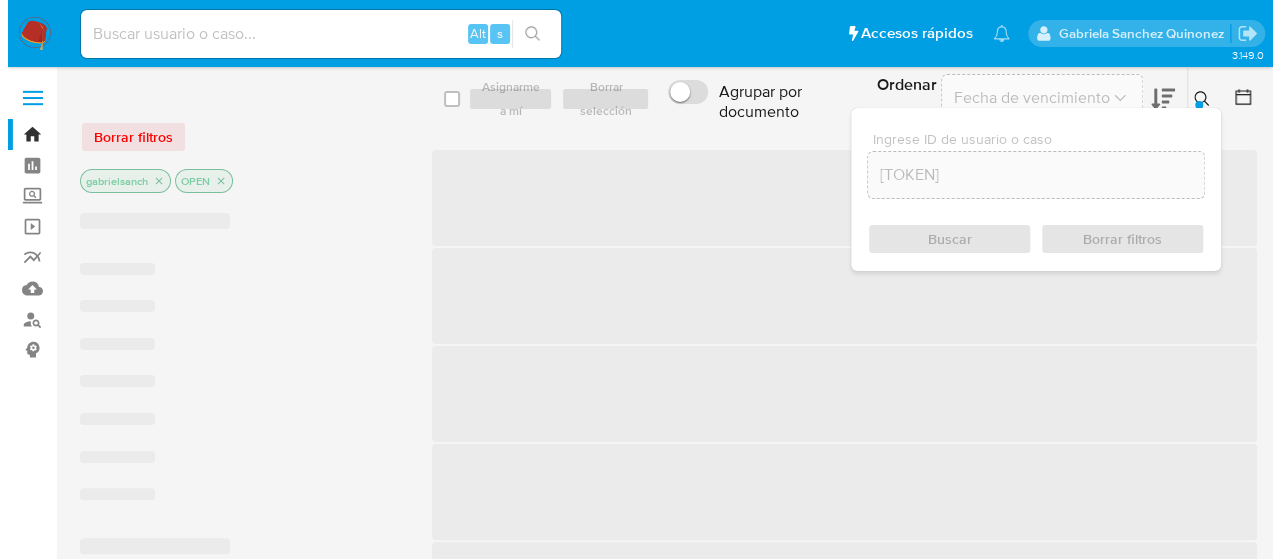 scroll, scrollTop: 0, scrollLeft: 0, axis: both 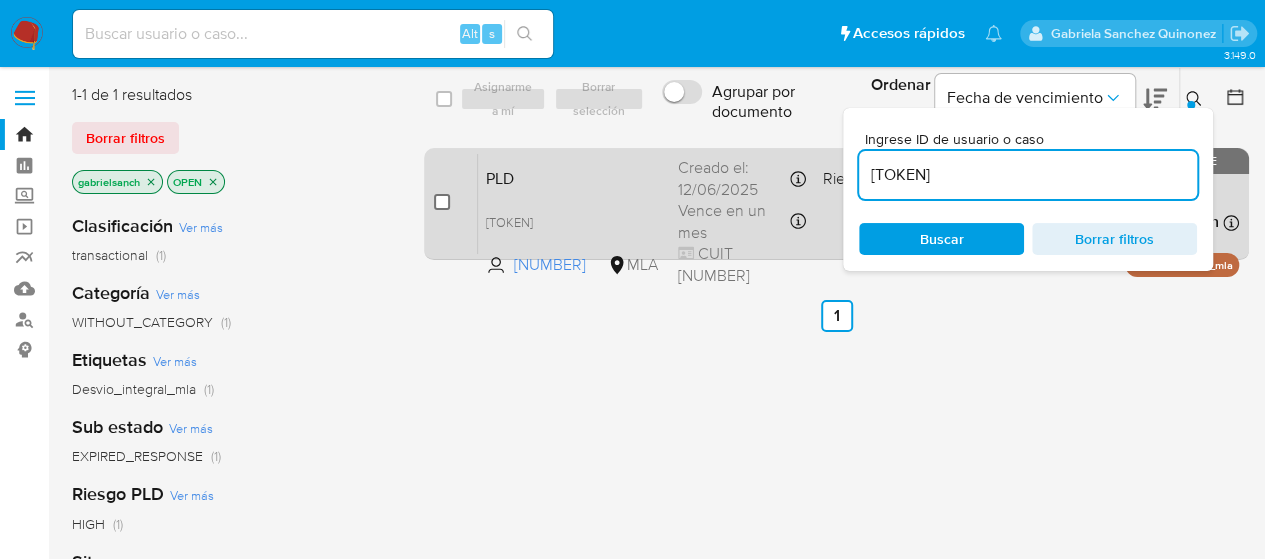 click at bounding box center [442, 202] 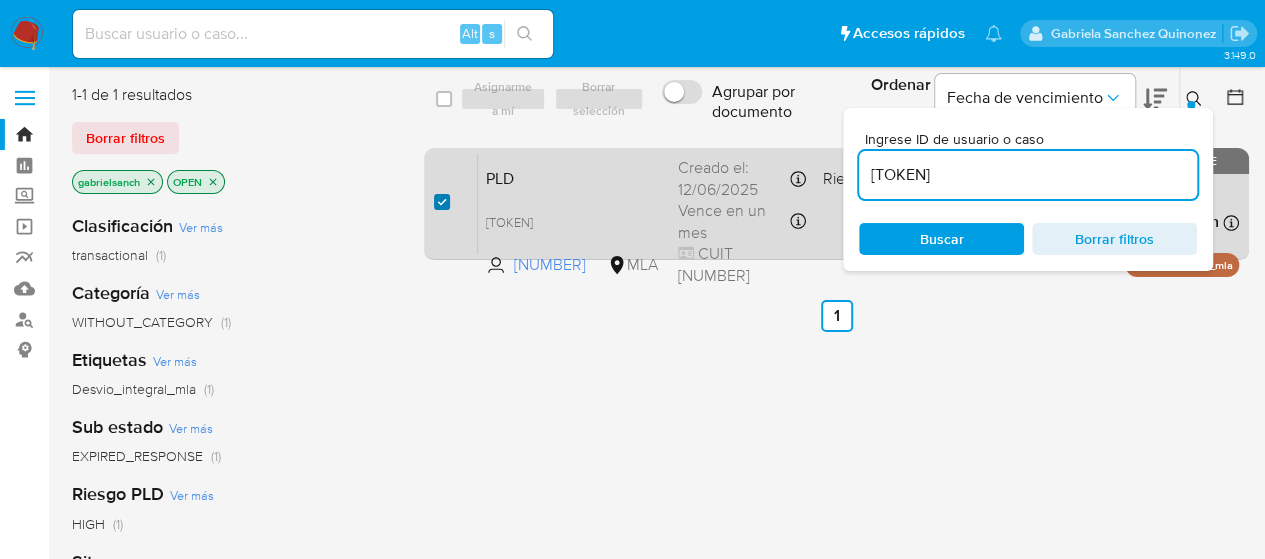 checkbox on "true" 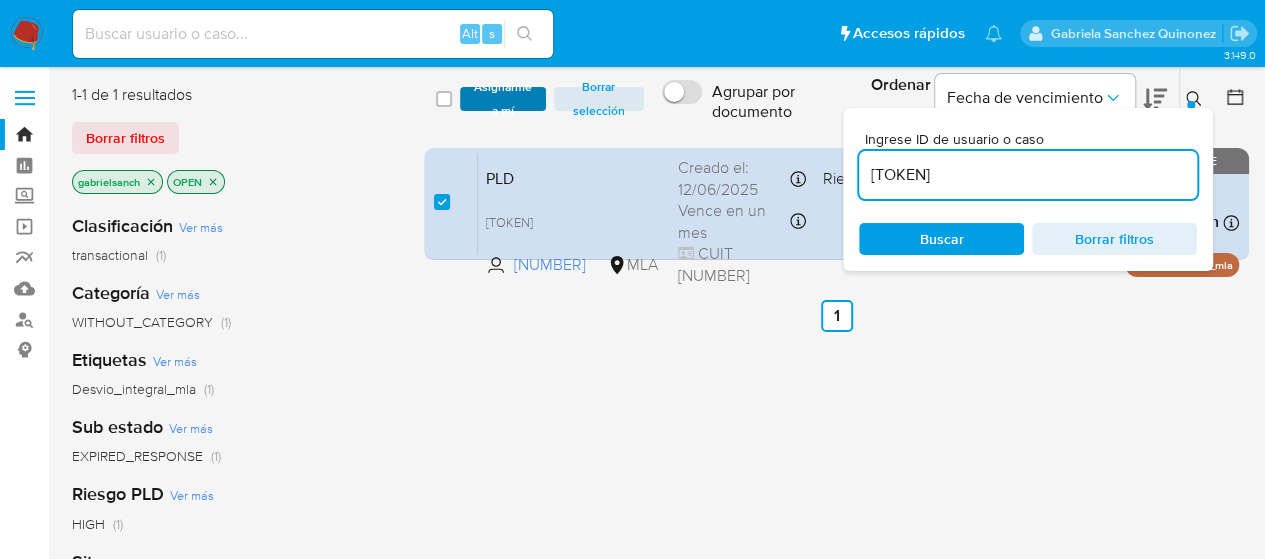click on "Asignarme a mí" at bounding box center [503, 99] 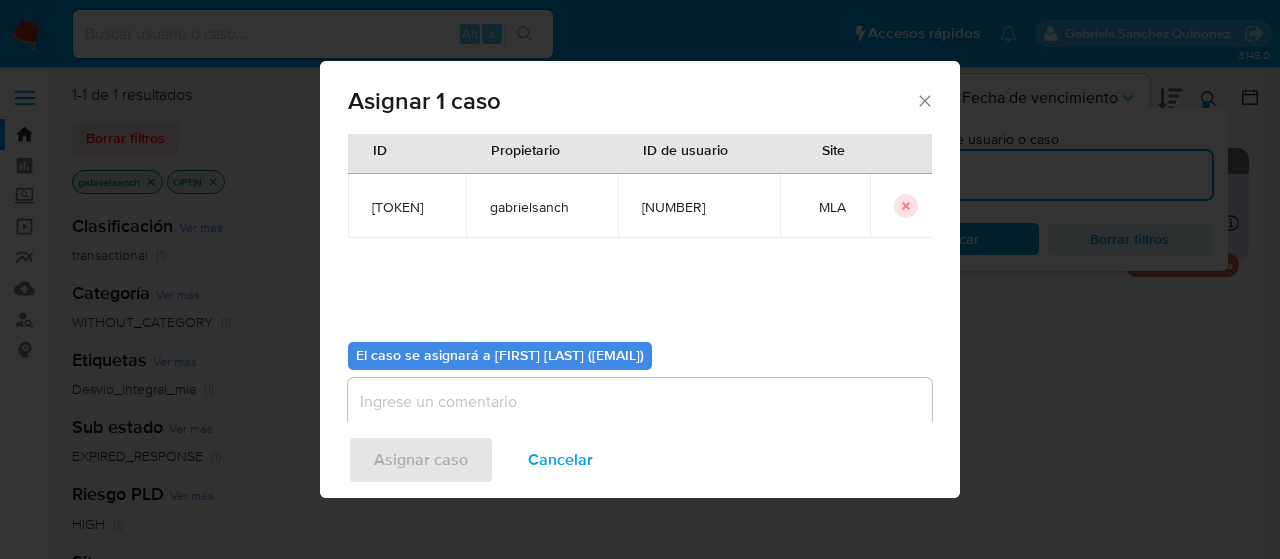 scroll, scrollTop: 102, scrollLeft: 0, axis: vertical 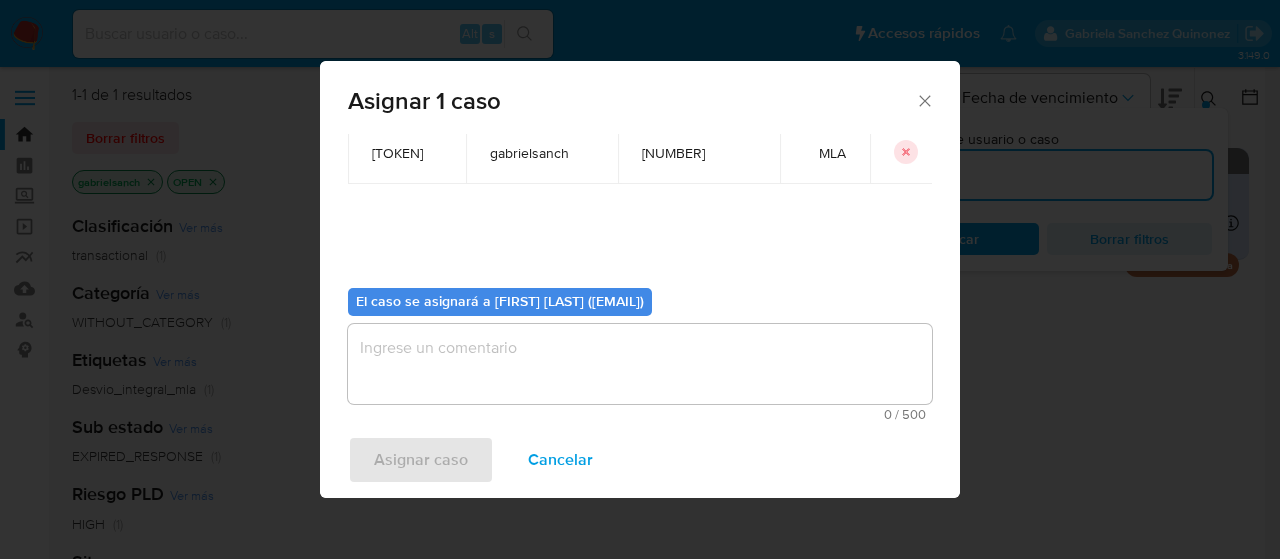 click at bounding box center (640, 364) 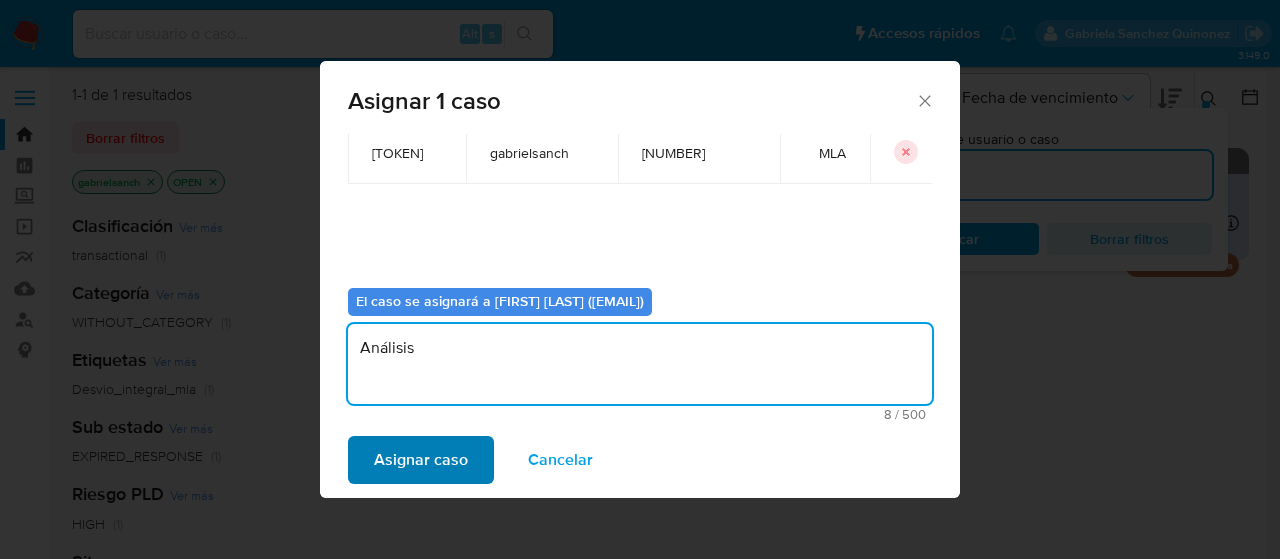 type on "Análisis" 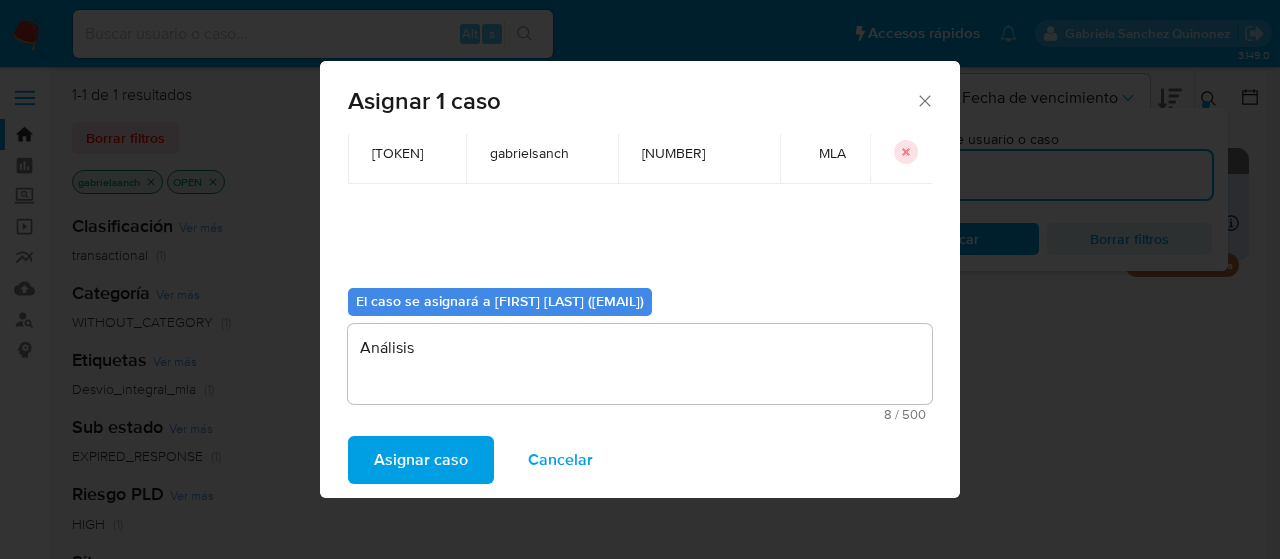 click on "Asignar caso" at bounding box center [421, 460] 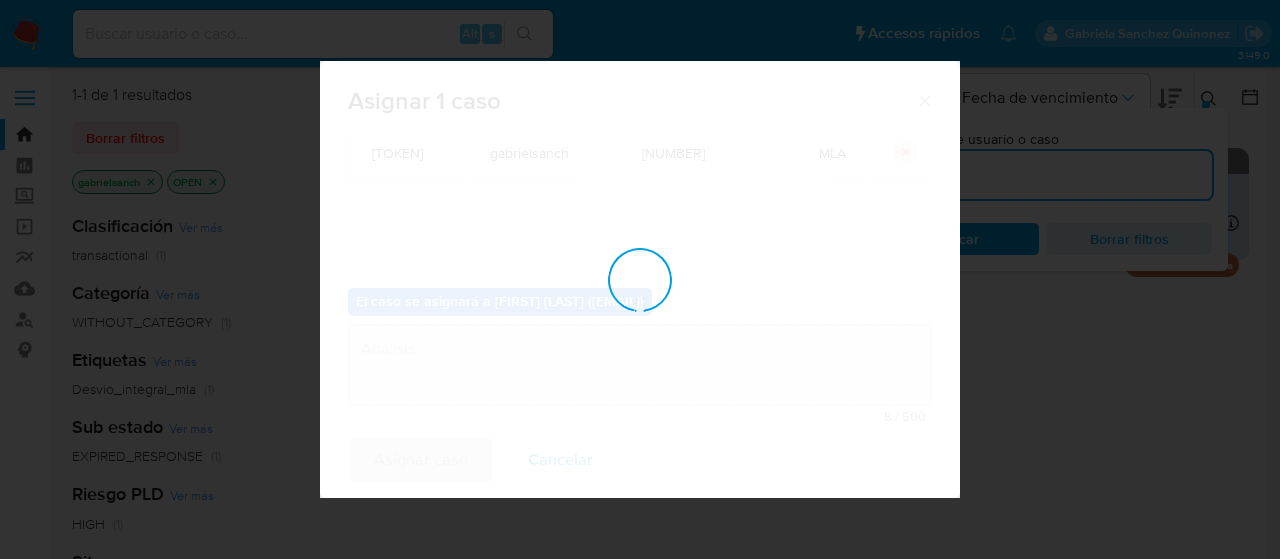 type 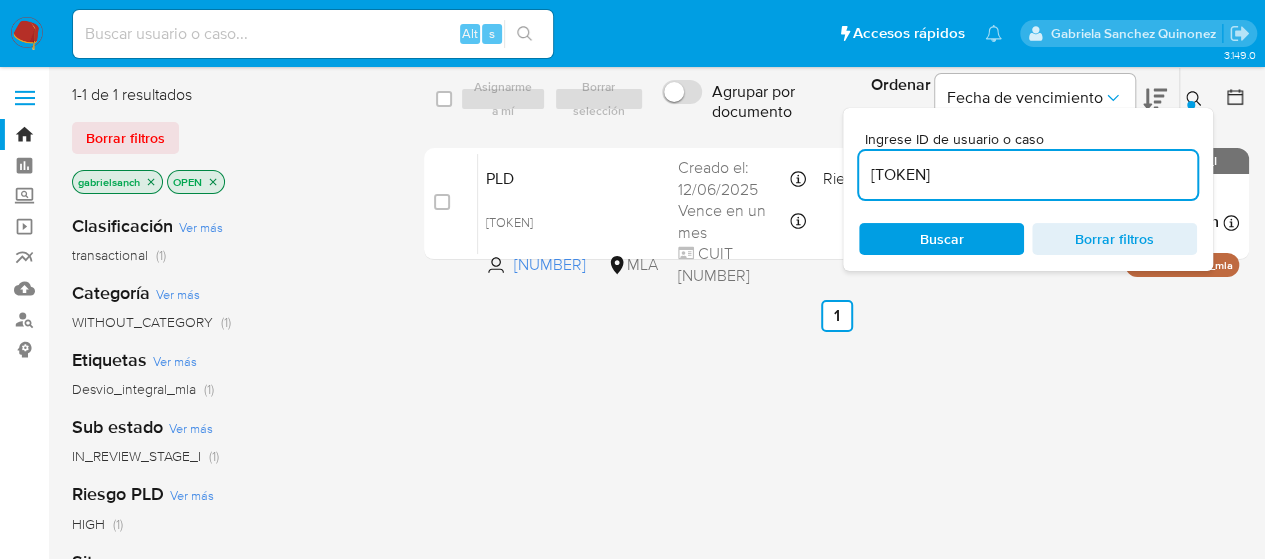 click on "o23KbjMrA5BGdpdpkSPfaJd5" at bounding box center (1028, 175) 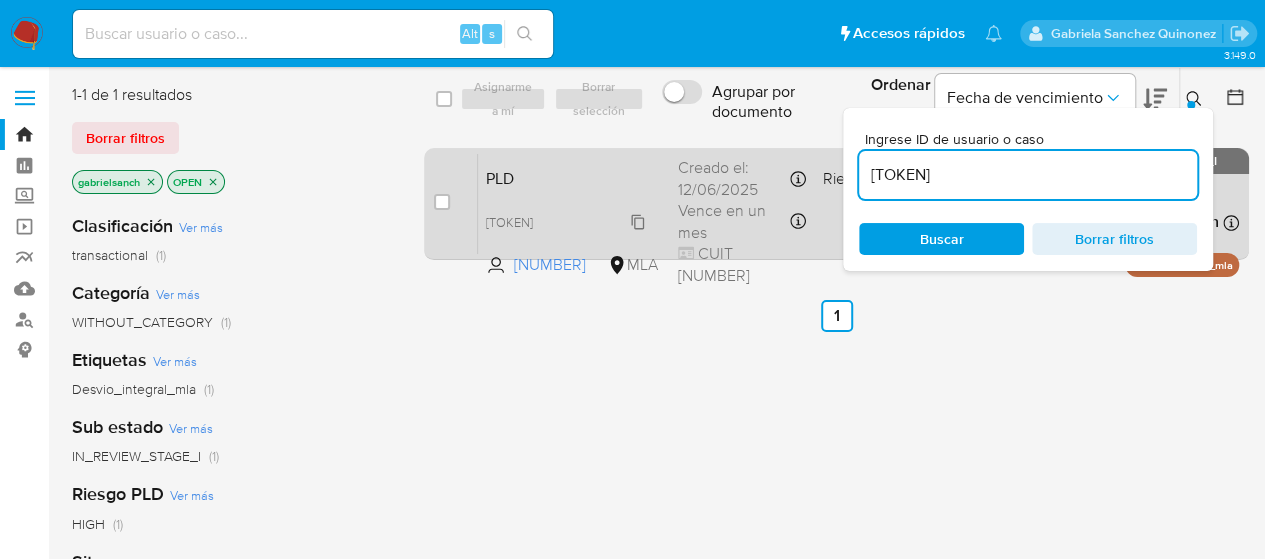 type on "SYNszleBsyzd0qFK2jI0kXvI" 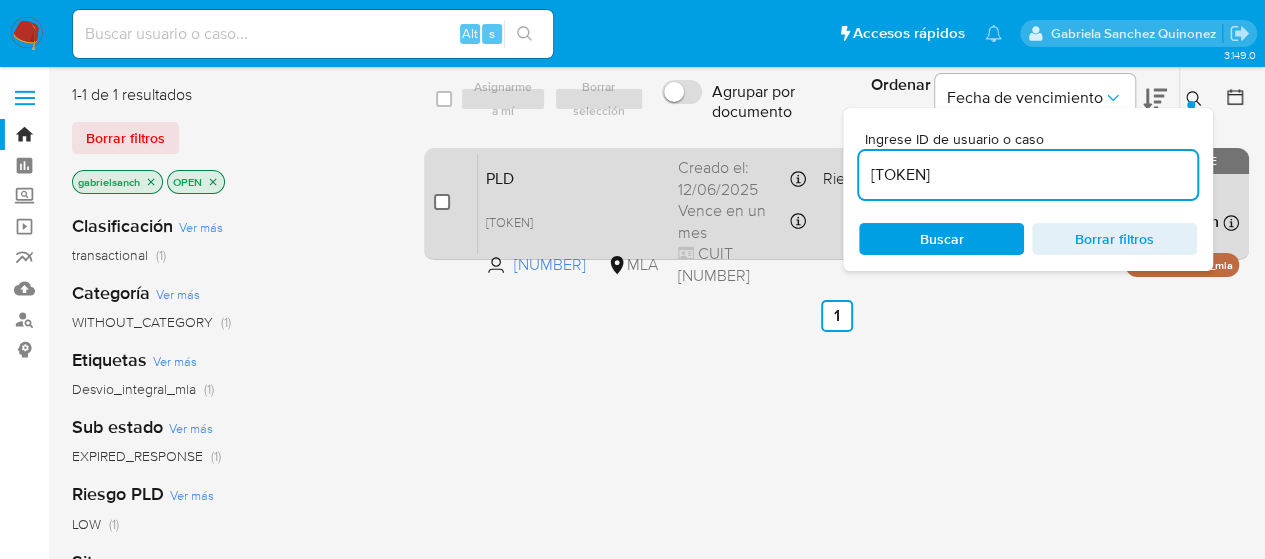 click at bounding box center (442, 202) 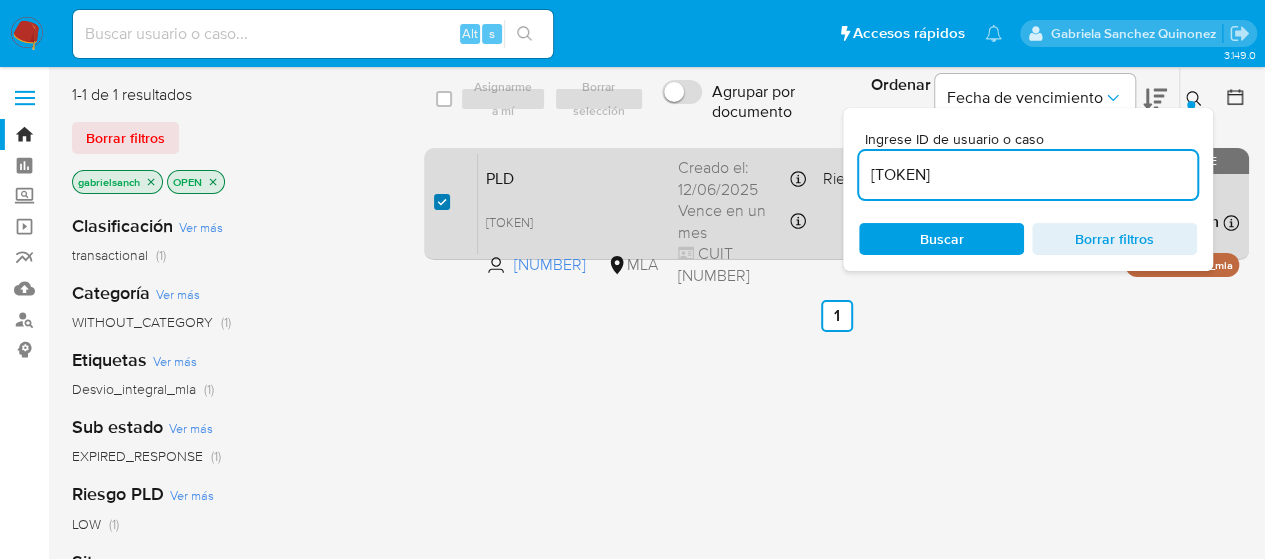 checkbox on "true" 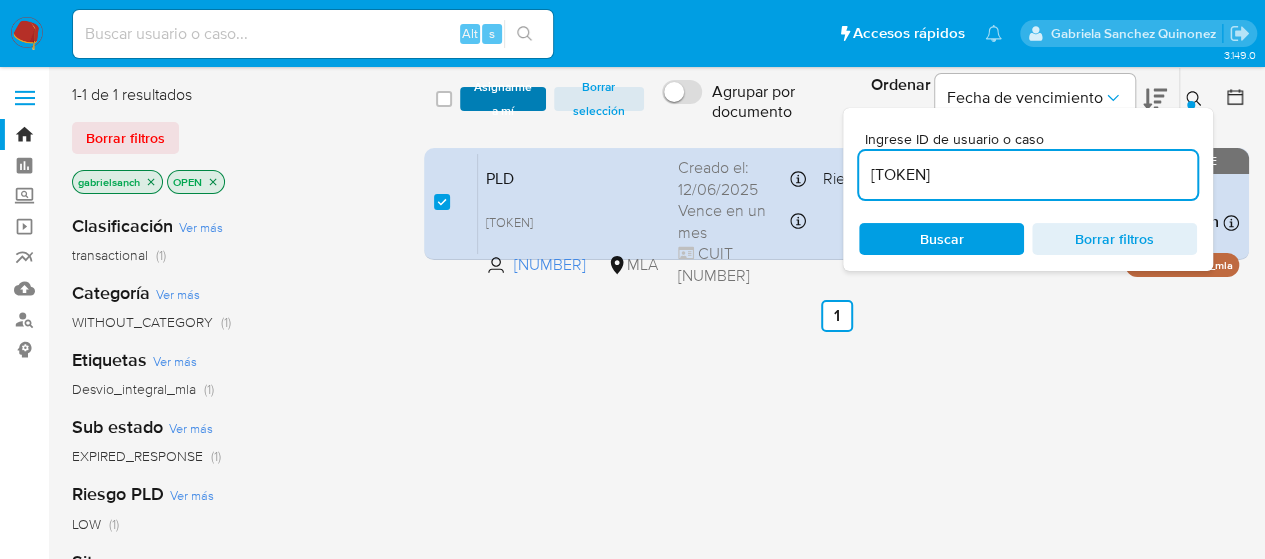 click on "Asignarme a mí" at bounding box center [503, 99] 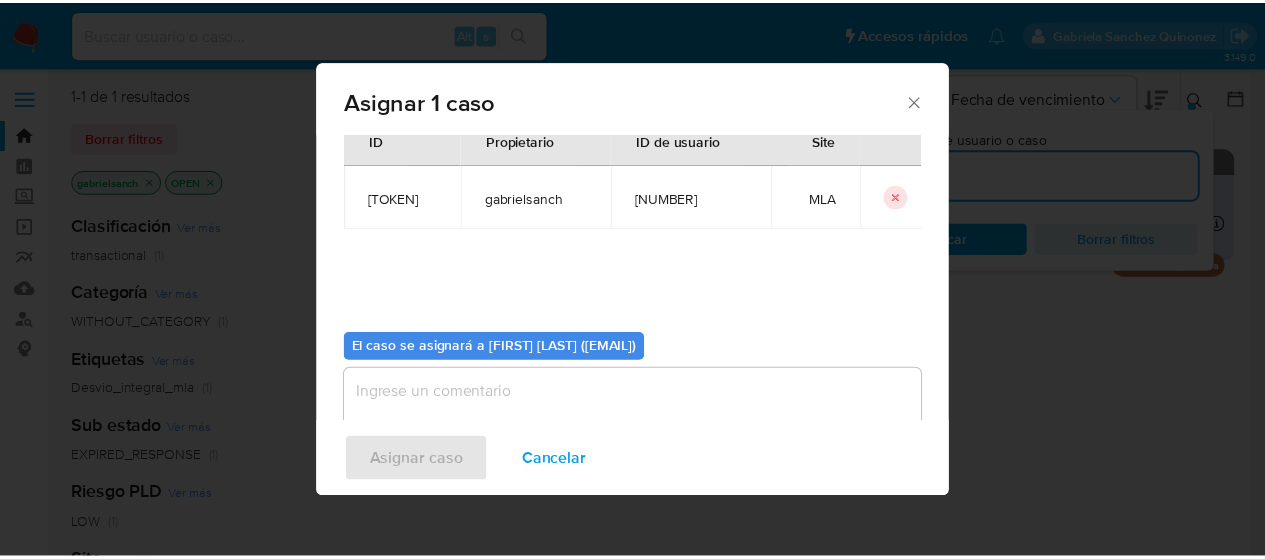 scroll, scrollTop: 102, scrollLeft: 0, axis: vertical 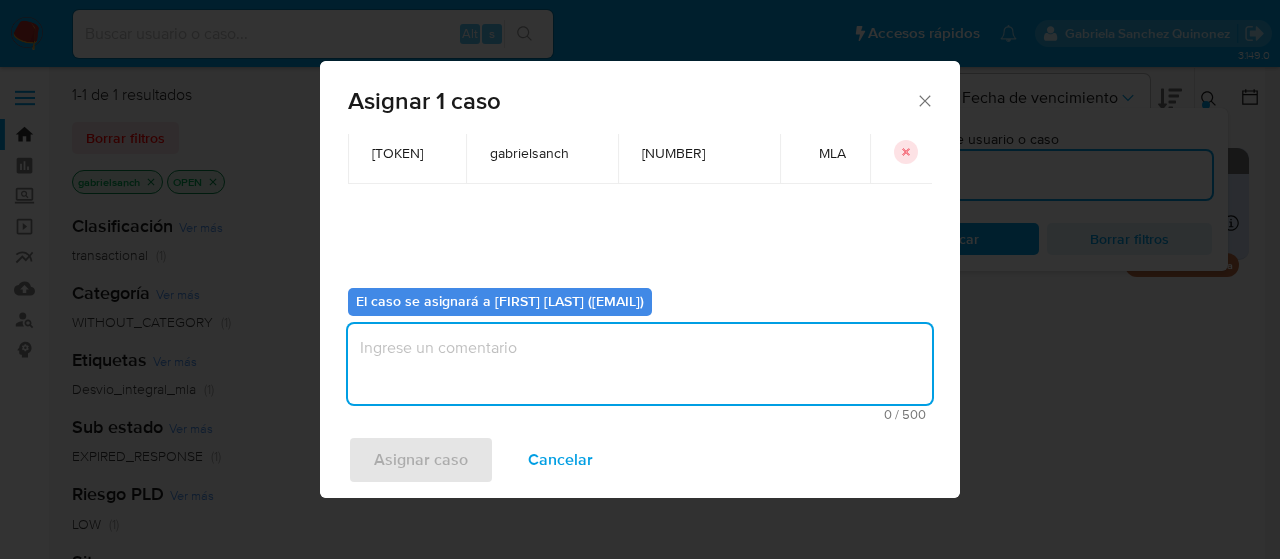 click at bounding box center (640, 364) 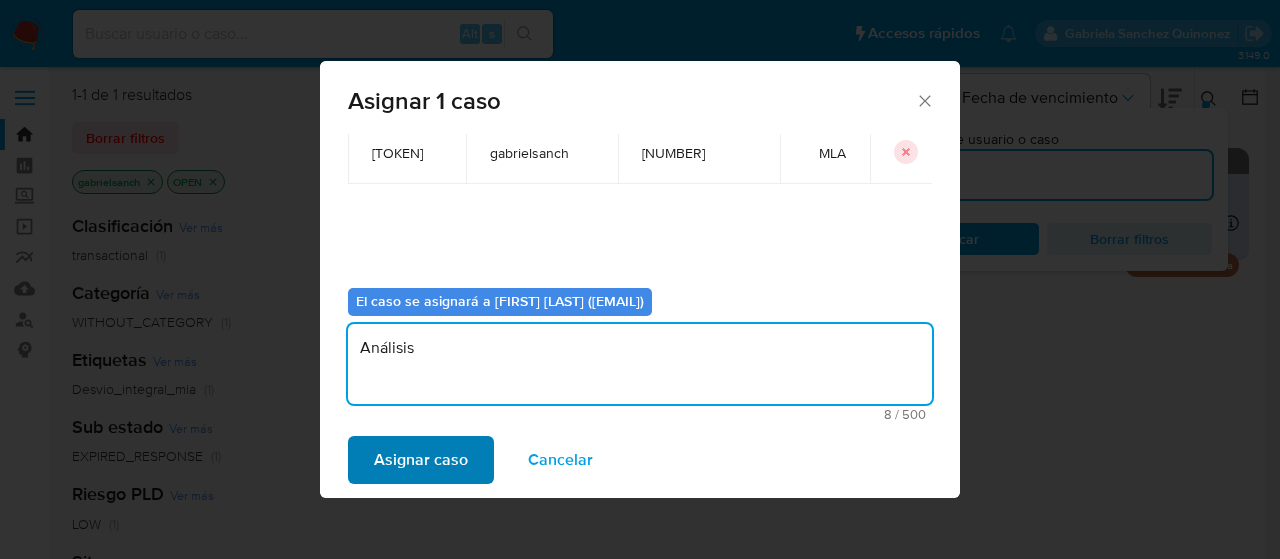 type on "Análisis" 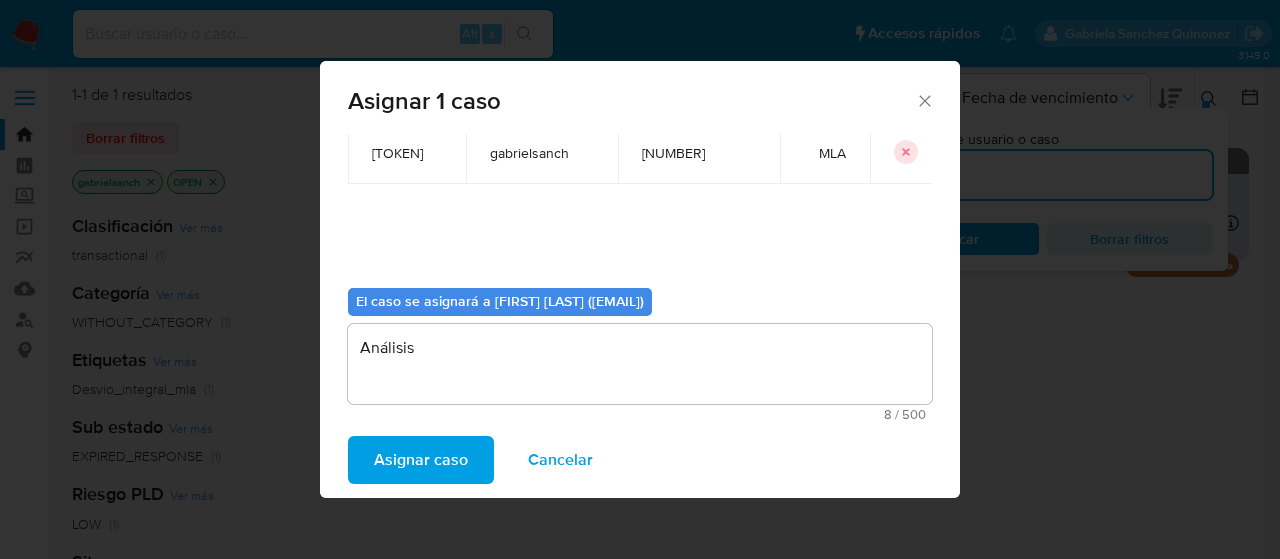 click on "Asignar caso" at bounding box center (421, 460) 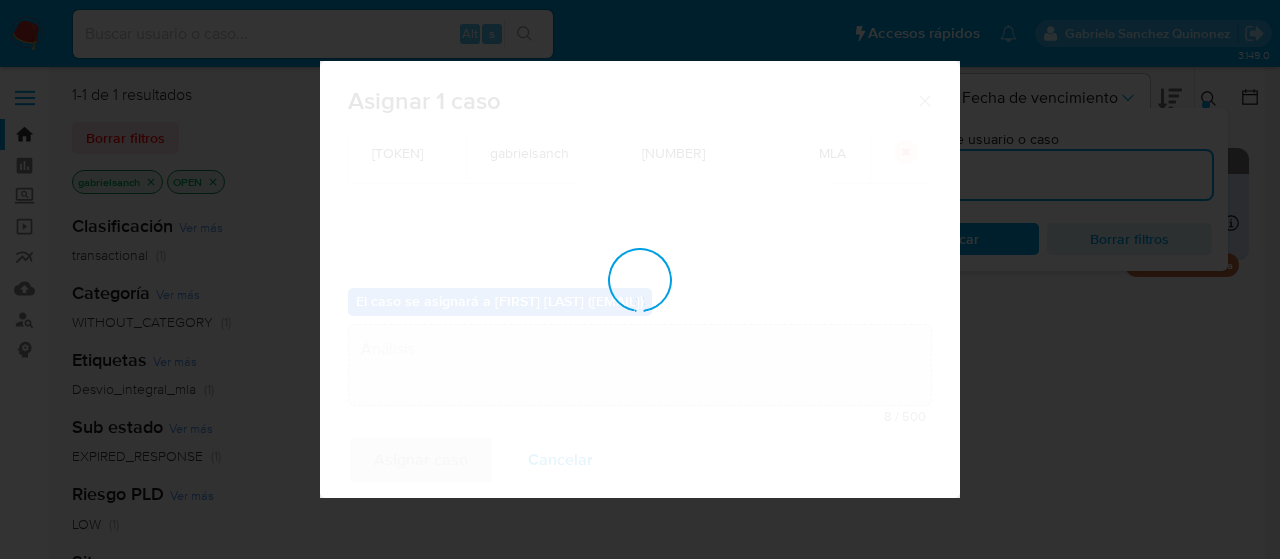 type 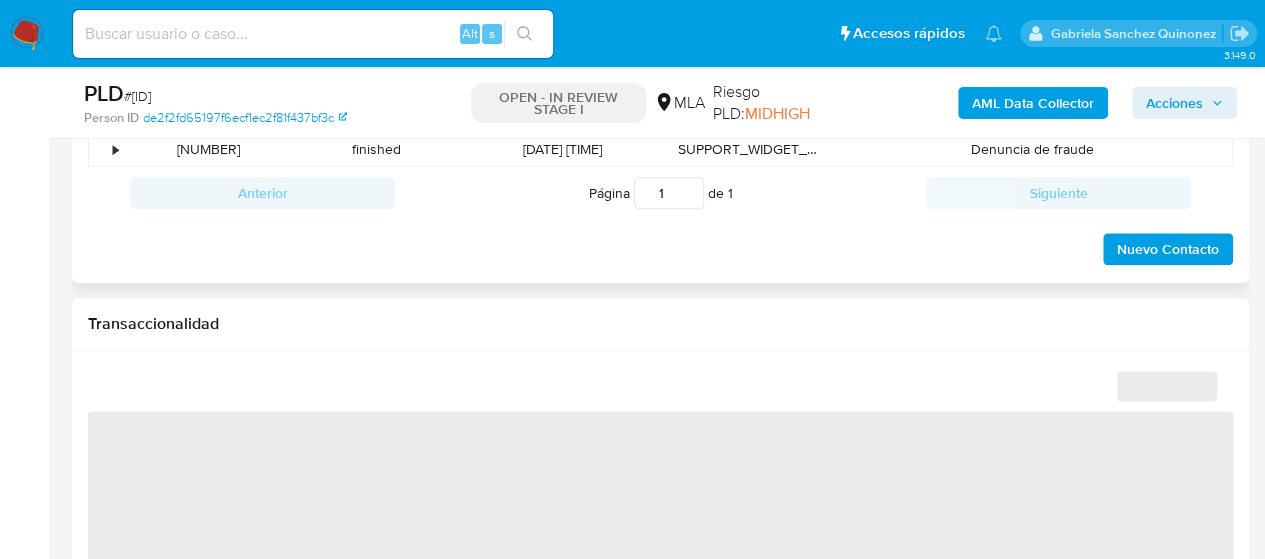 scroll, scrollTop: 900, scrollLeft: 0, axis: vertical 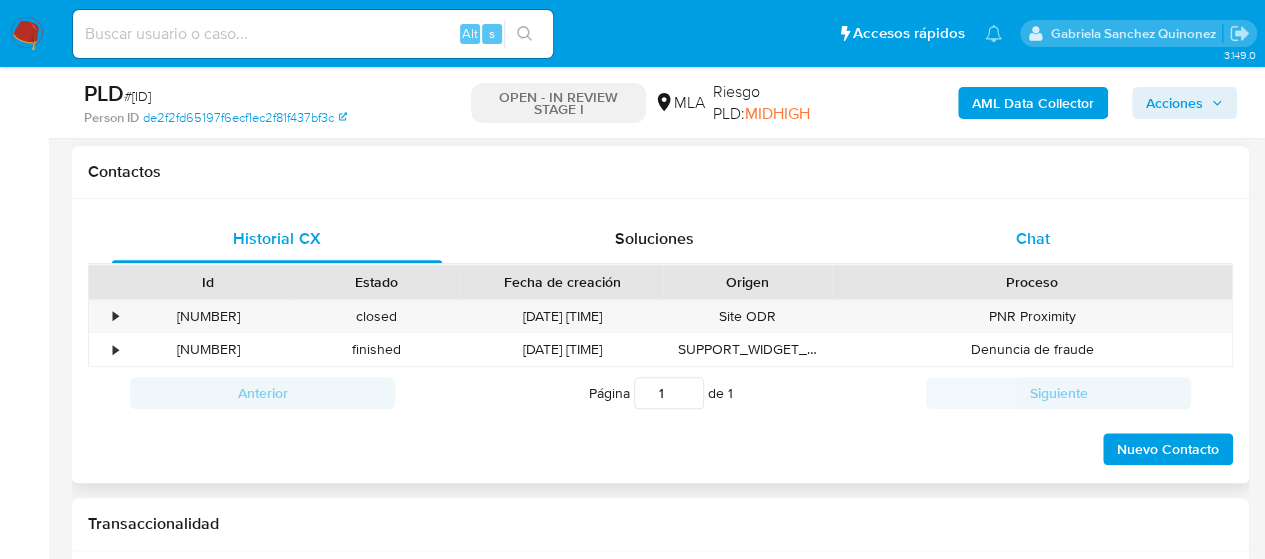 click on "Chat" at bounding box center [1033, 239] 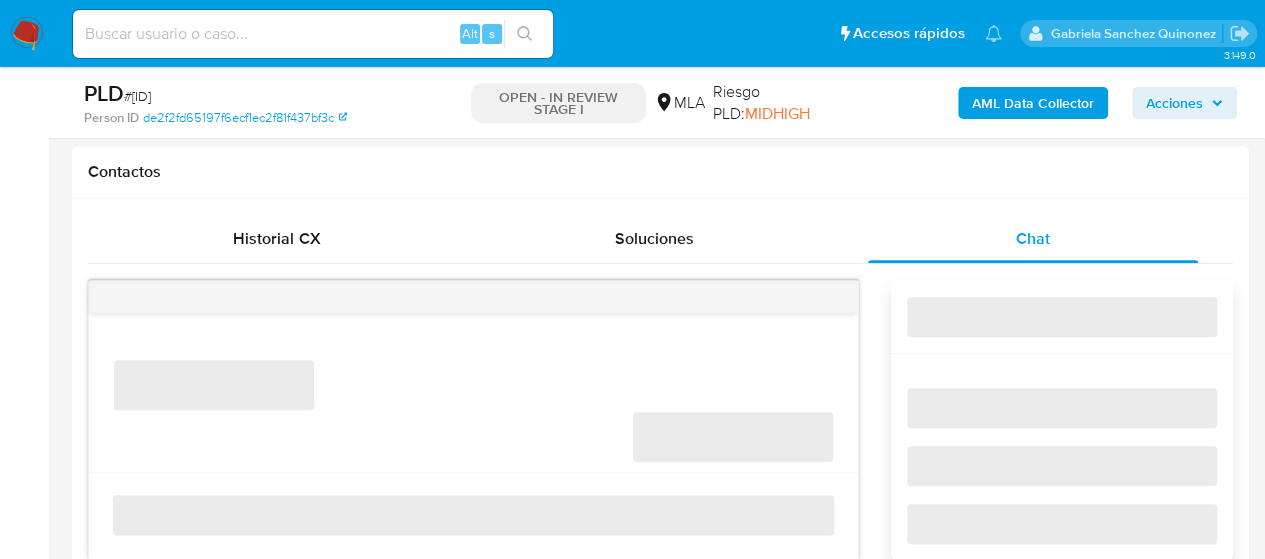 select on "10" 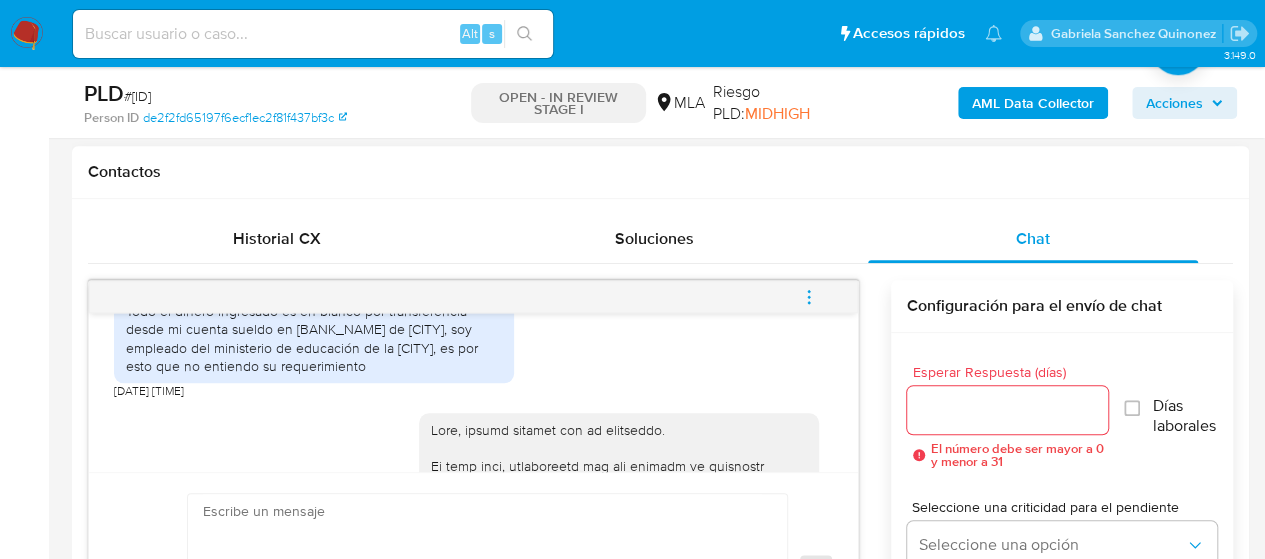 scroll, scrollTop: 1677, scrollLeft: 0, axis: vertical 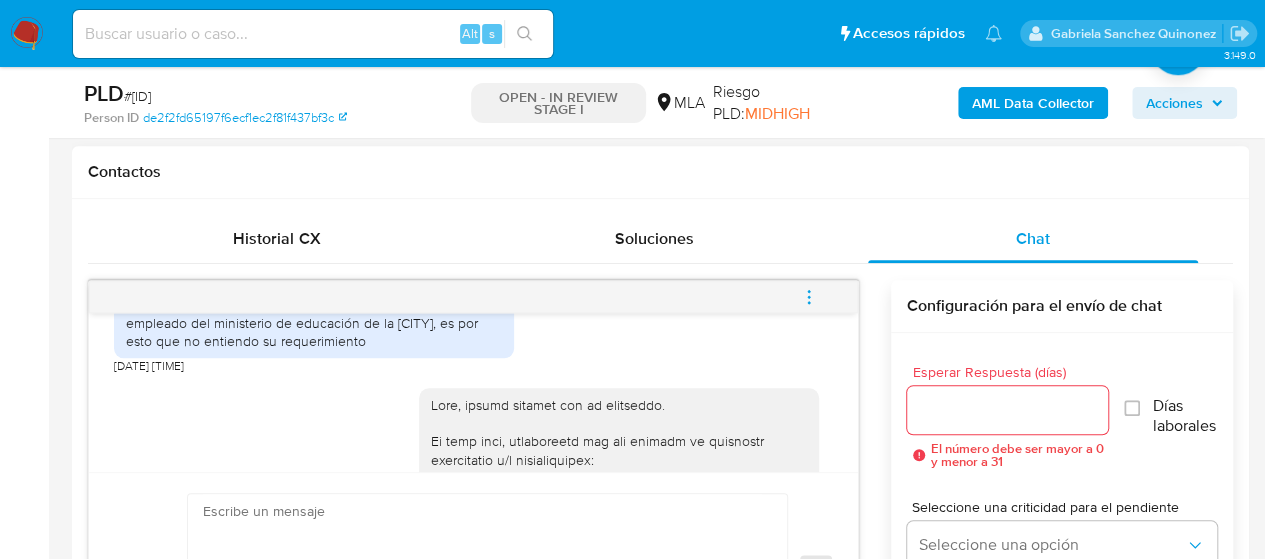 type 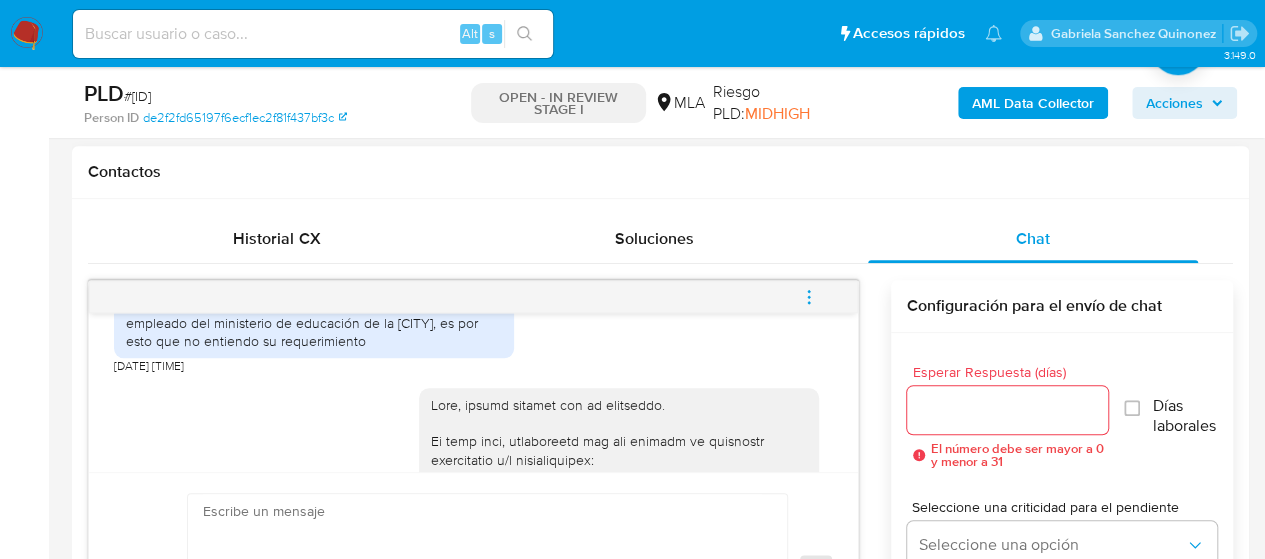 click 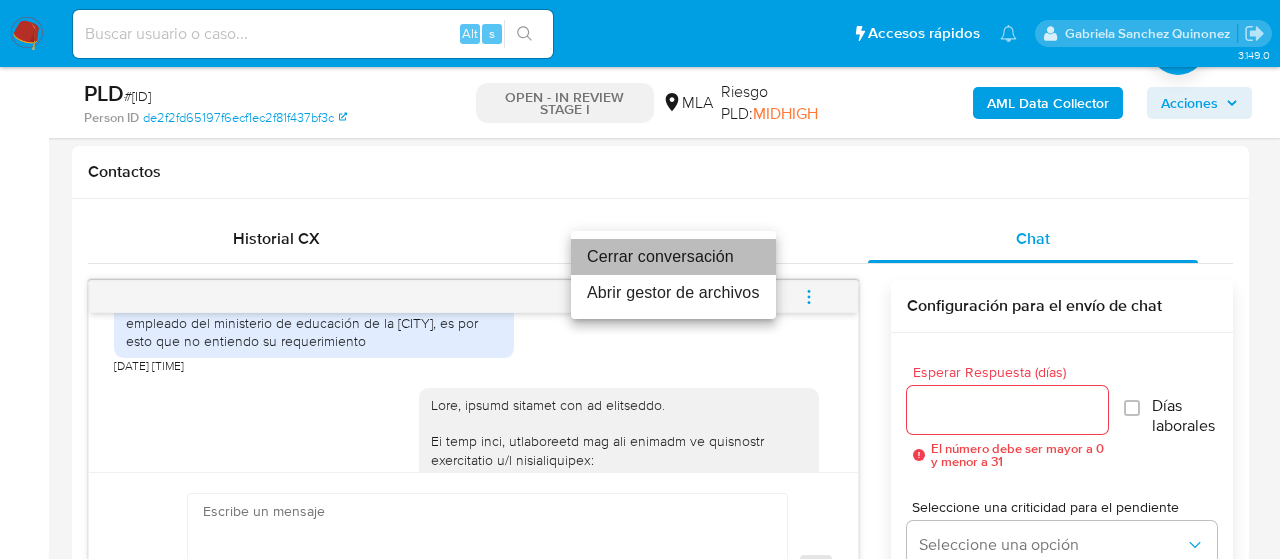 click on "Cerrar conversación" at bounding box center (673, 257) 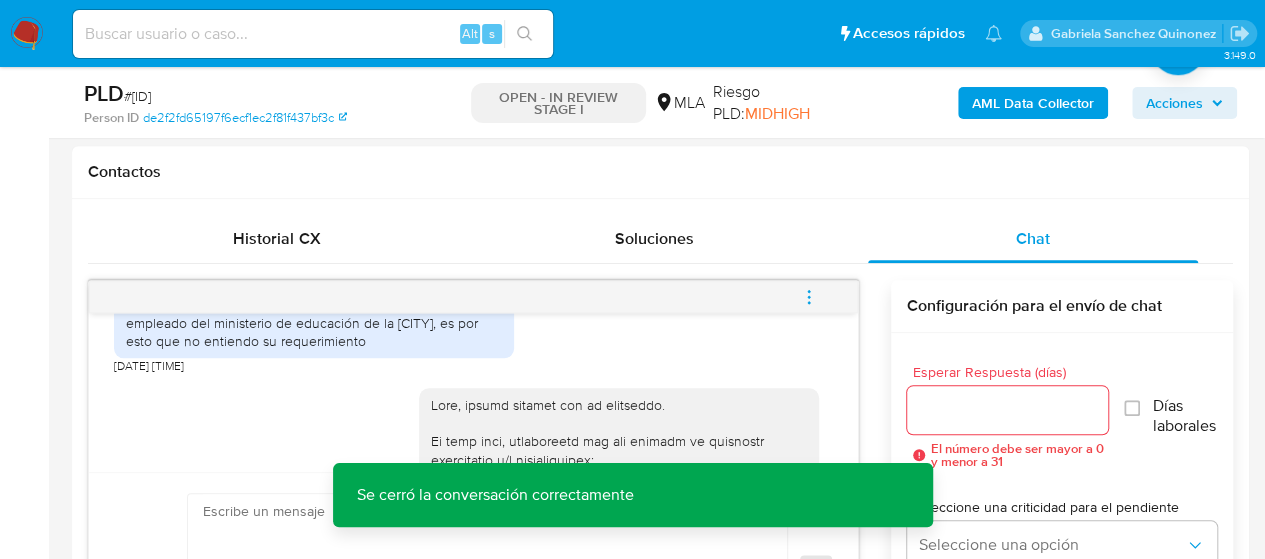 scroll, scrollTop: 500, scrollLeft: 0, axis: vertical 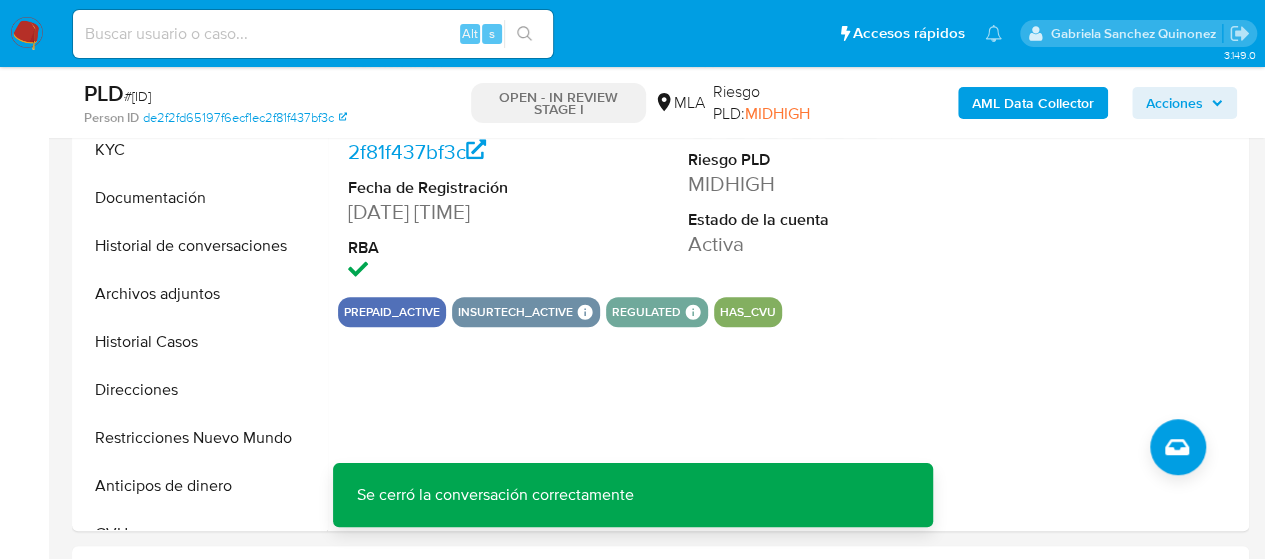 click on "Archivos adjuntos" at bounding box center [202, 294] 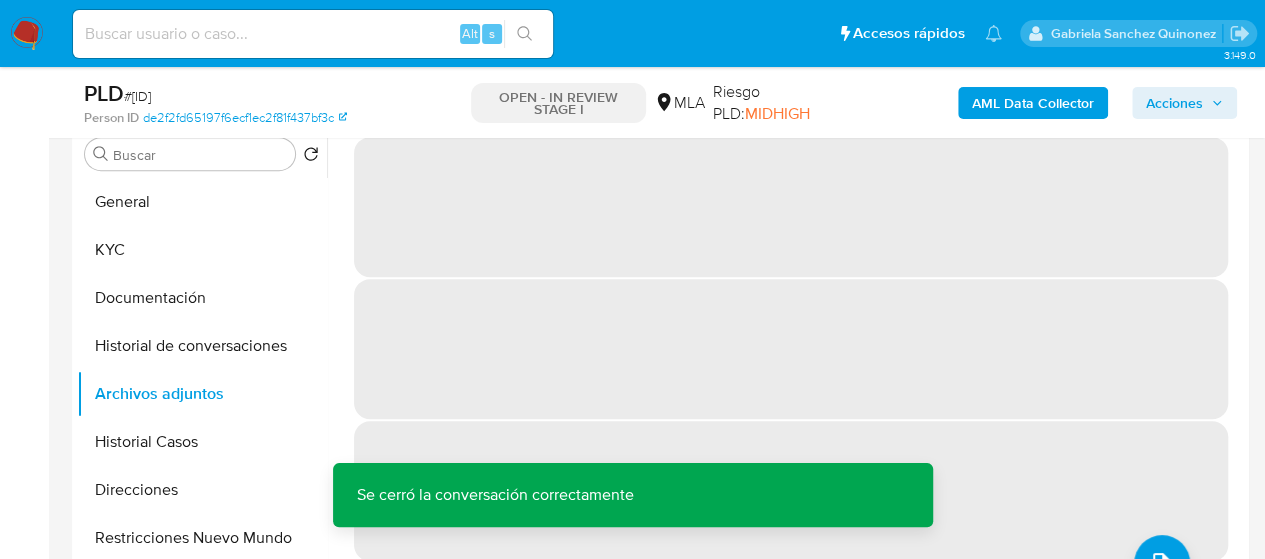 scroll, scrollTop: 300, scrollLeft: 0, axis: vertical 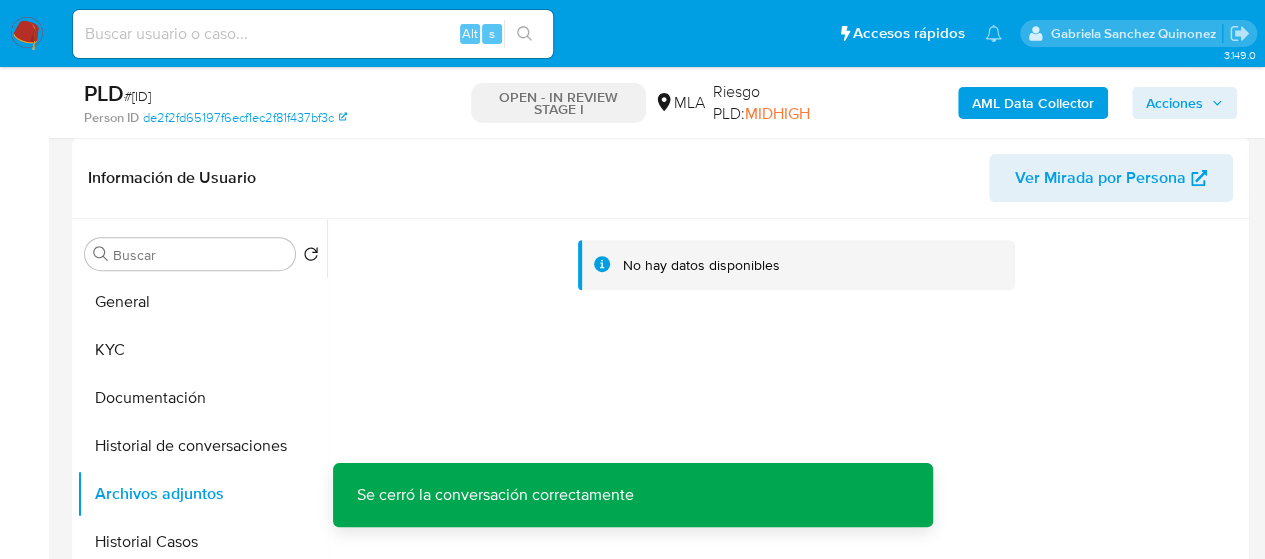 click on "AML Data Collector" at bounding box center (1033, 103) 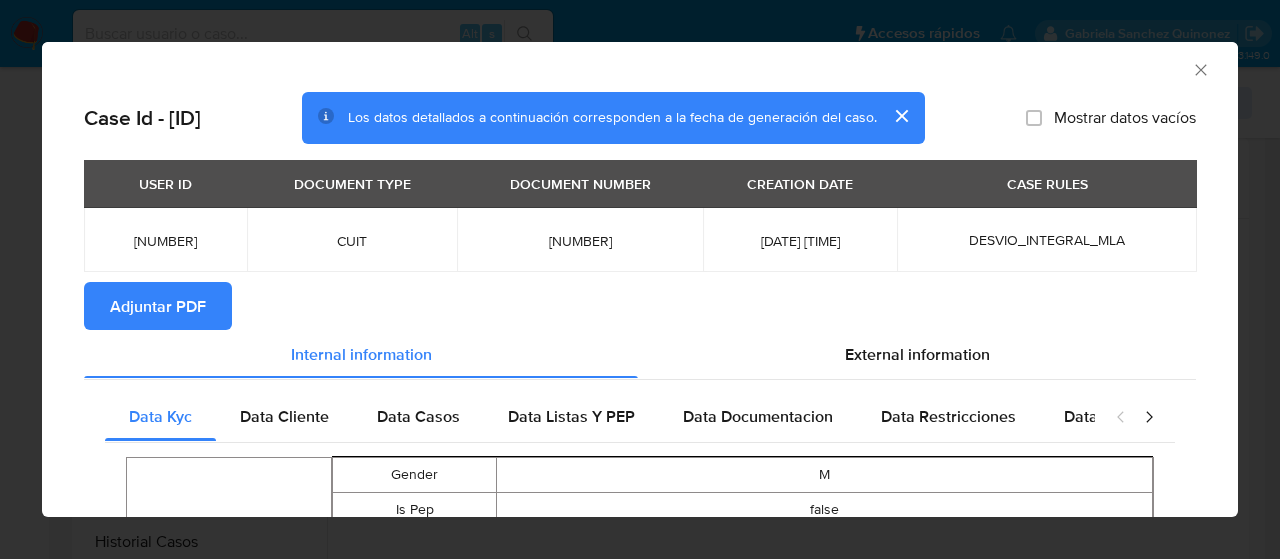 click on "Adjuntar PDF" at bounding box center (158, 306) 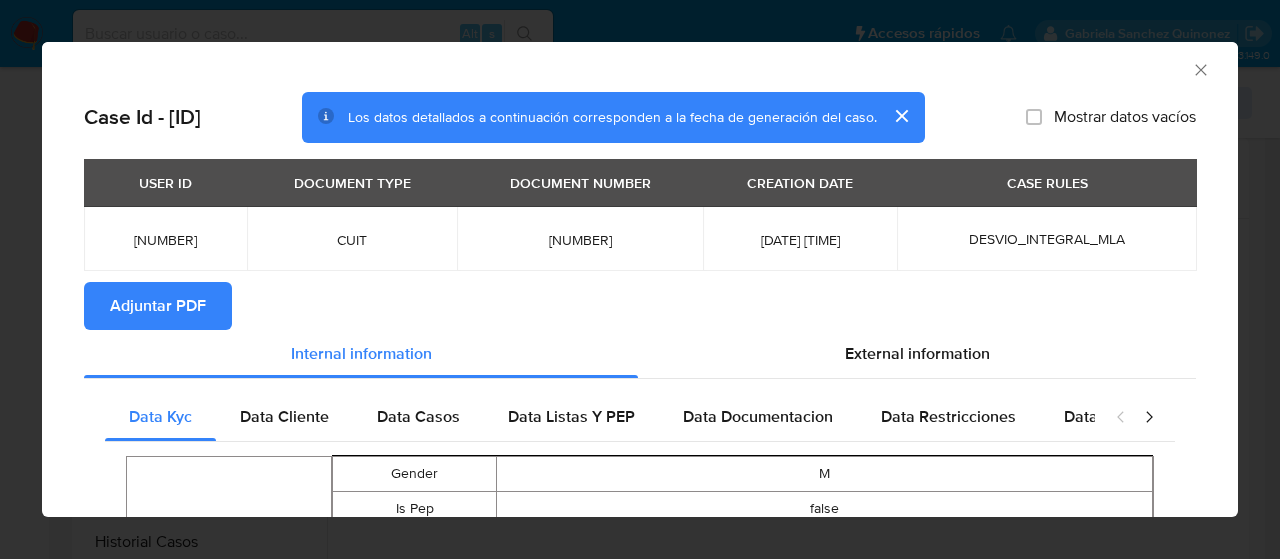 click 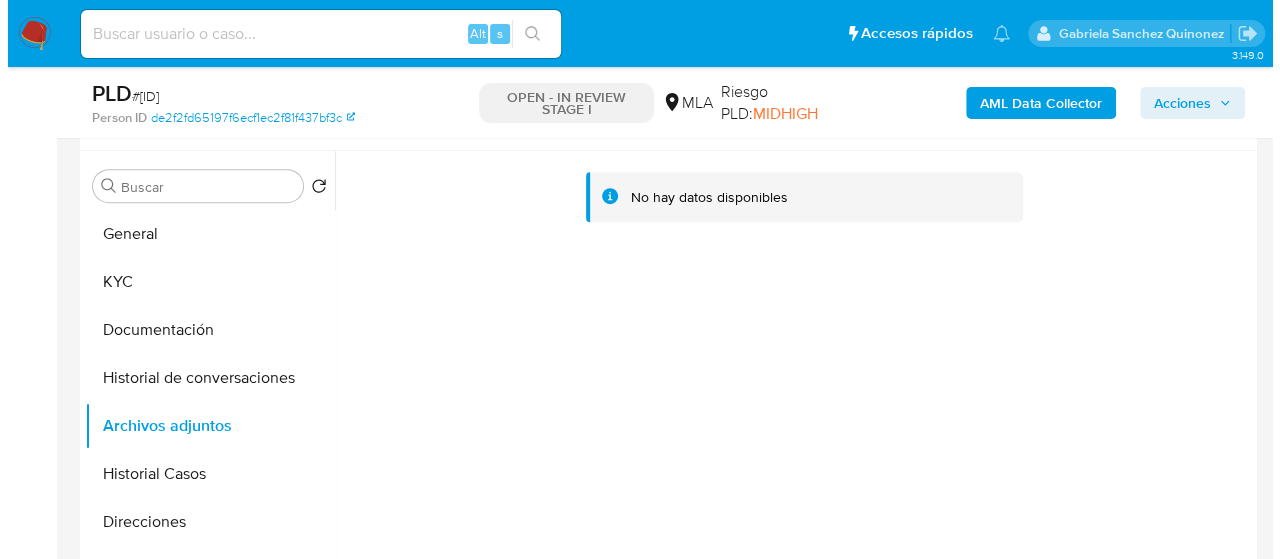 scroll, scrollTop: 400, scrollLeft: 0, axis: vertical 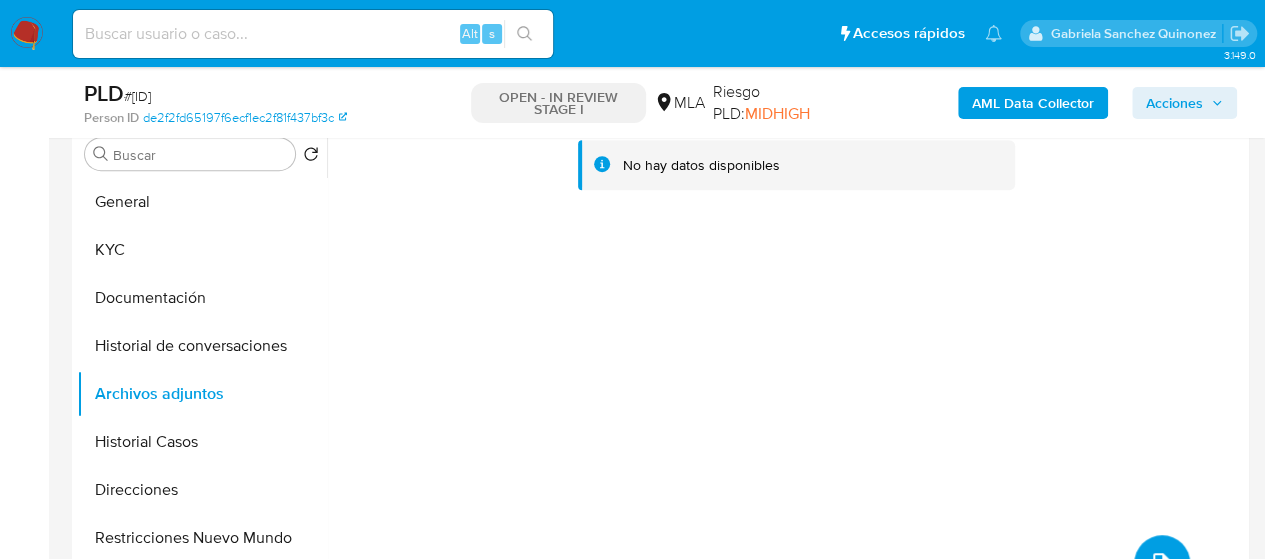 click 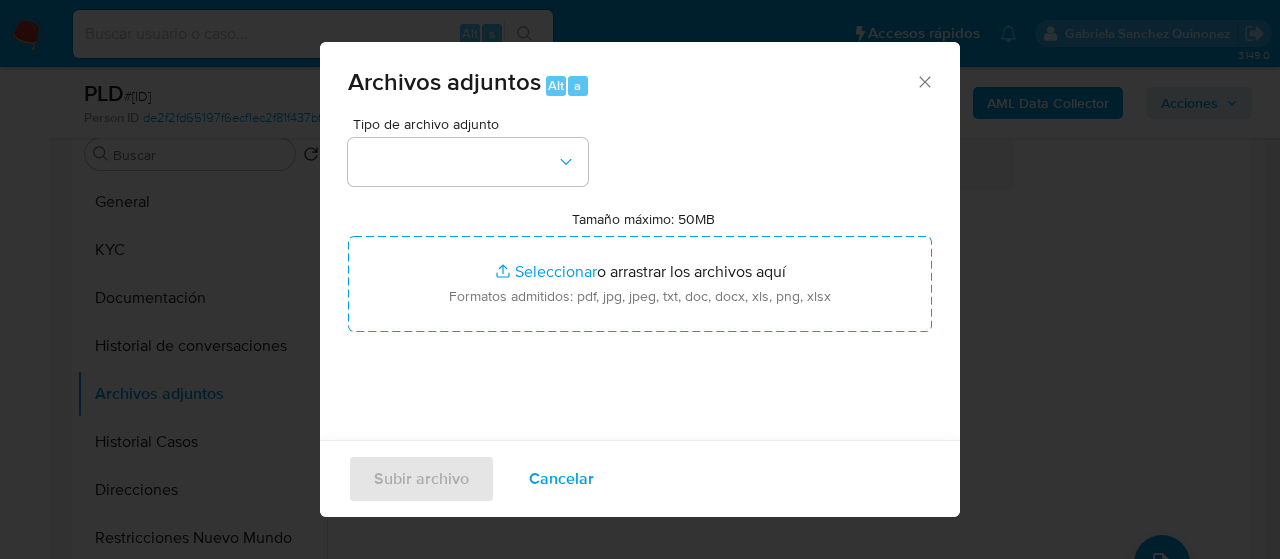 click on "Tipo de archivo adjunto" at bounding box center [468, 151] 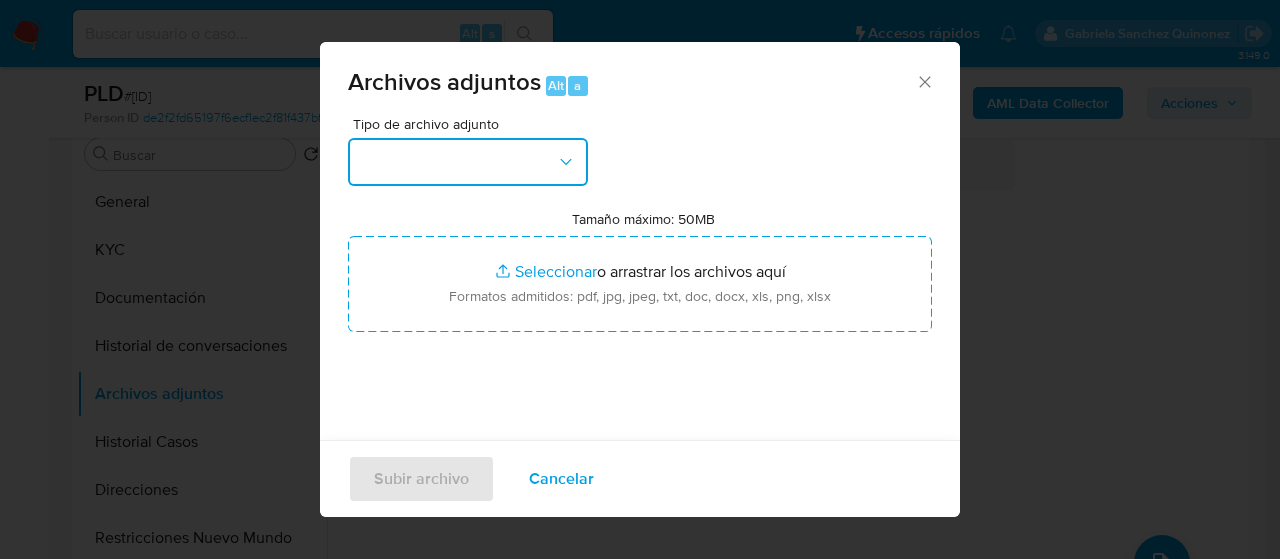 click at bounding box center (468, 162) 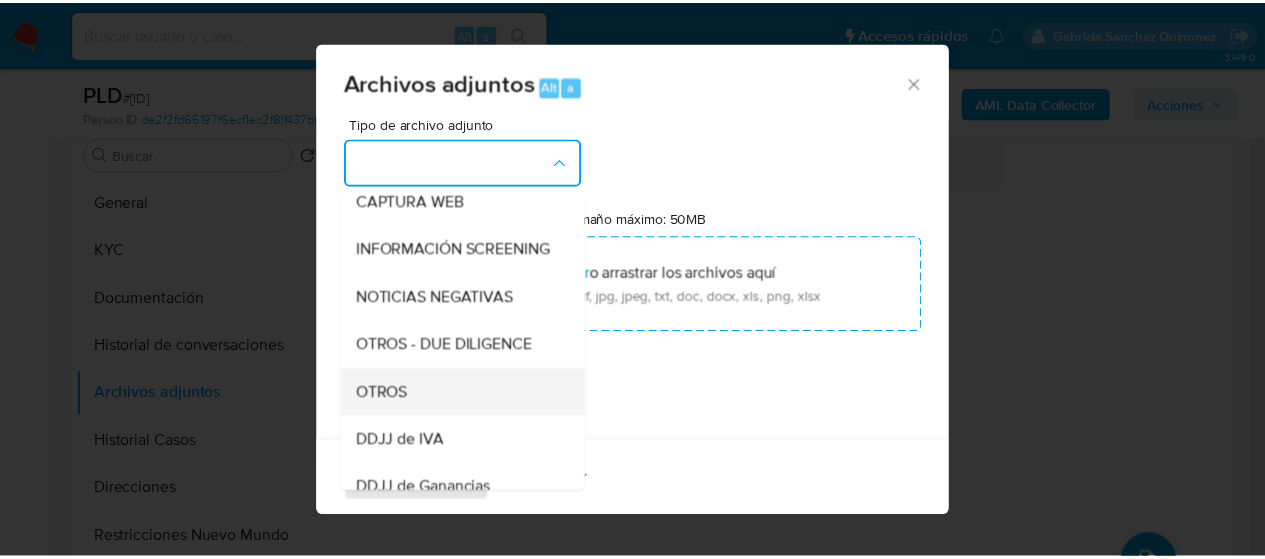 scroll, scrollTop: 300, scrollLeft: 0, axis: vertical 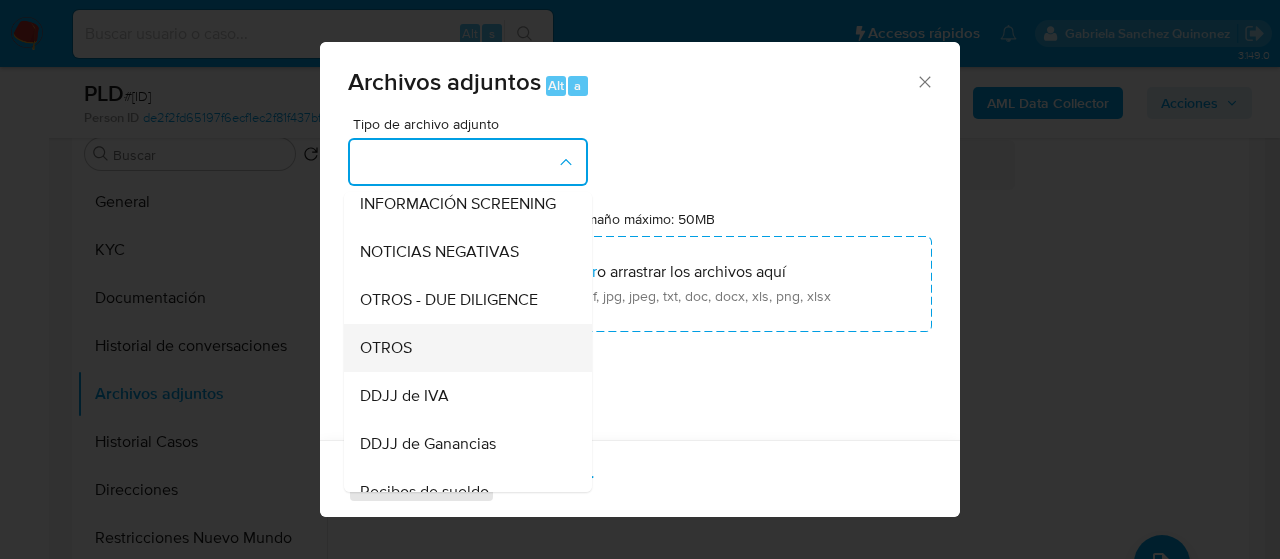 click on "OTROS" at bounding box center (386, 348) 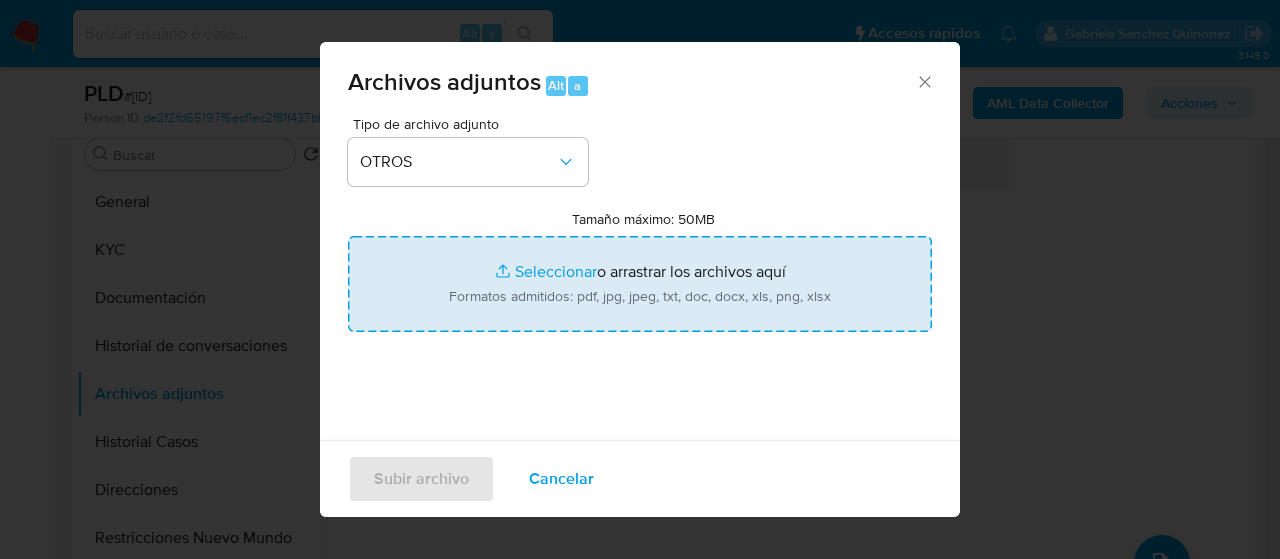 click on "Tamaño máximo: 50MB Seleccionar archivos" at bounding box center [640, 284] 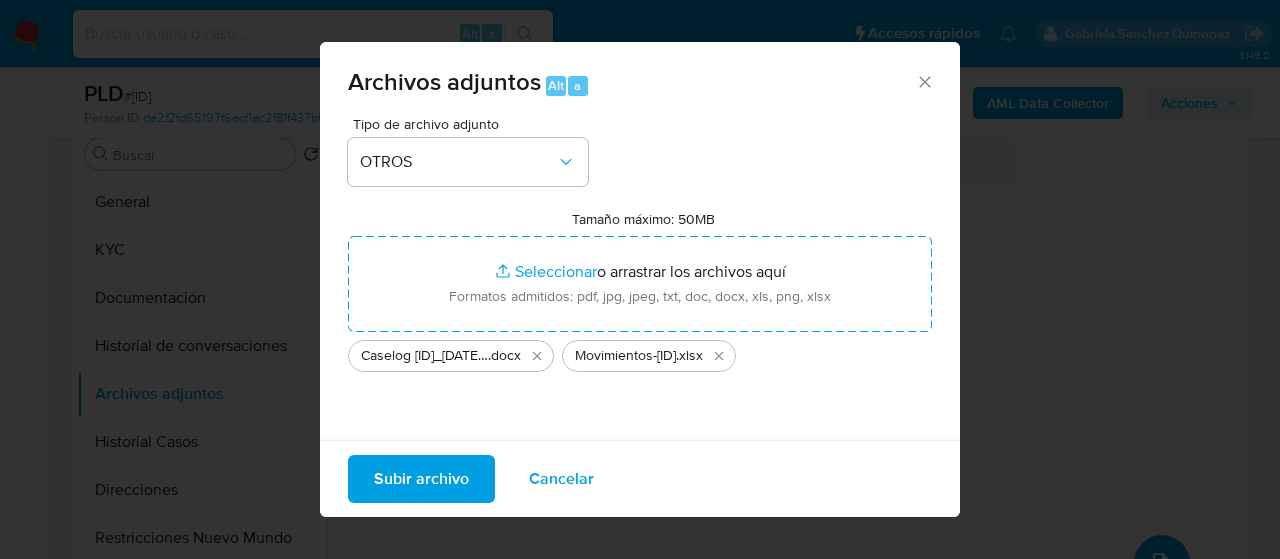 click on "Subir archivo" at bounding box center (421, 479) 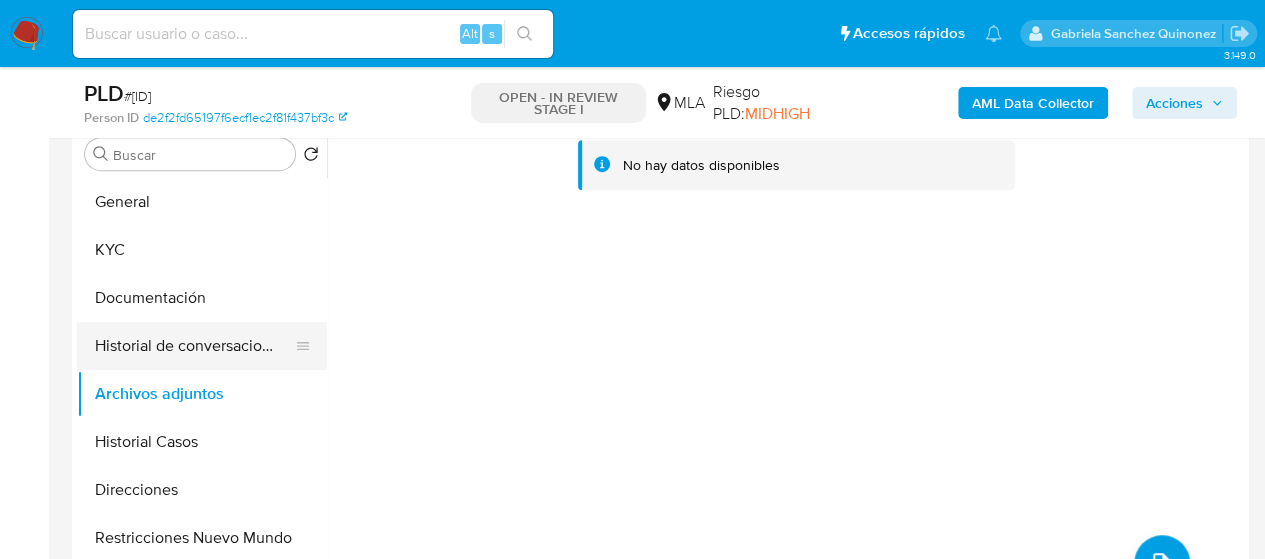 click on "Historial de conversaciones" at bounding box center (194, 346) 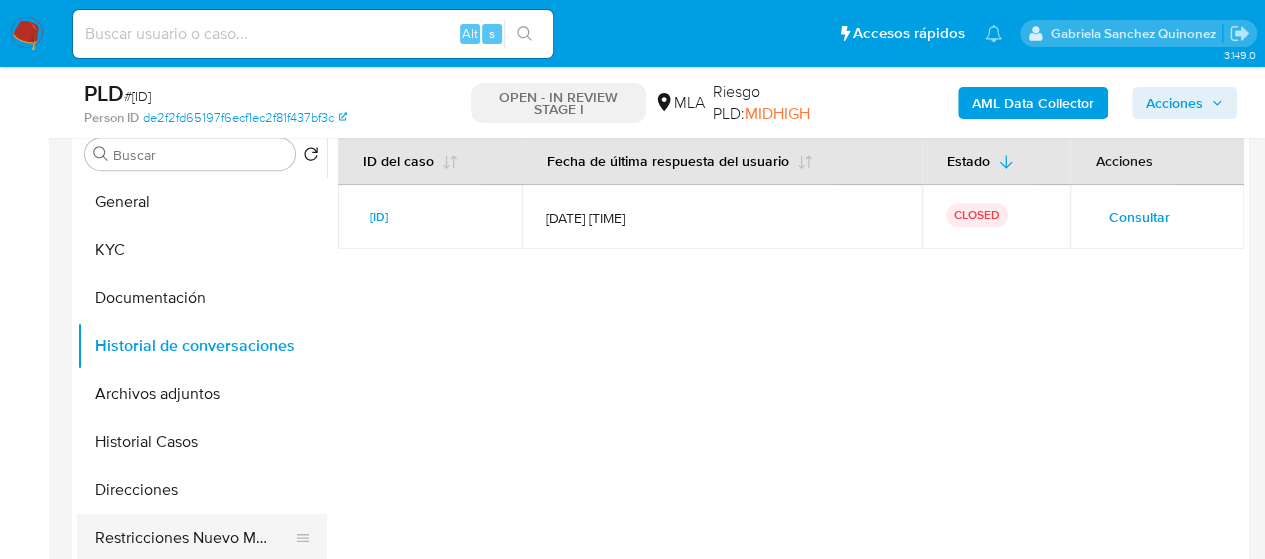 click on "Restricciones Nuevo Mundo" at bounding box center (194, 538) 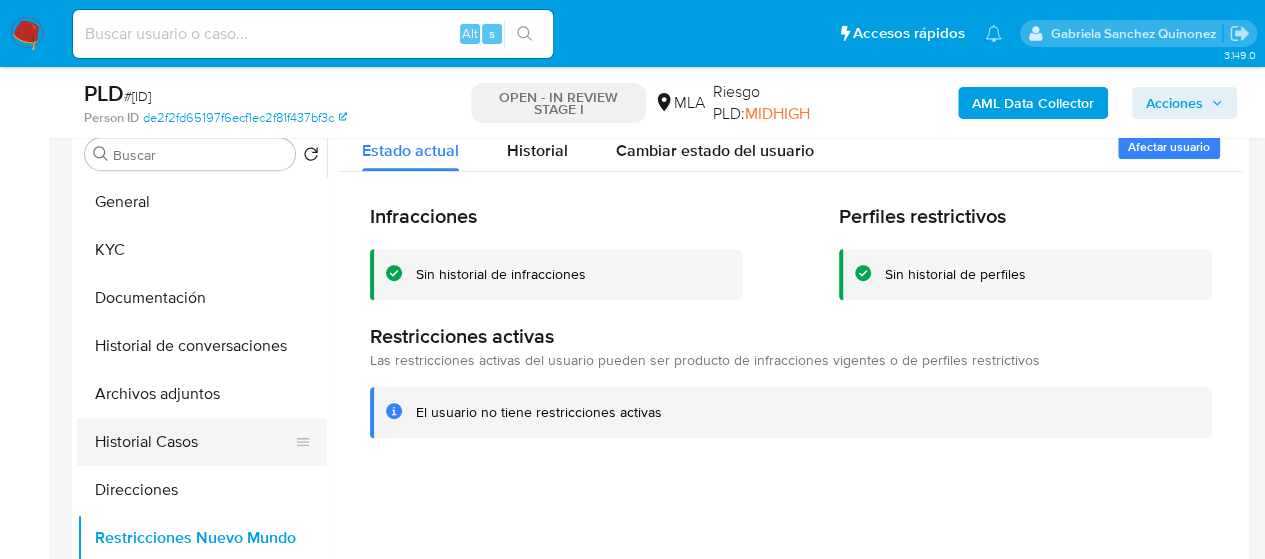 click on "Historial Casos" at bounding box center [194, 442] 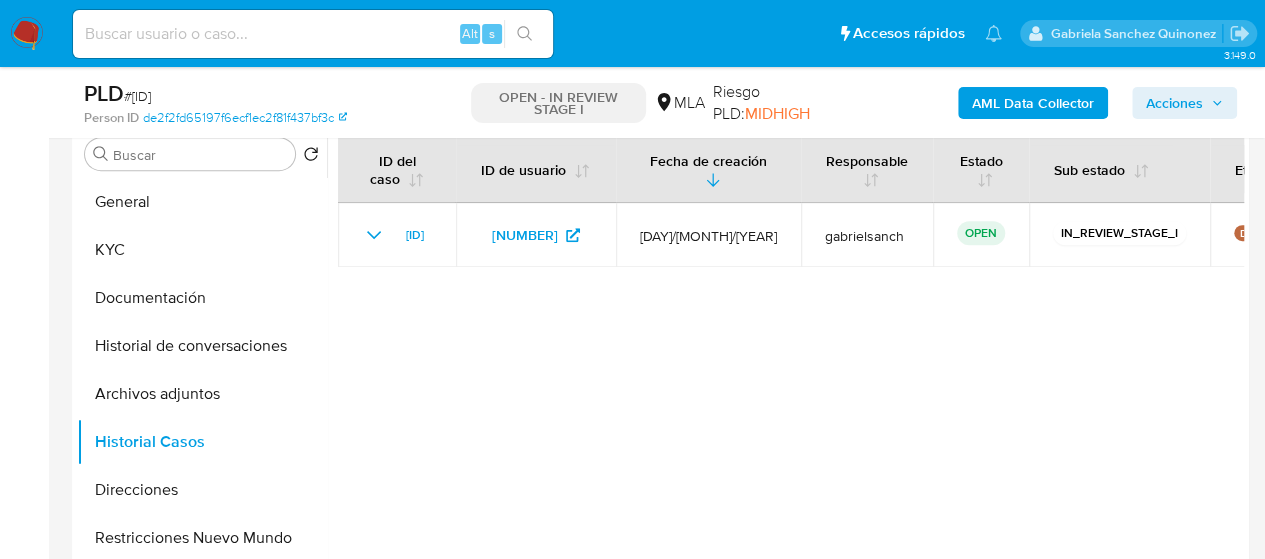 click on "Acciones" at bounding box center (1174, 103) 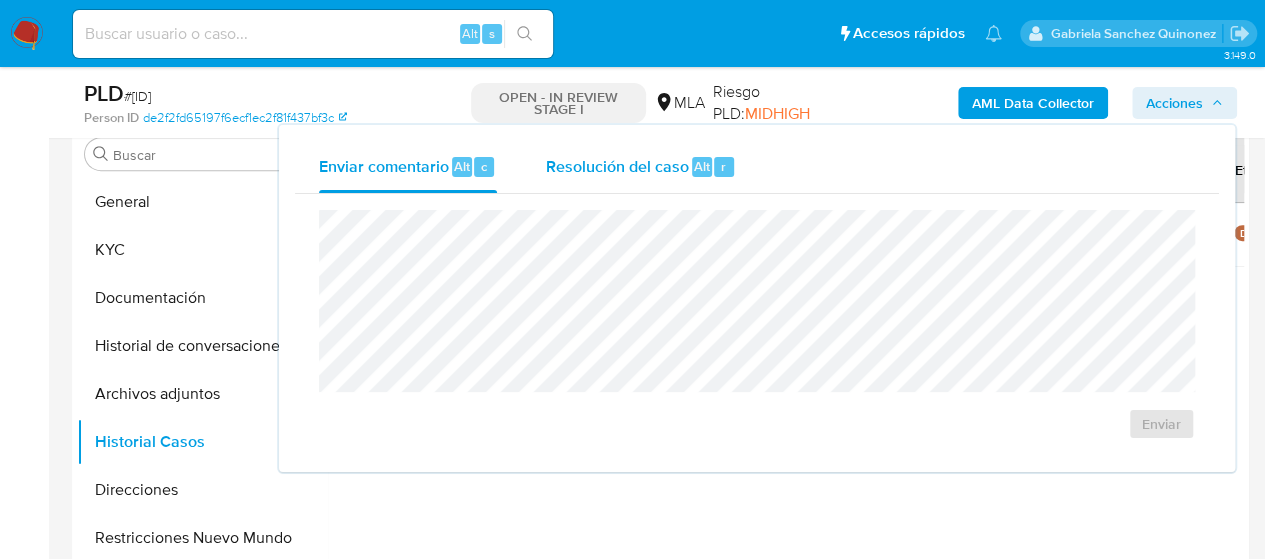 click on "Resolución del caso Alt r" at bounding box center [640, 167] 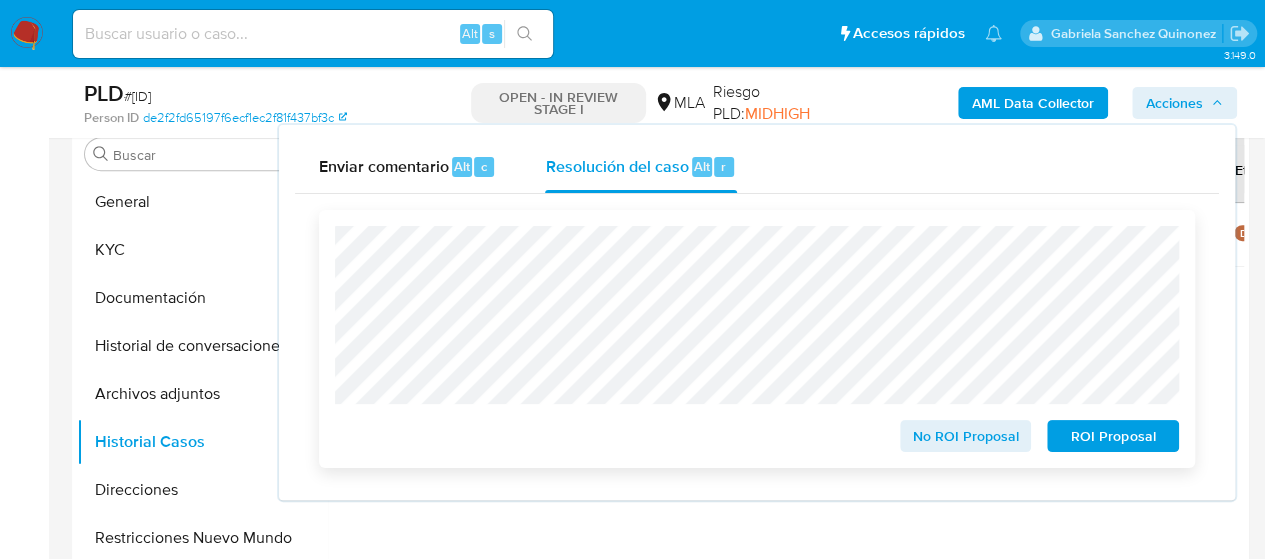 click on "No ROI Proposal" at bounding box center (966, 436) 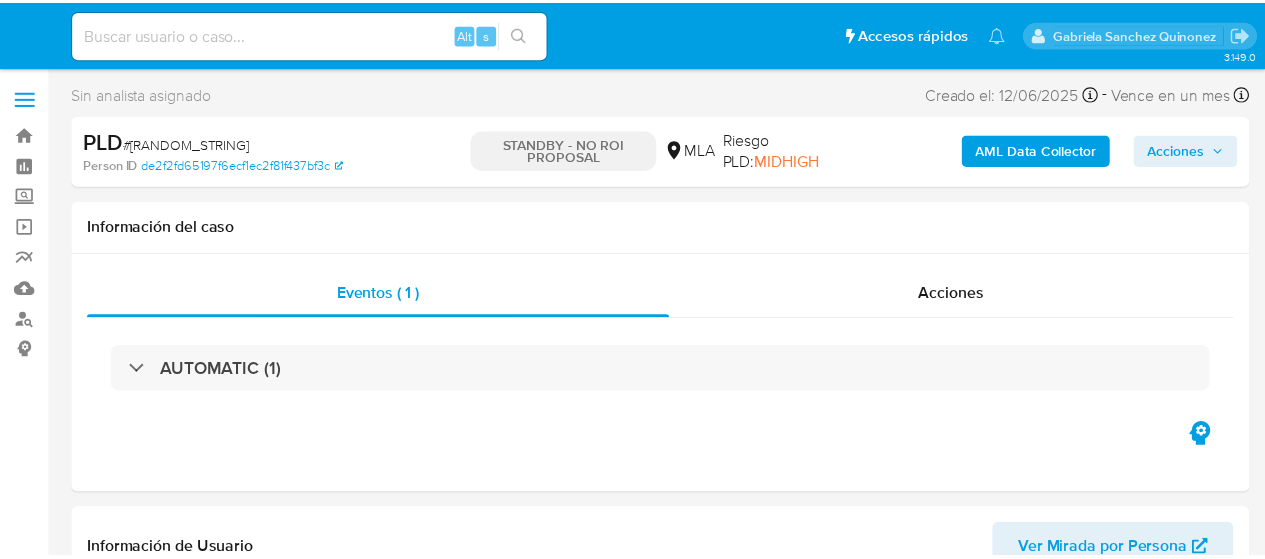 scroll, scrollTop: 0, scrollLeft: 0, axis: both 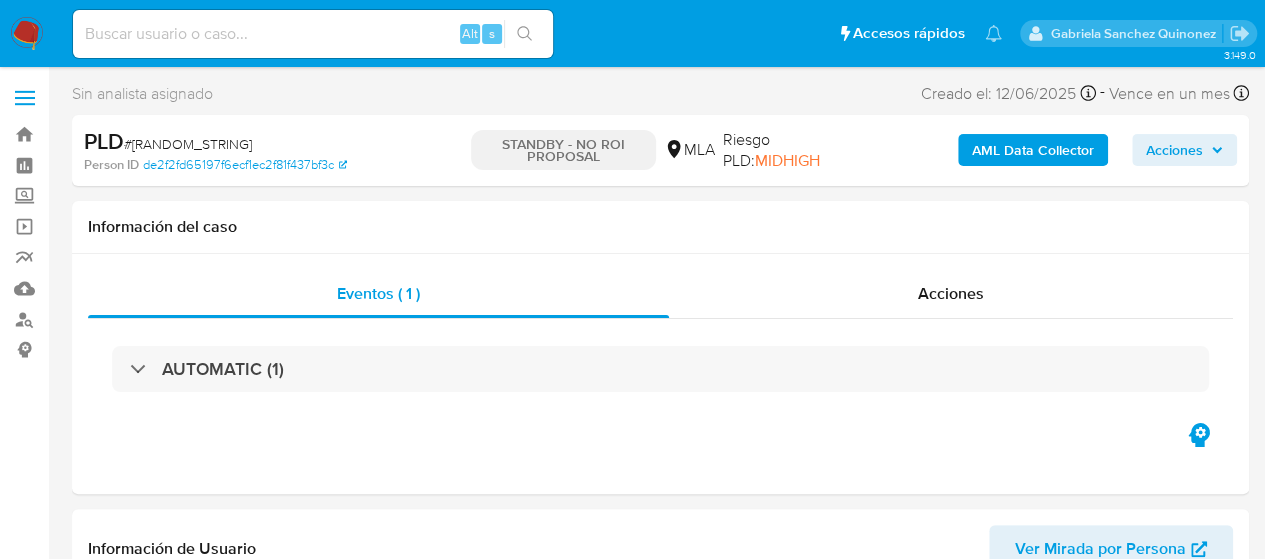 click on "Alt s" at bounding box center (313, 34) 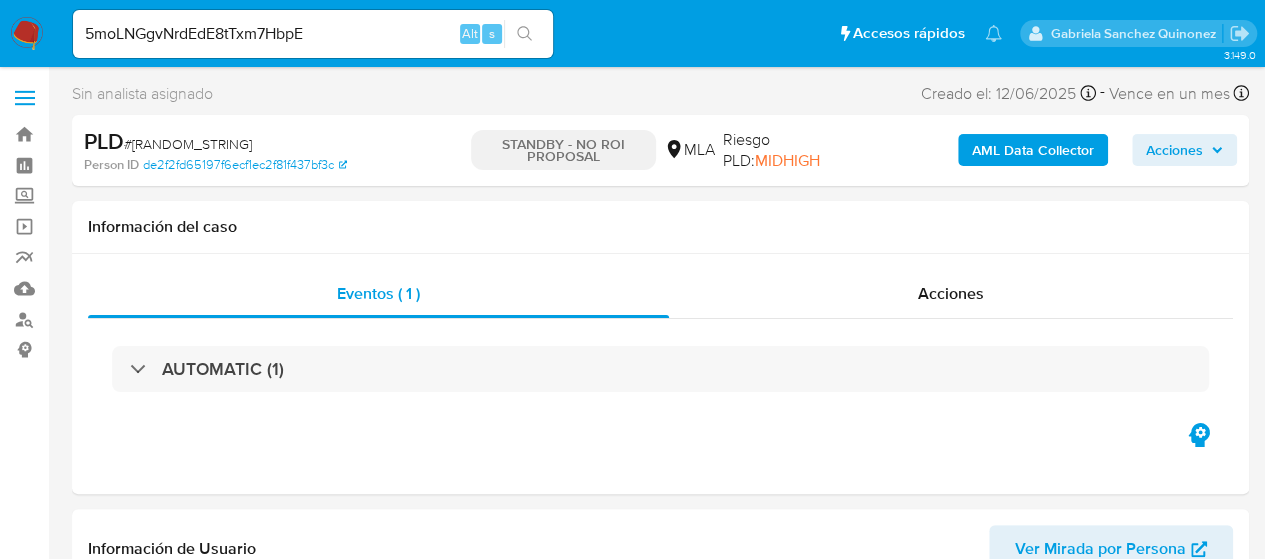 select on "10" 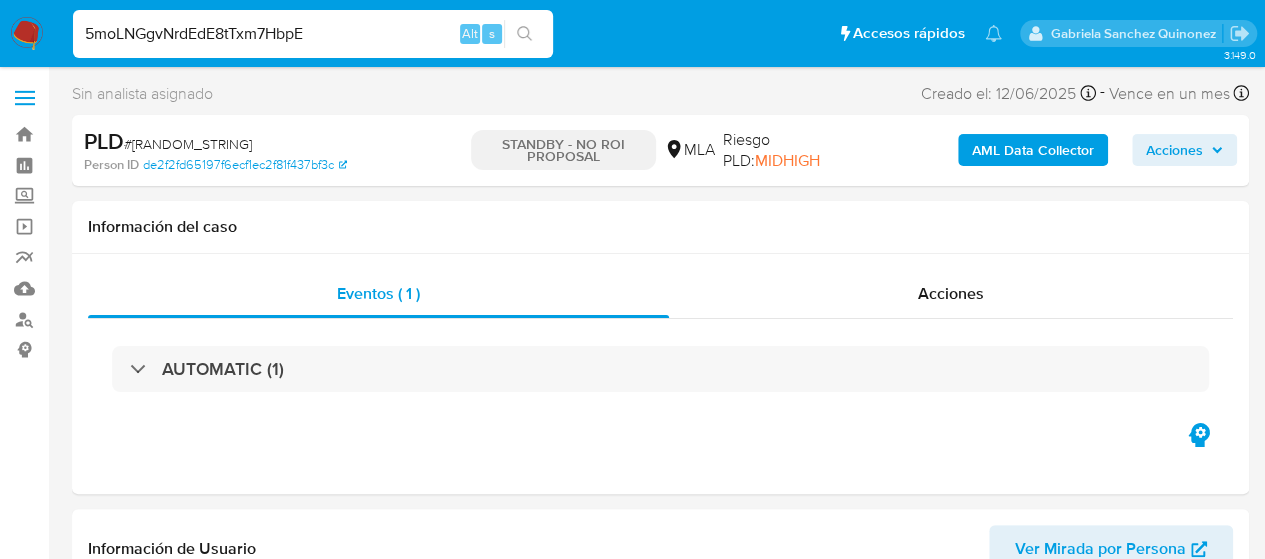 type on "5moLNGgvNrdEdE8tTxm7HbpE" 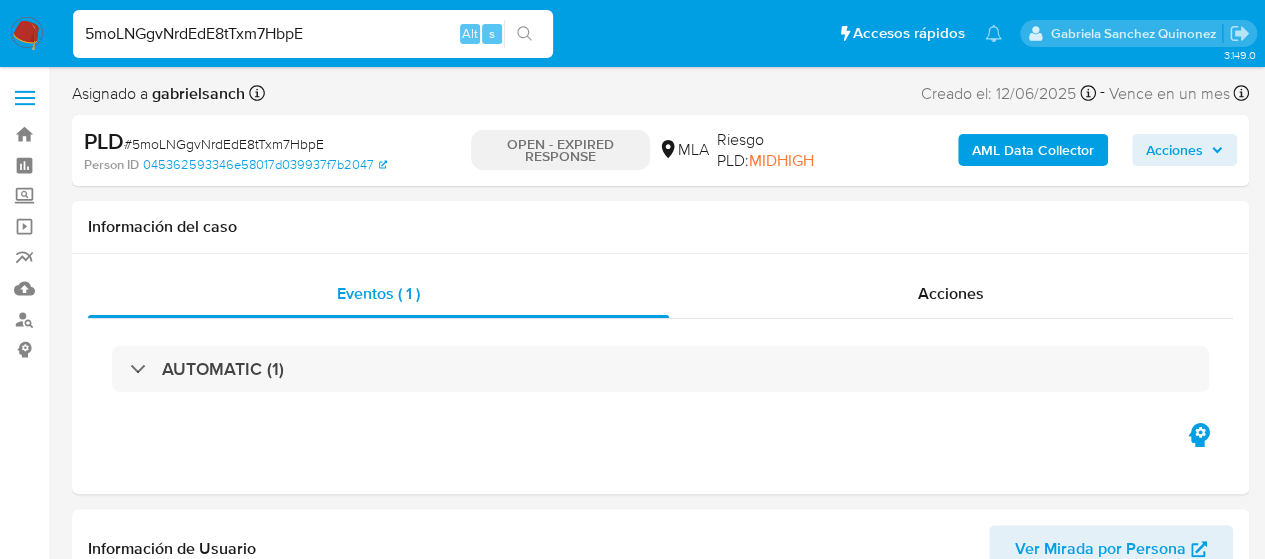 select on "10" 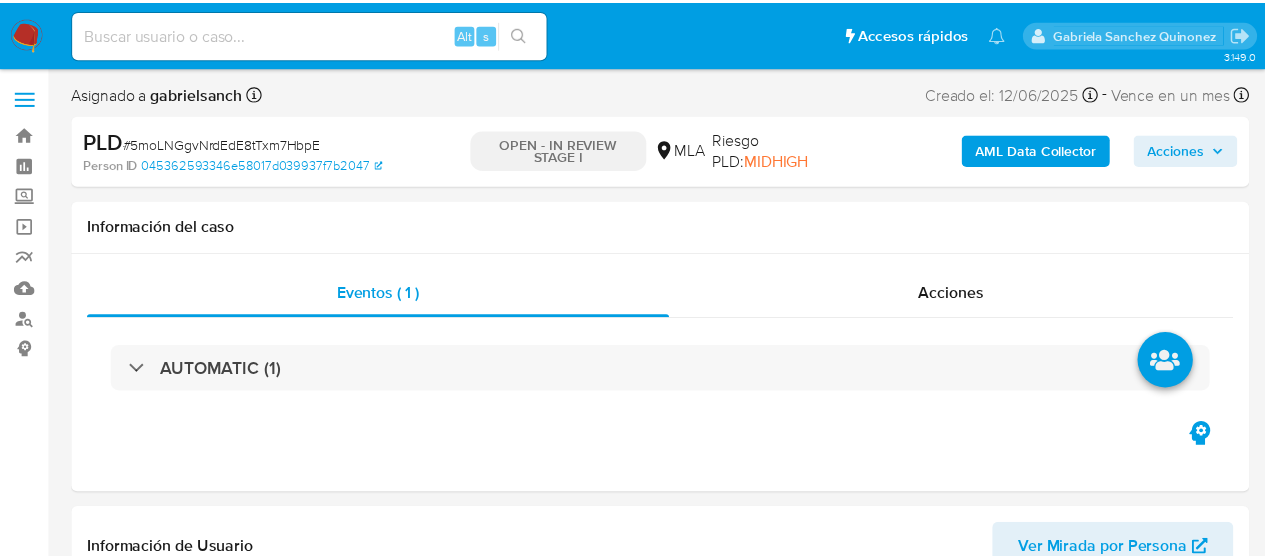 scroll, scrollTop: 0, scrollLeft: 0, axis: both 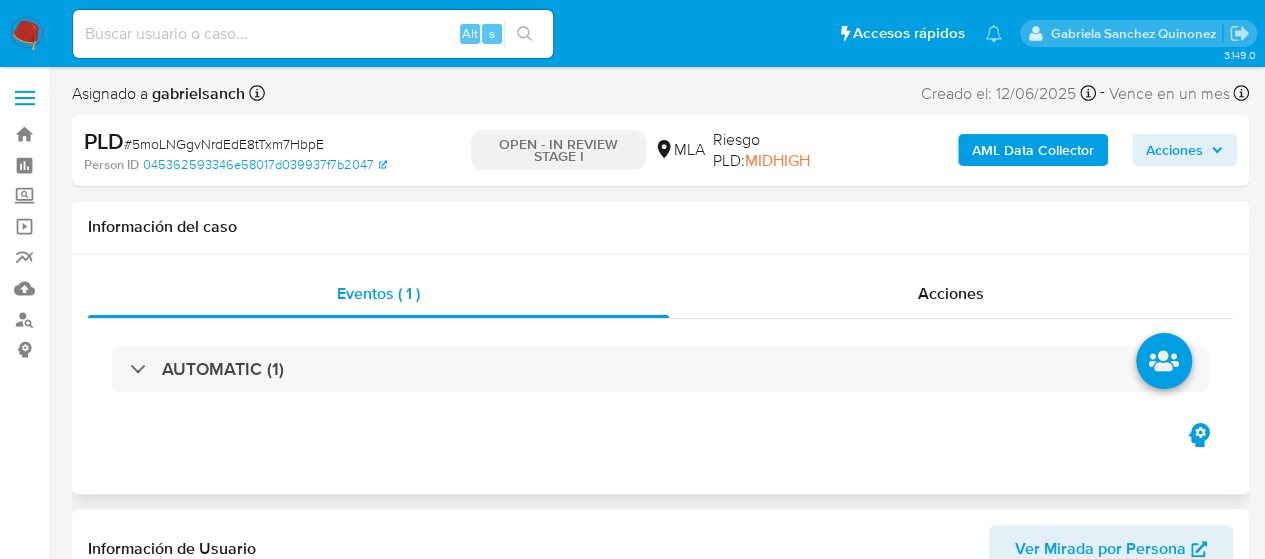 select on "10" 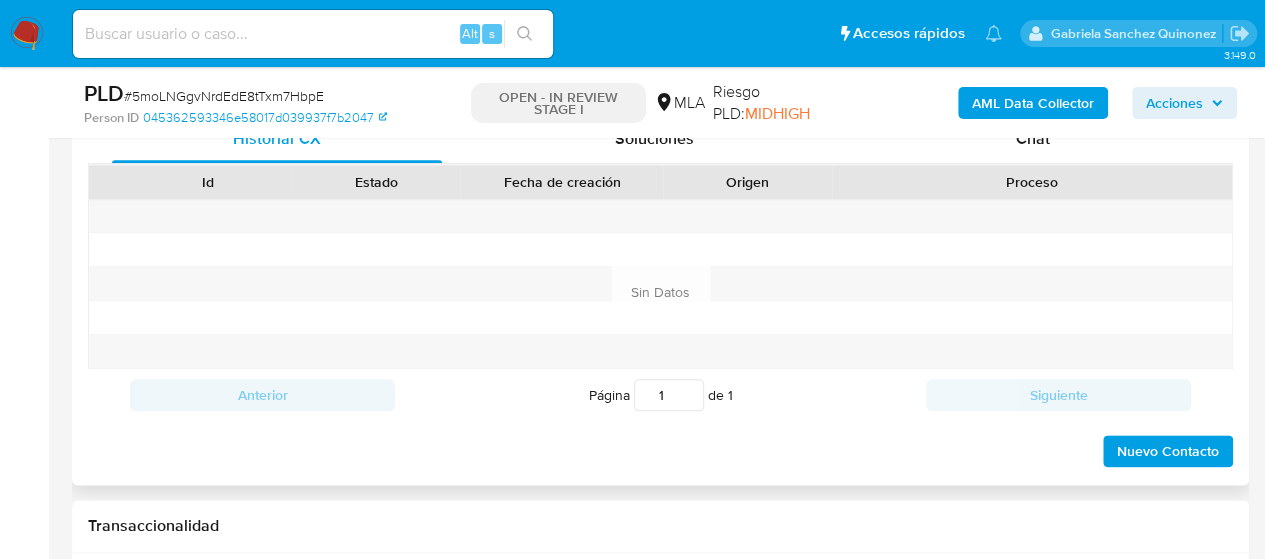 scroll, scrollTop: 900, scrollLeft: 0, axis: vertical 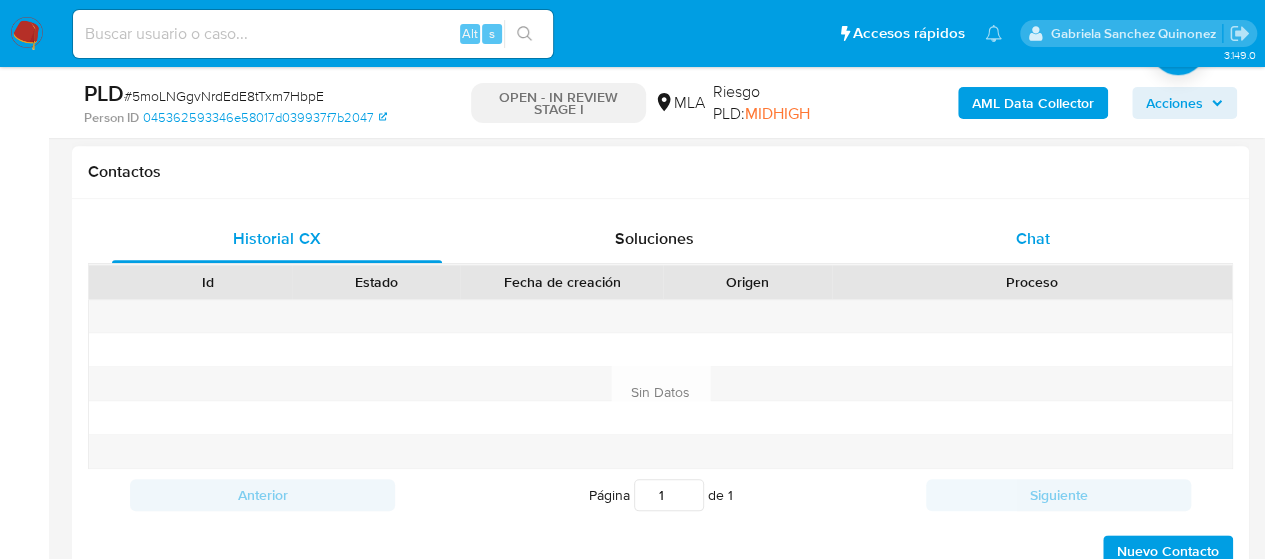 click on "Chat" at bounding box center (1033, 239) 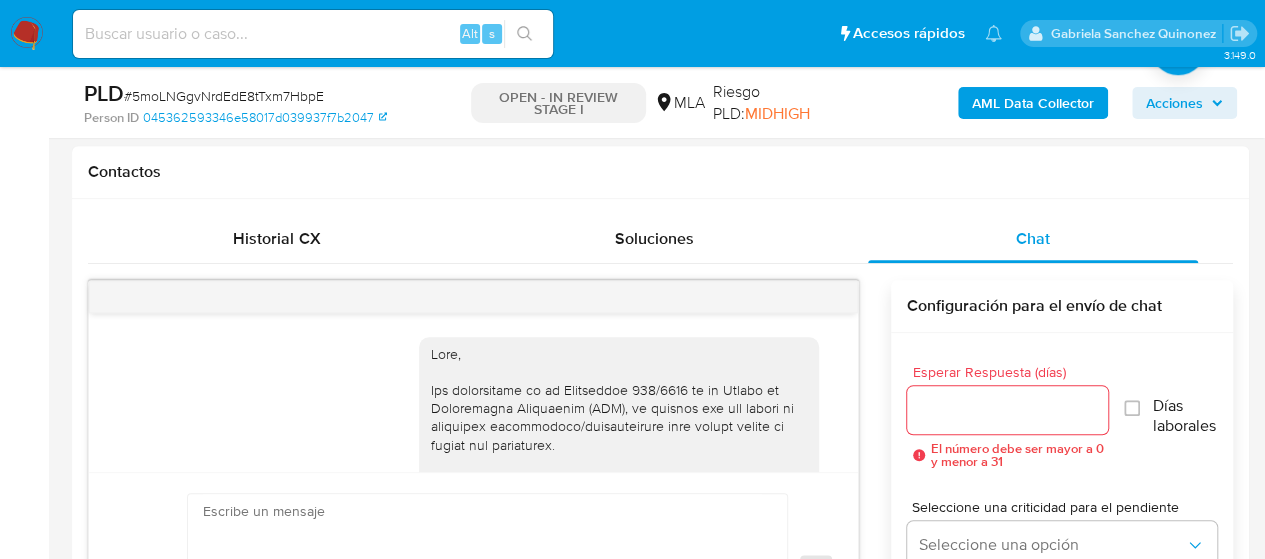 scroll, scrollTop: 2208, scrollLeft: 0, axis: vertical 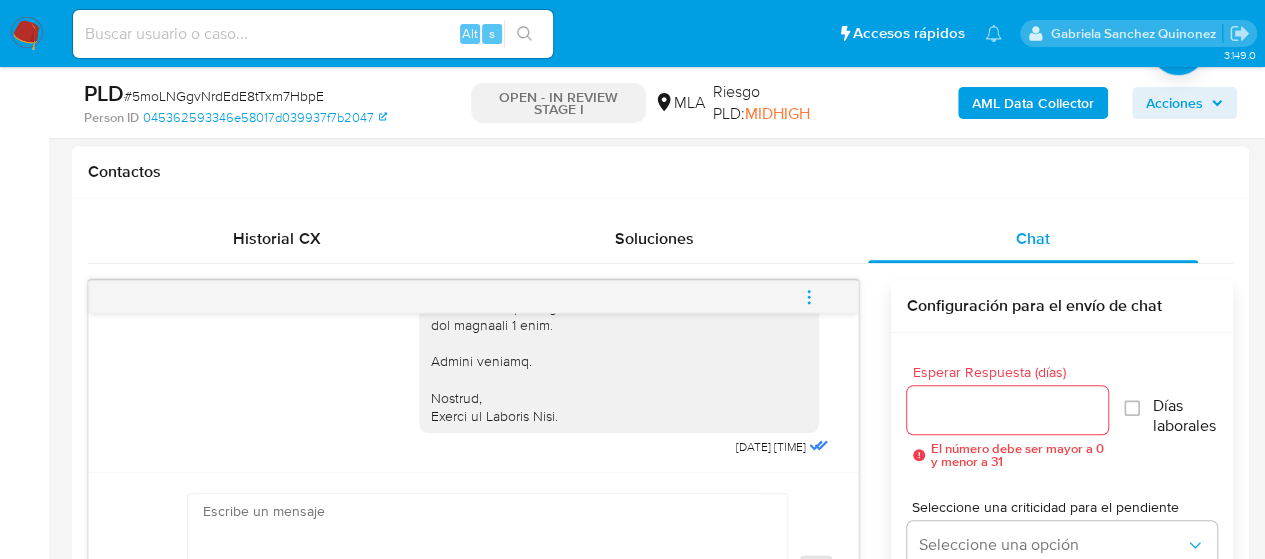 click at bounding box center [809, 297] 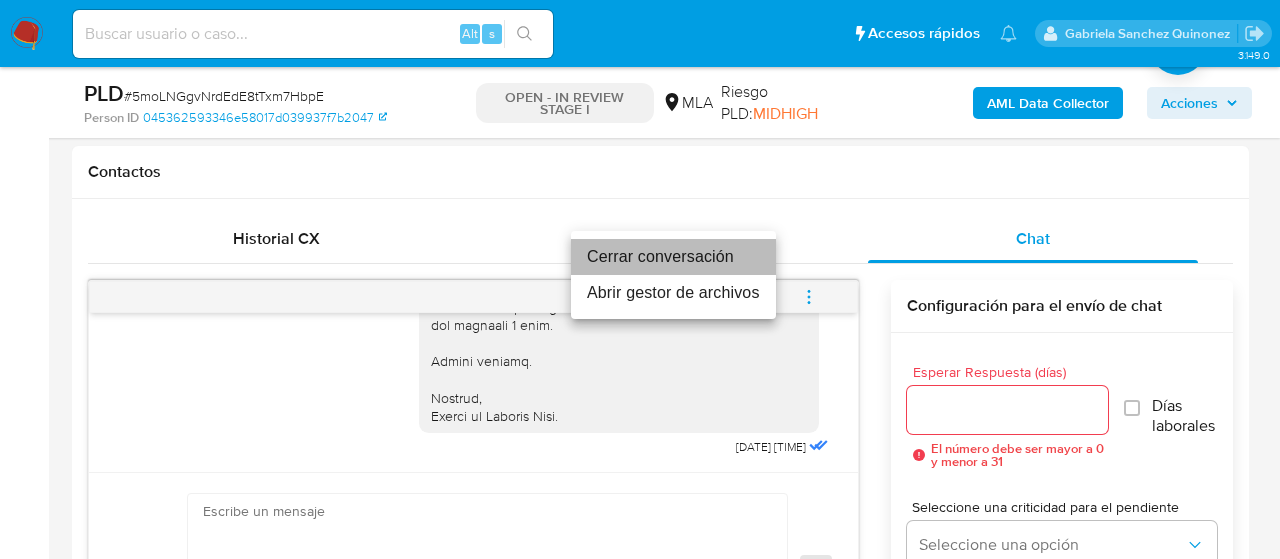 click on "Cerrar conversación" at bounding box center (673, 257) 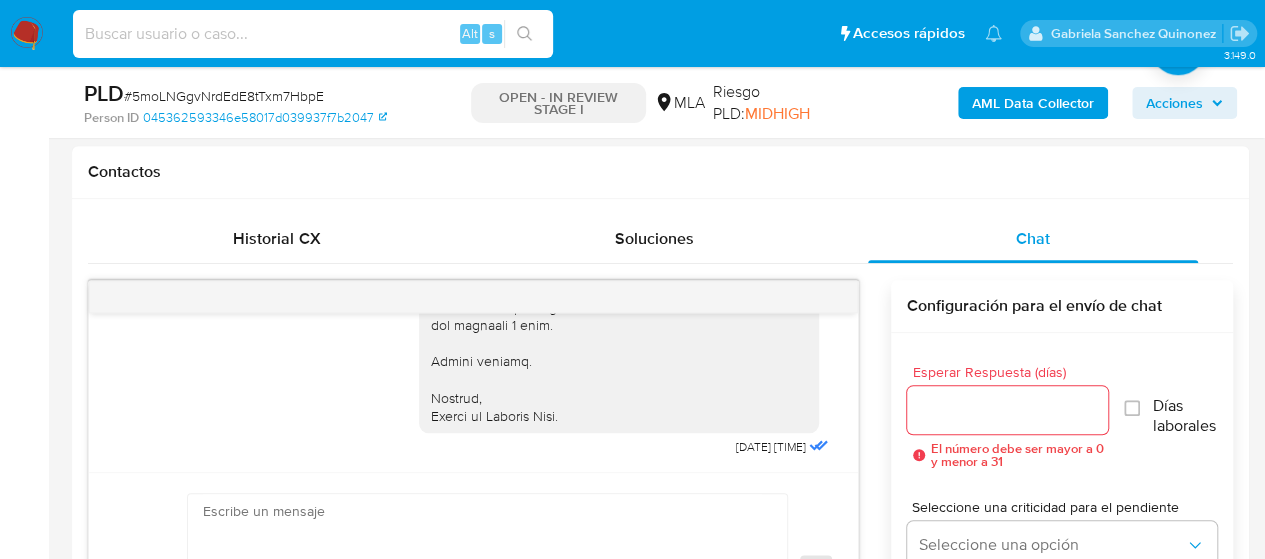 click at bounding box center (313, 34) 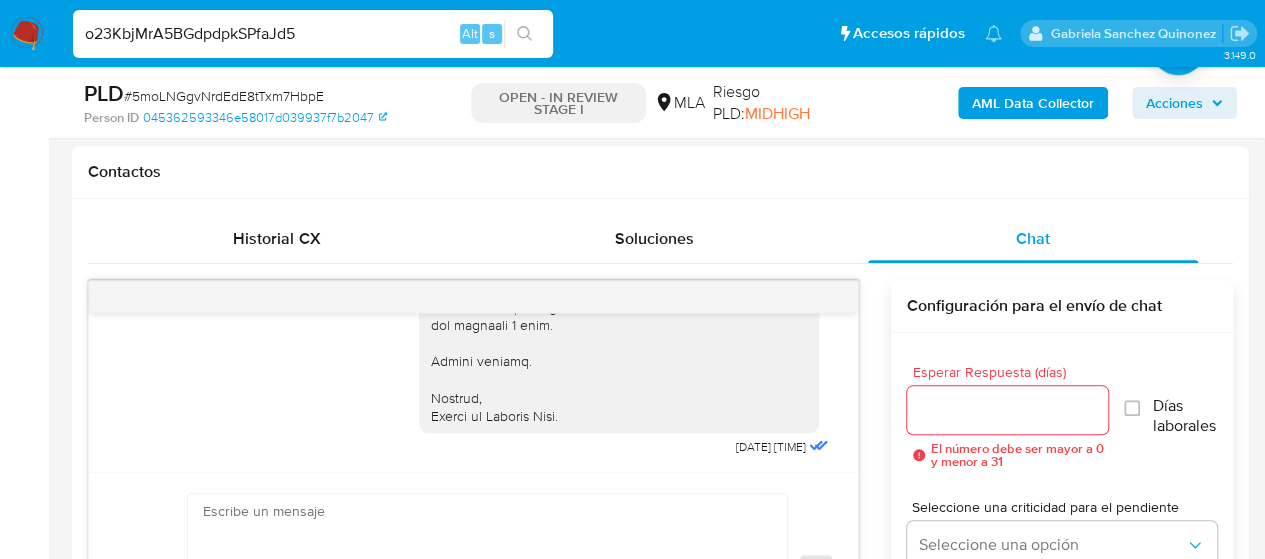 type on "o23KbjMrA5BGdpdpkSPfaJd5" 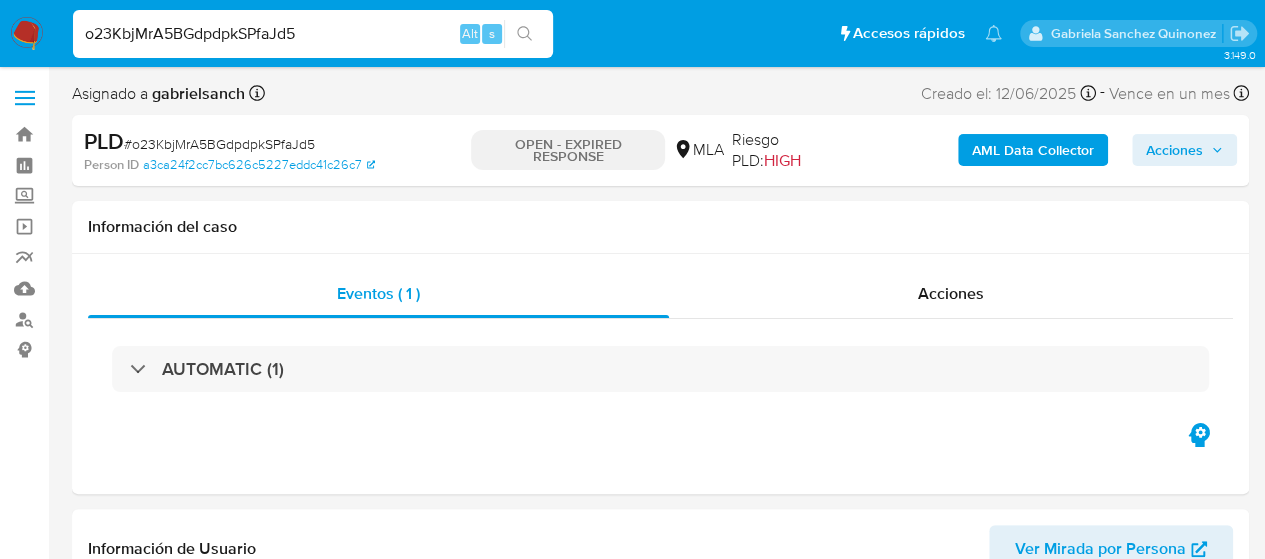 select on "10" 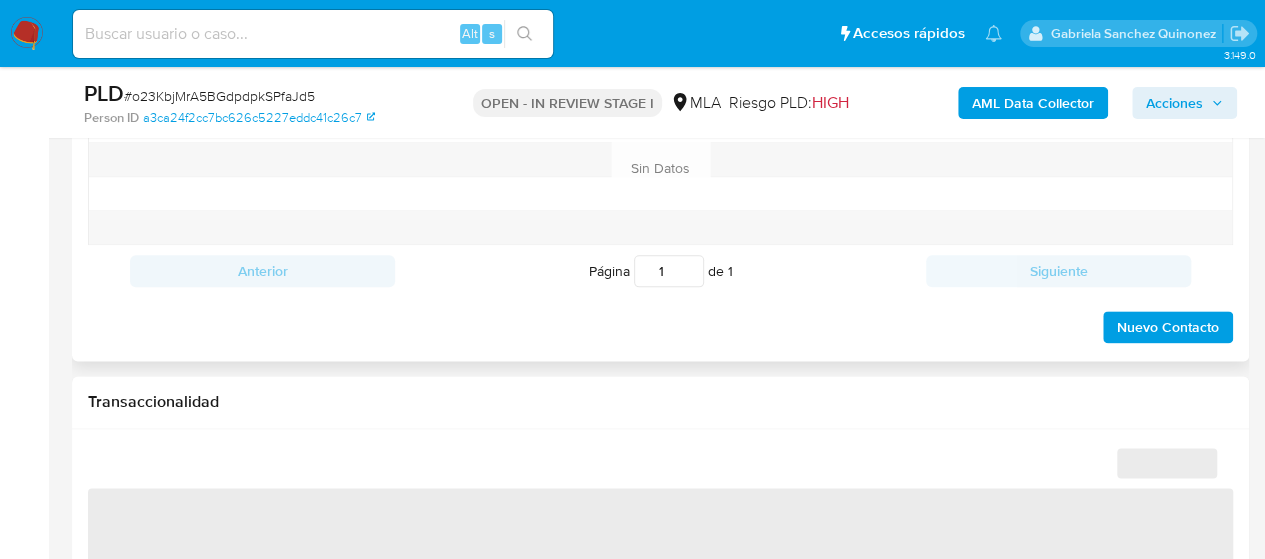 scroll, scrollTop: 900, scrollLeft: 0, axis: vertical 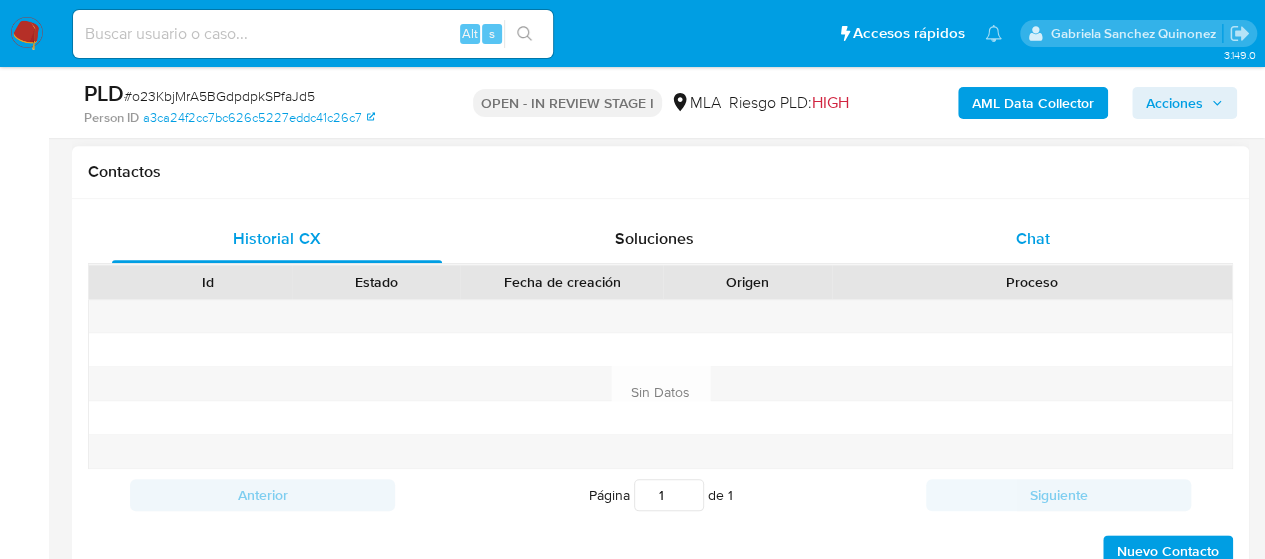 click on "Chat" at bounding box center (1033, 239) 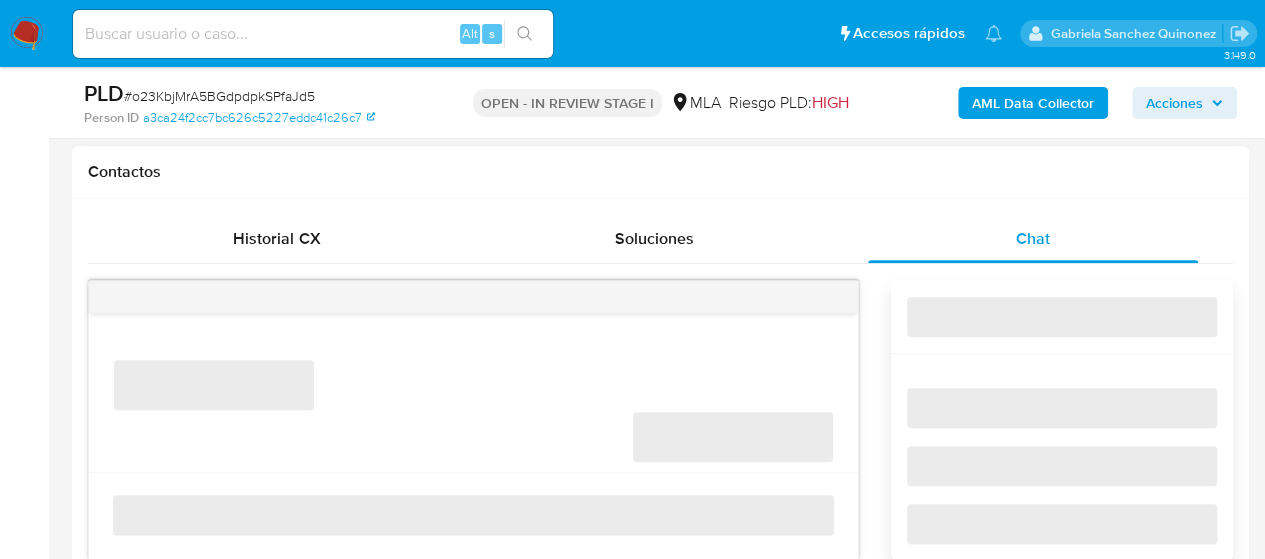 select on "10" 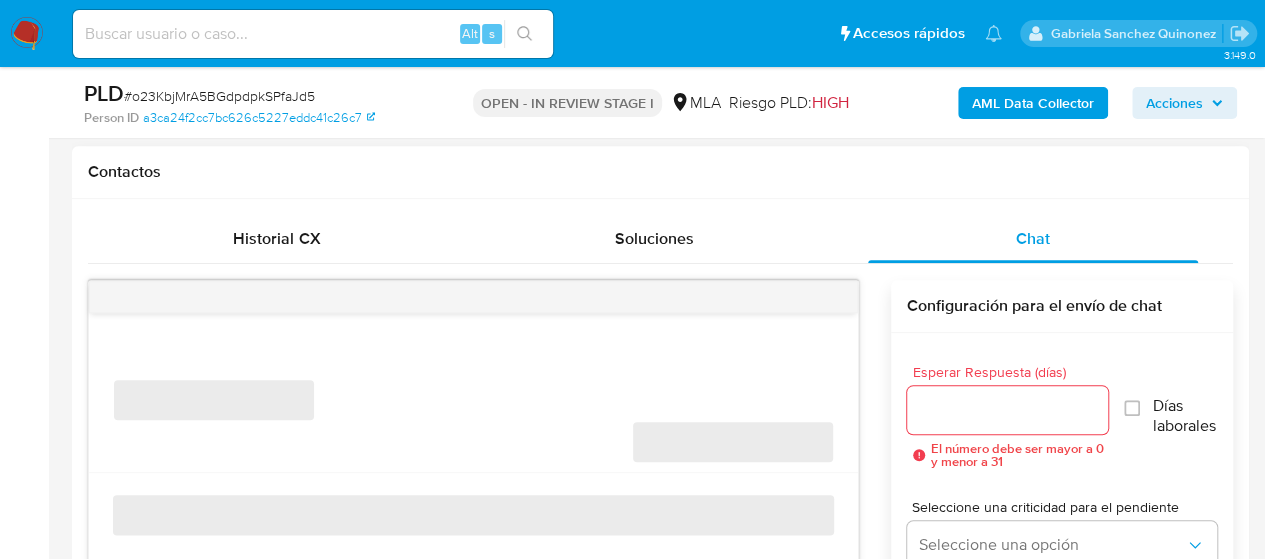 scroll, scrollTop: 1000, scrollLeft: 0, axis: vertical 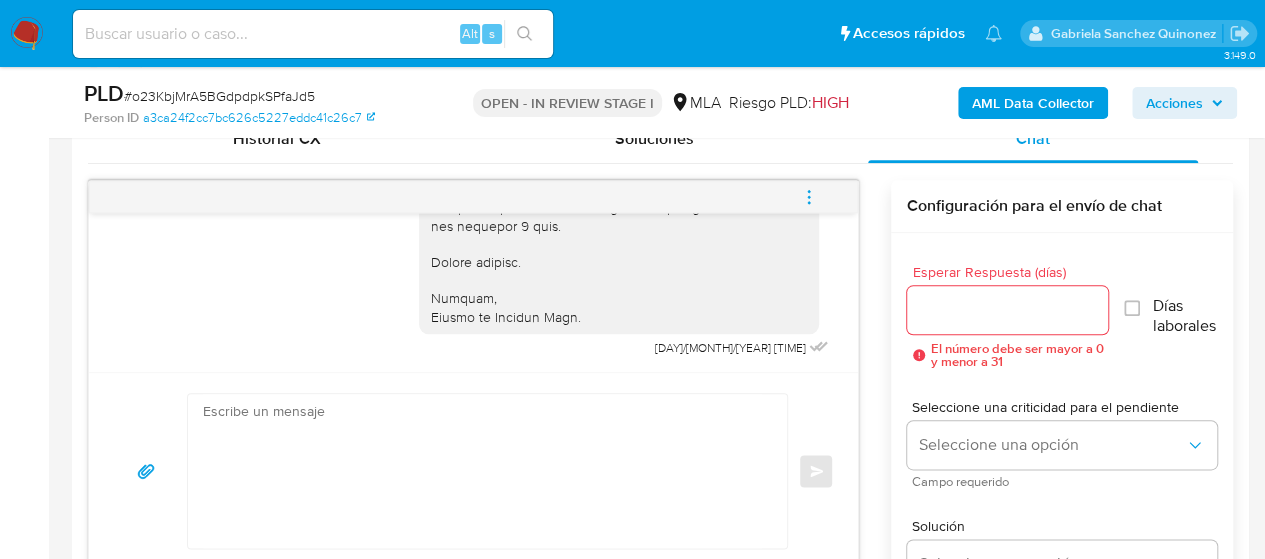 click 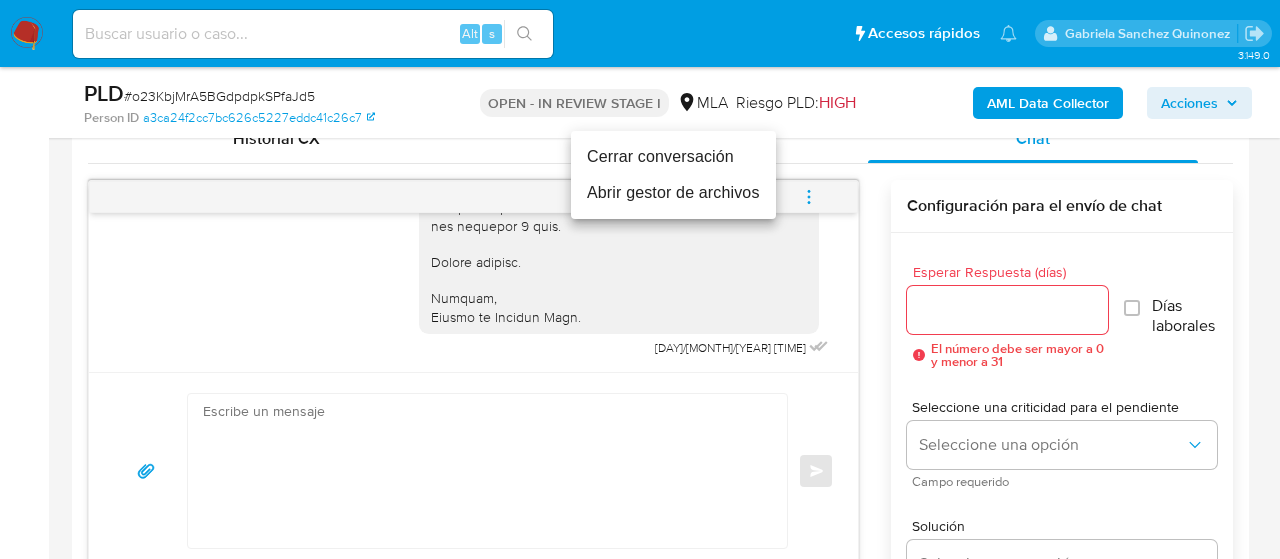 click on "Cerrar conversación" at bounding box center (673, 157) 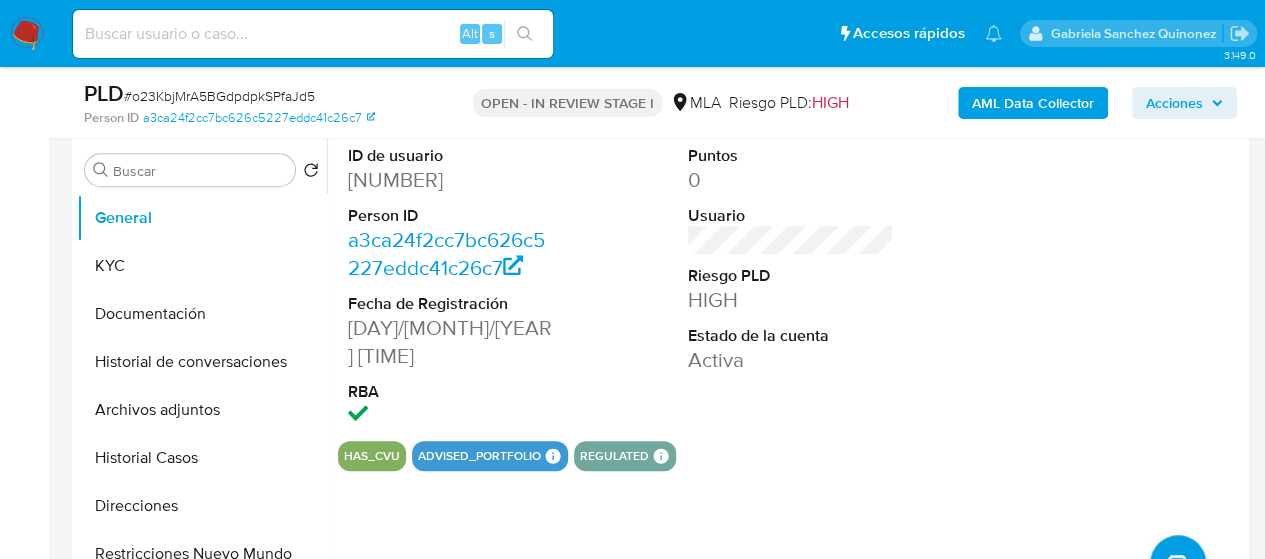 scroll, scrollTop: 300, scrollLeft: 0, axis: vertical 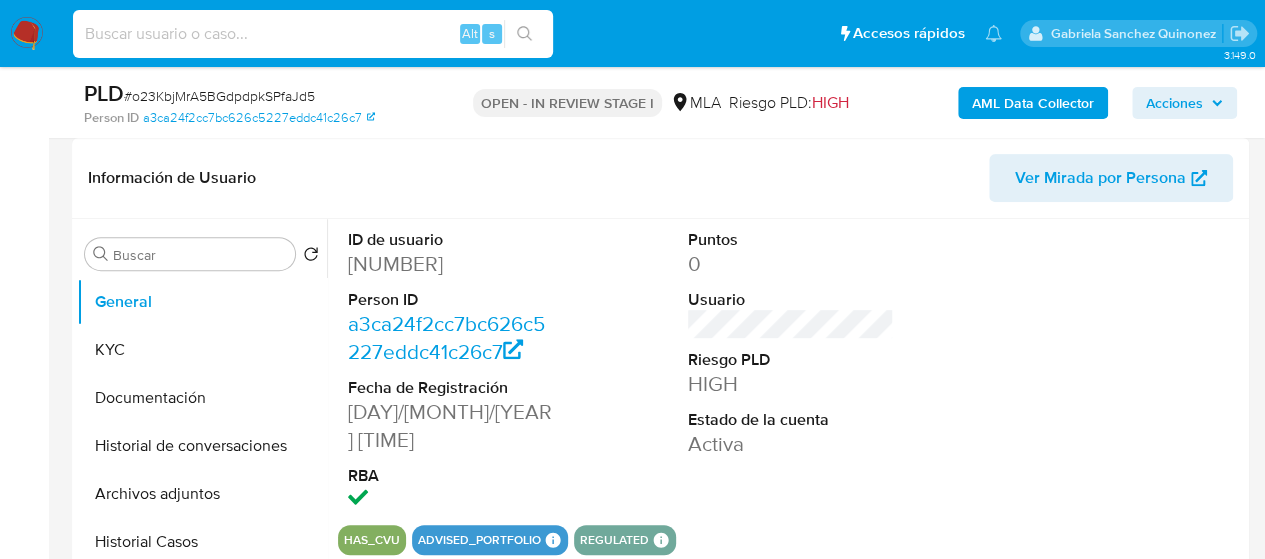 click at bounding box center (313, 34) 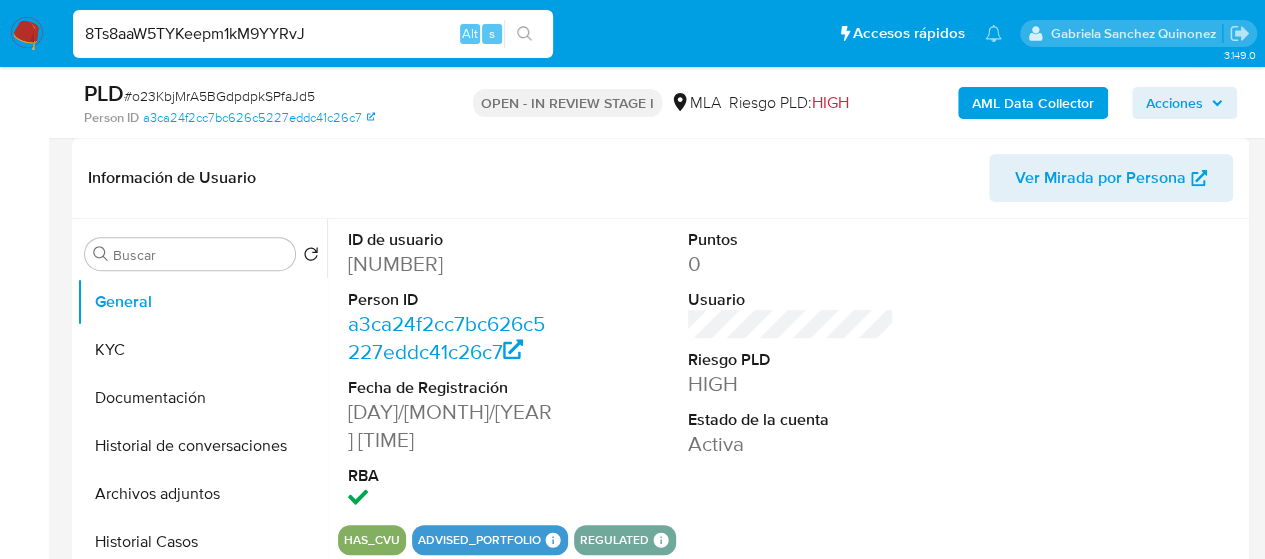 type on "8Ts8aaW5TYKeepm1kM9YYRvJ" 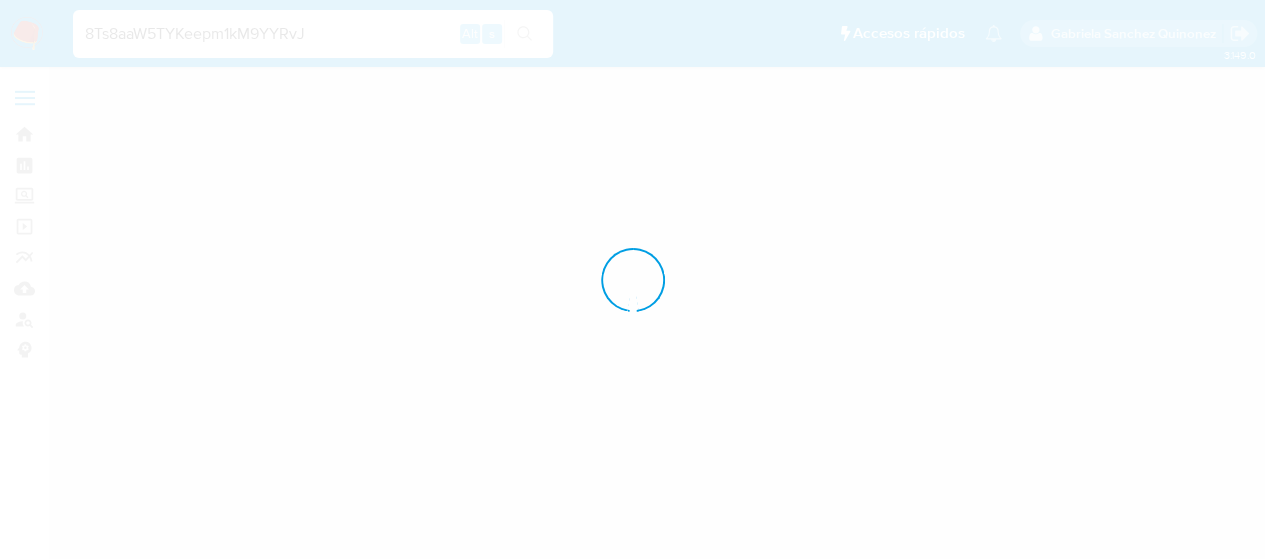 scroll, scrollTop: 0, scrollLeft: 0, axis: both 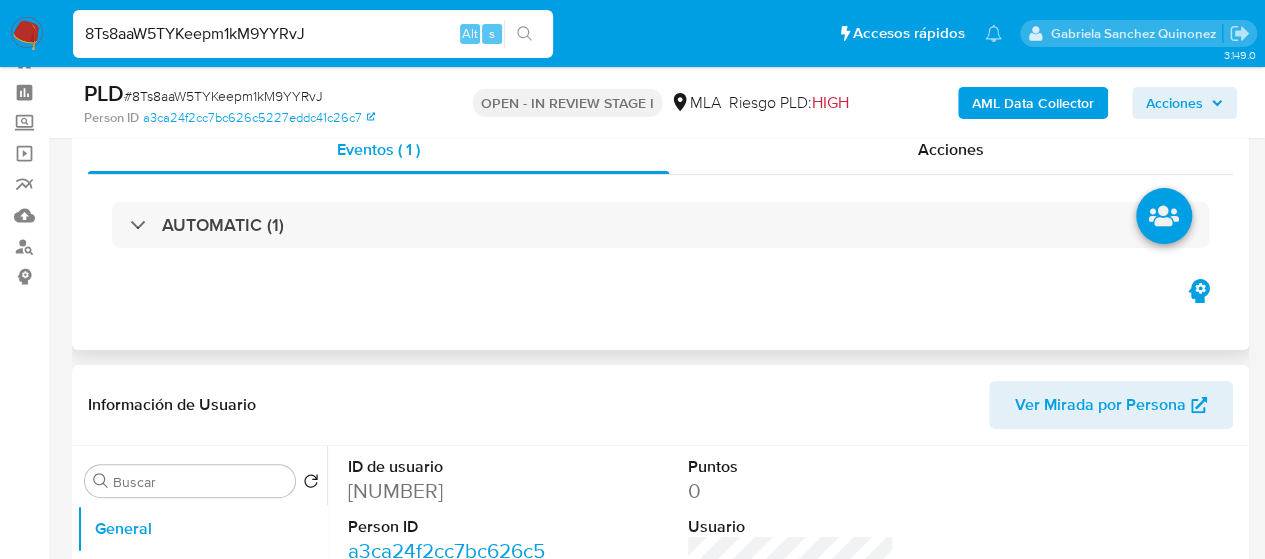 select on "10" 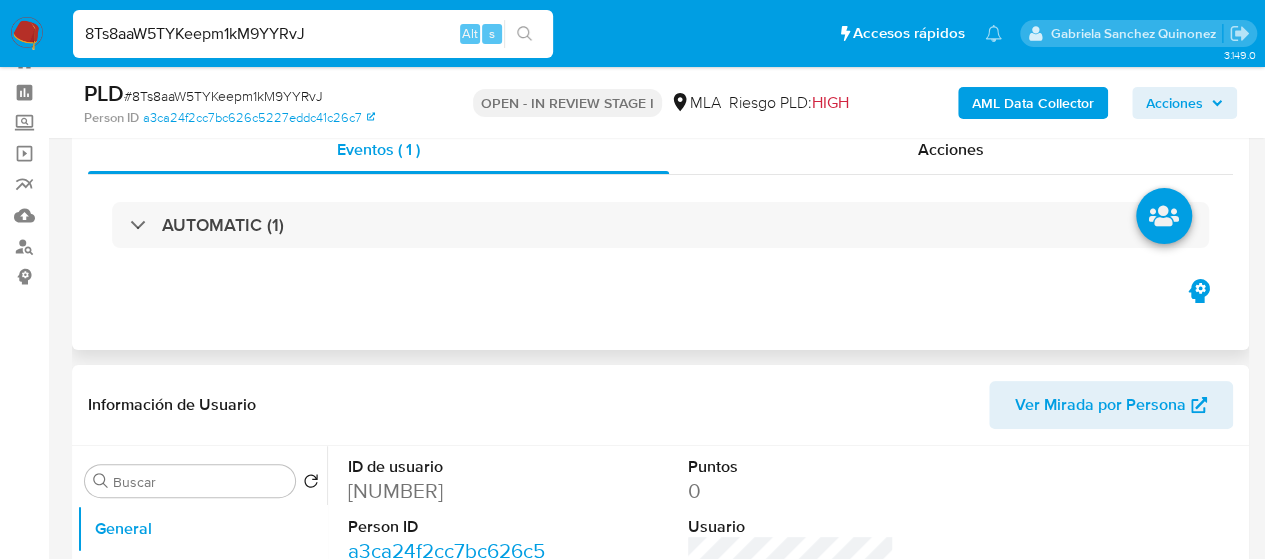 scroll, scrollTop: 200, scrollLeft: 0, axis: vertical 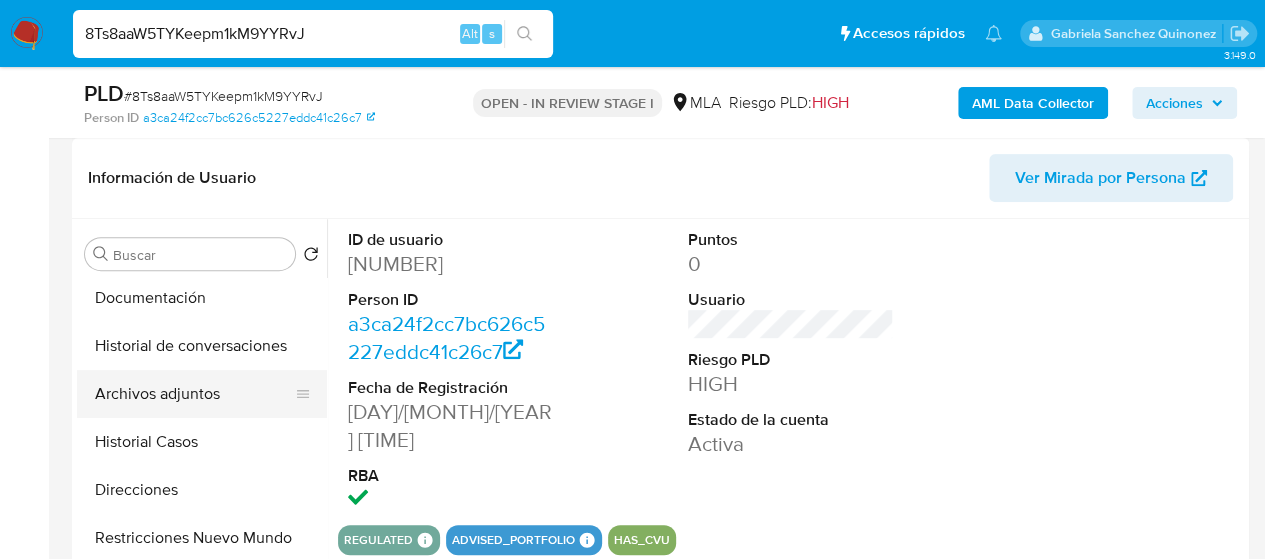 click on "Archivos adjuntos" at bounding box center [194, 394] 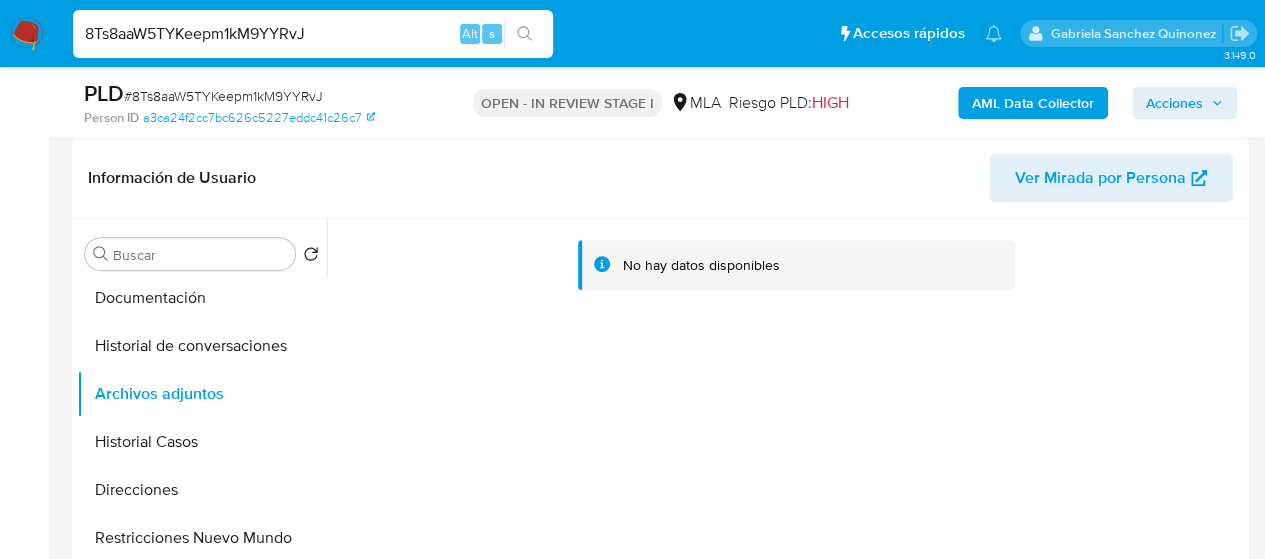 click on "AML Data Collector Acciones" at bounding box center (1047, 102) 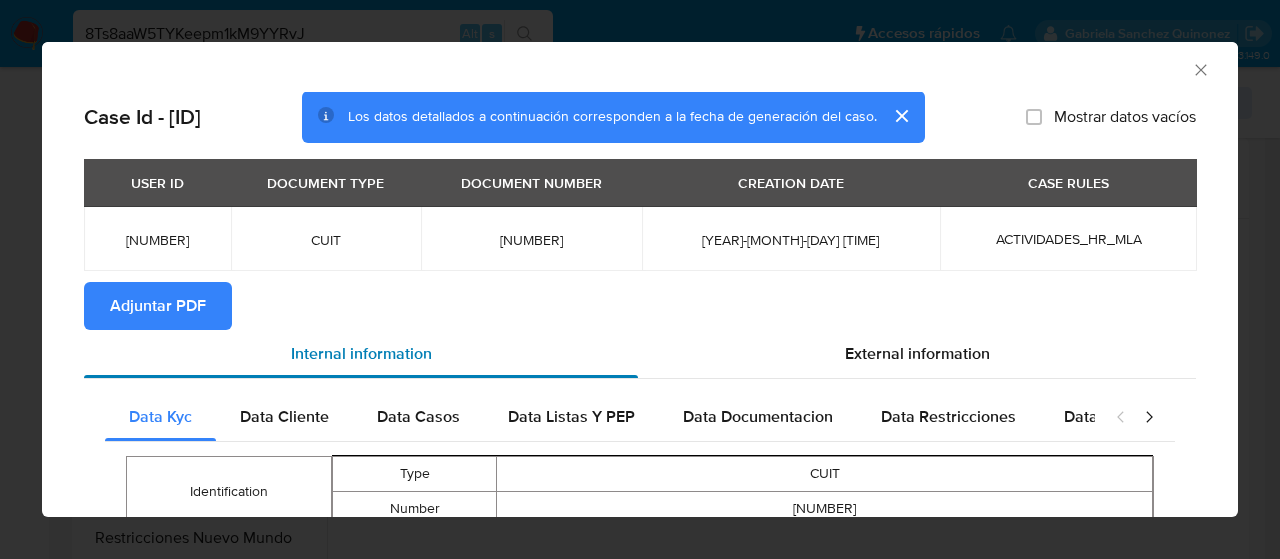click on "Internal information" at bounding box center [361, 354] 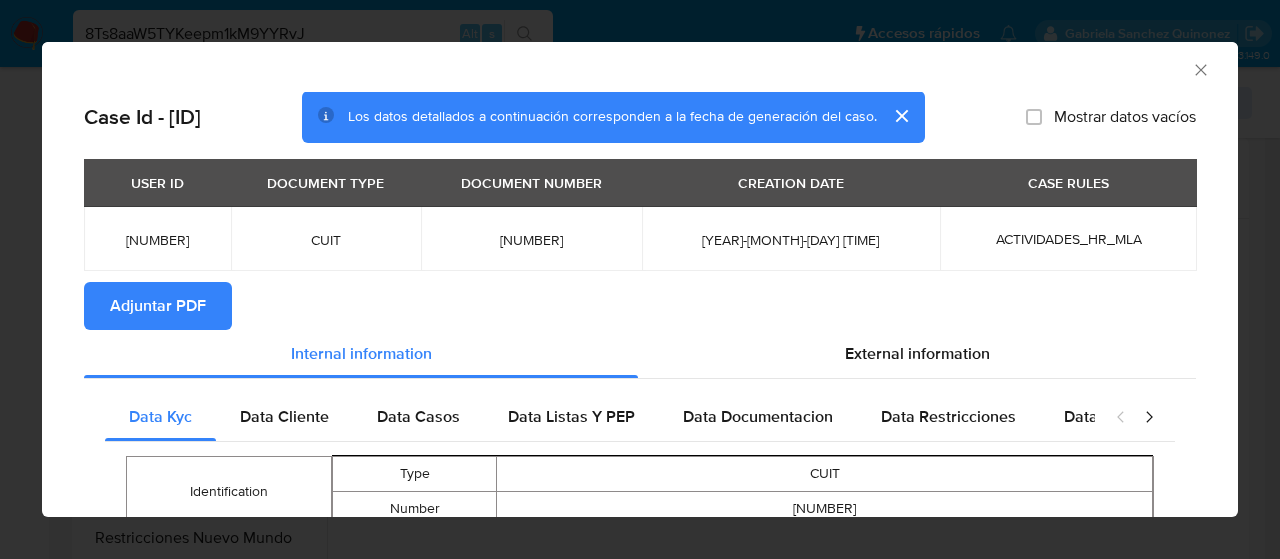 click on "Adjuntar PDF" at bounding box center (158, 306) 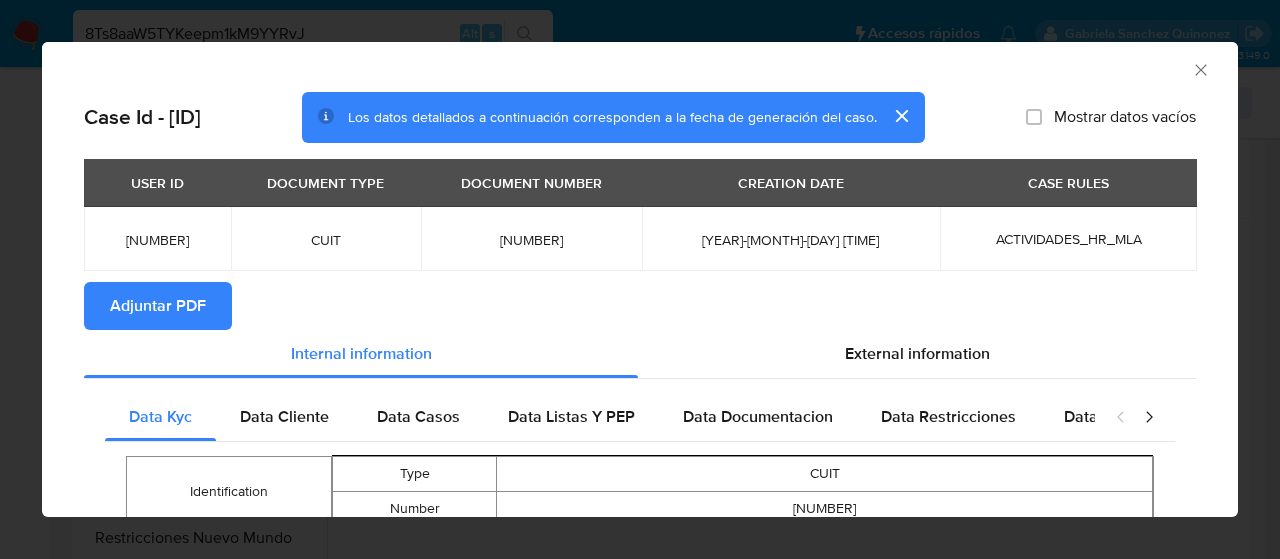 click 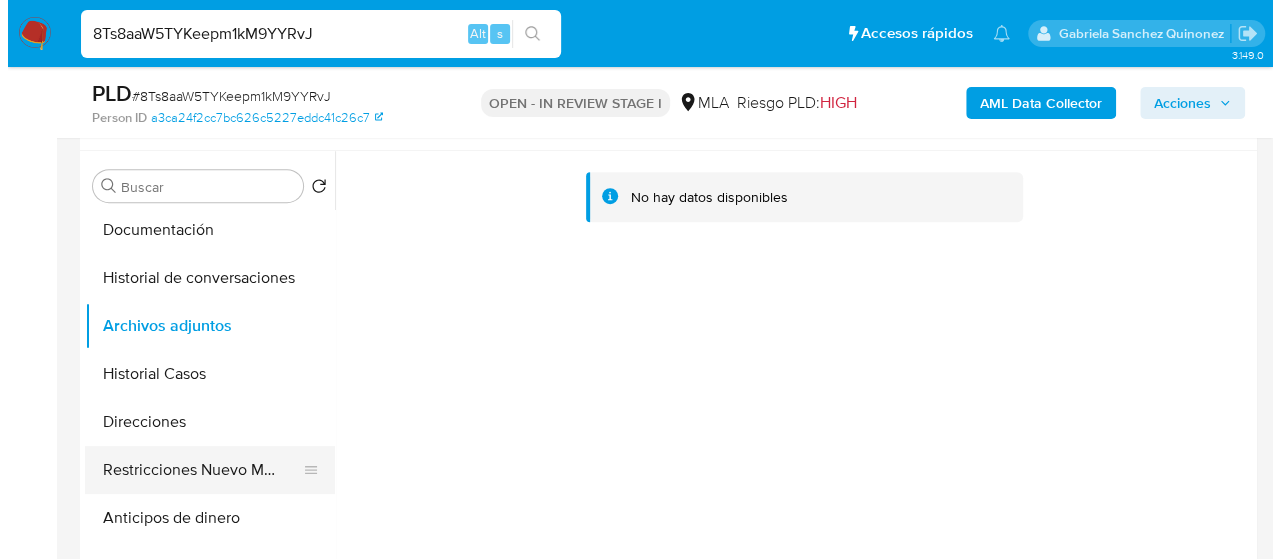 scroll, scrollTop: 400, scrollLeft: 0, axis: vertical 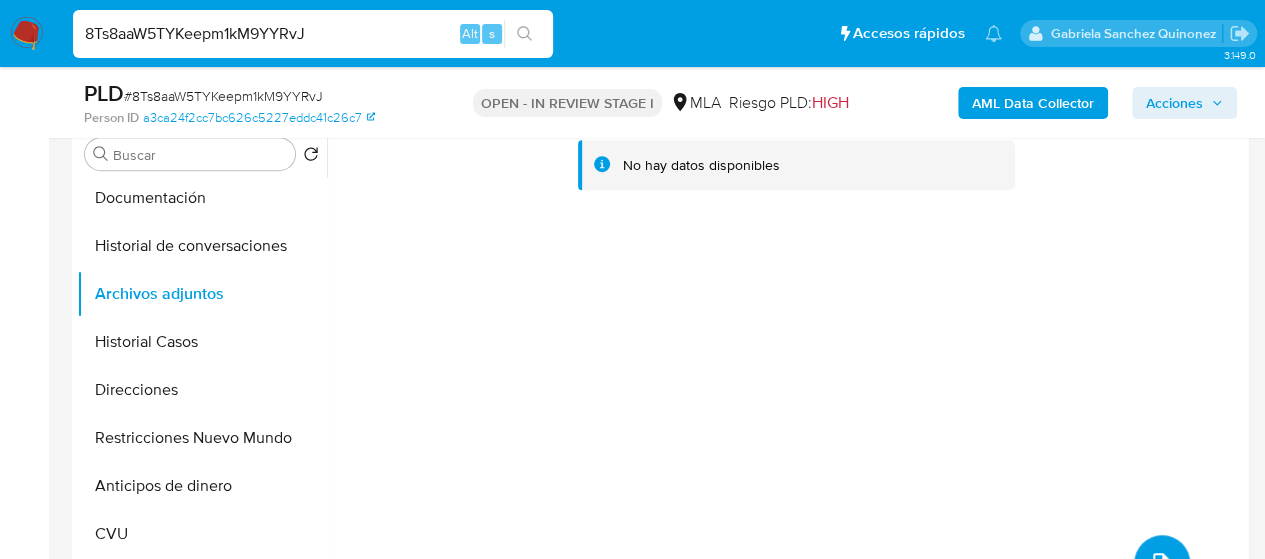 click at bounding box center [1162, 563] 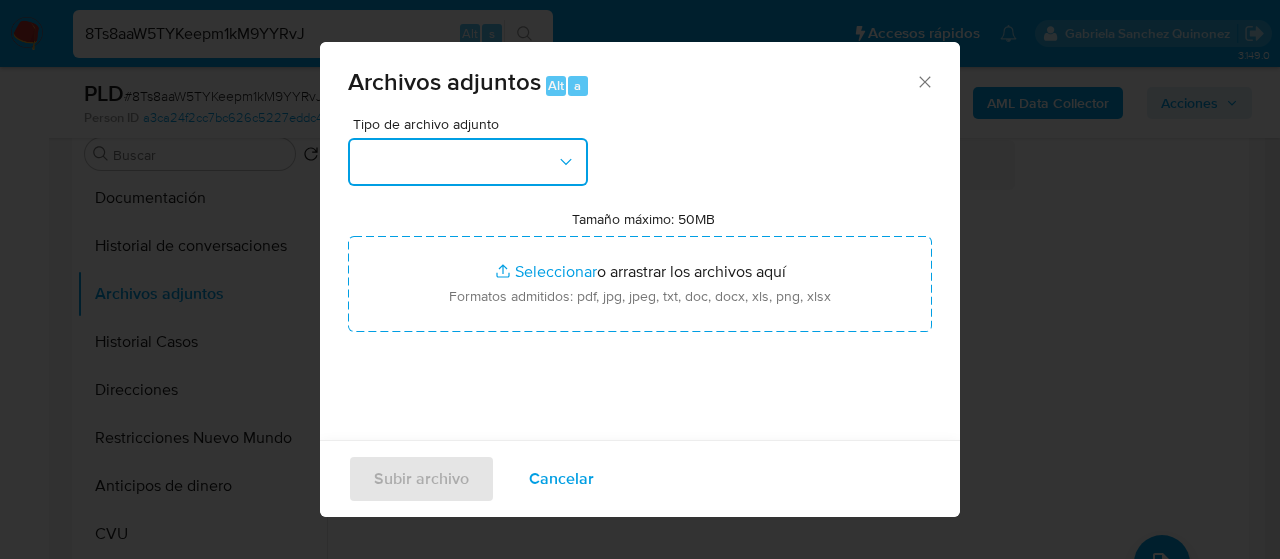 click at bounding box center [468, 162] 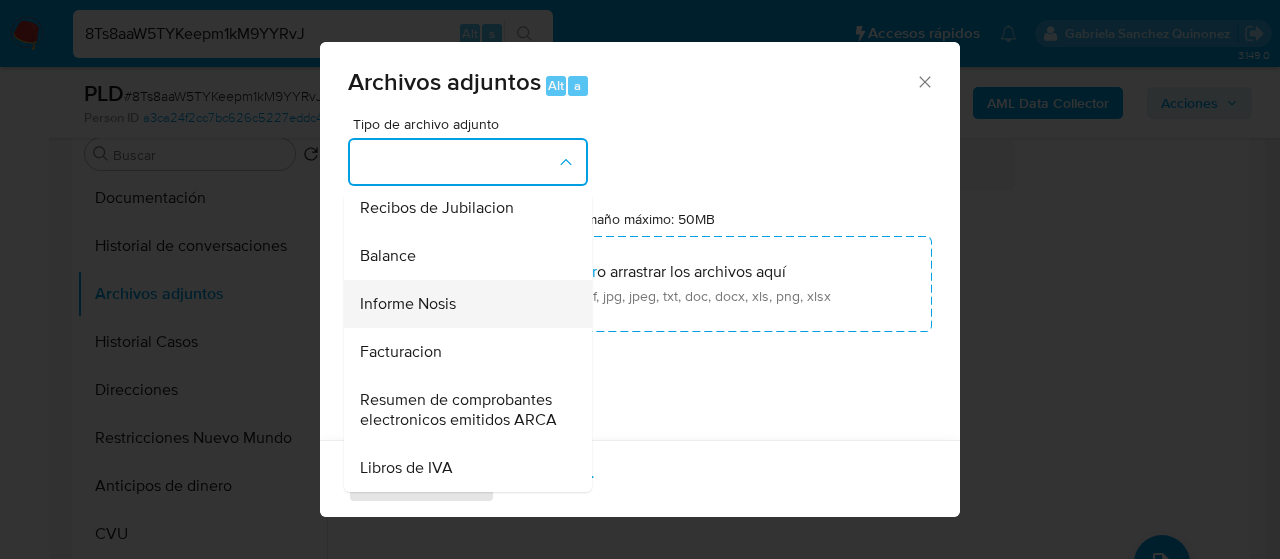 scroll, scrollTop: 800, scrollLeft: 0, axis: vertical 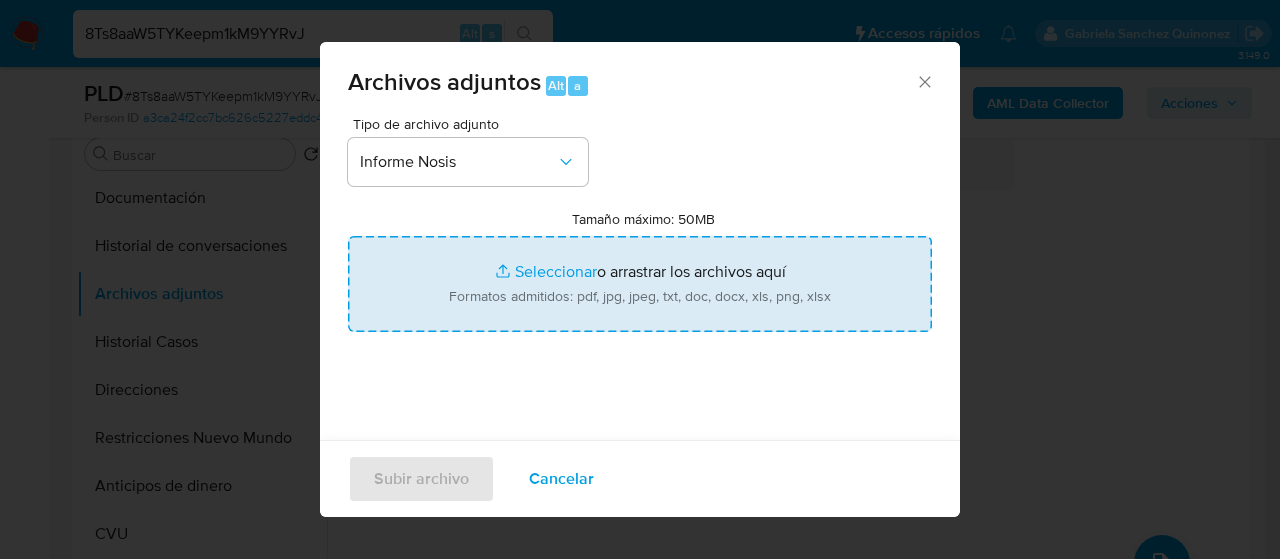 click on "Tamaño máximo: 50MB Seleccionar archivos" at bounding box center (640, 284) 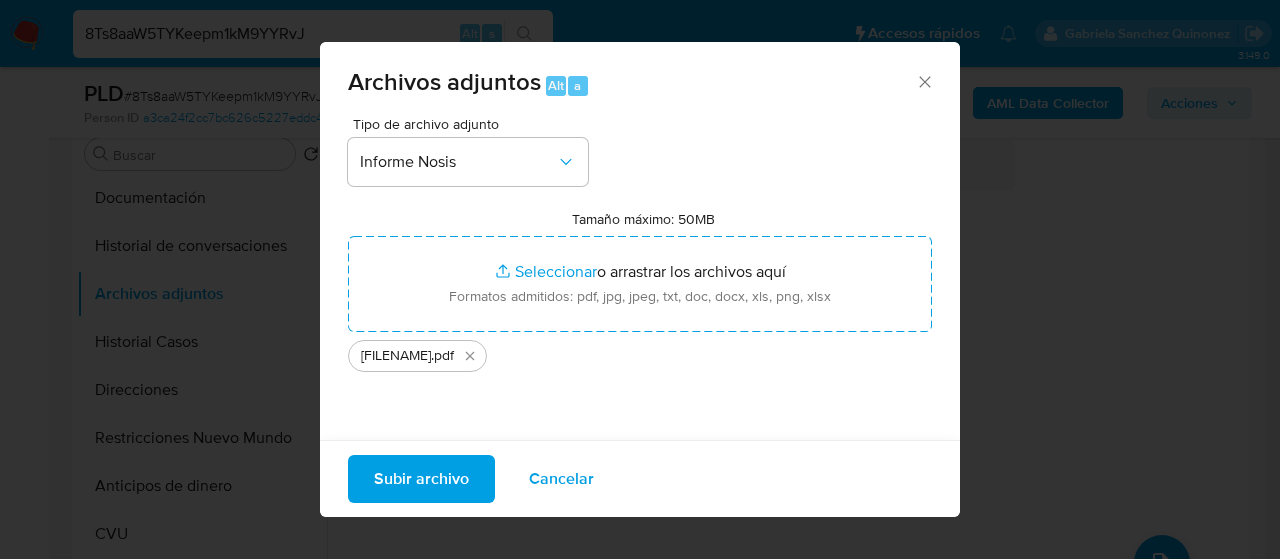 drag, startPoint x: 636, startPoint y: 303, endPoint x: 425, endPoint y: 481, distance: 276.05252 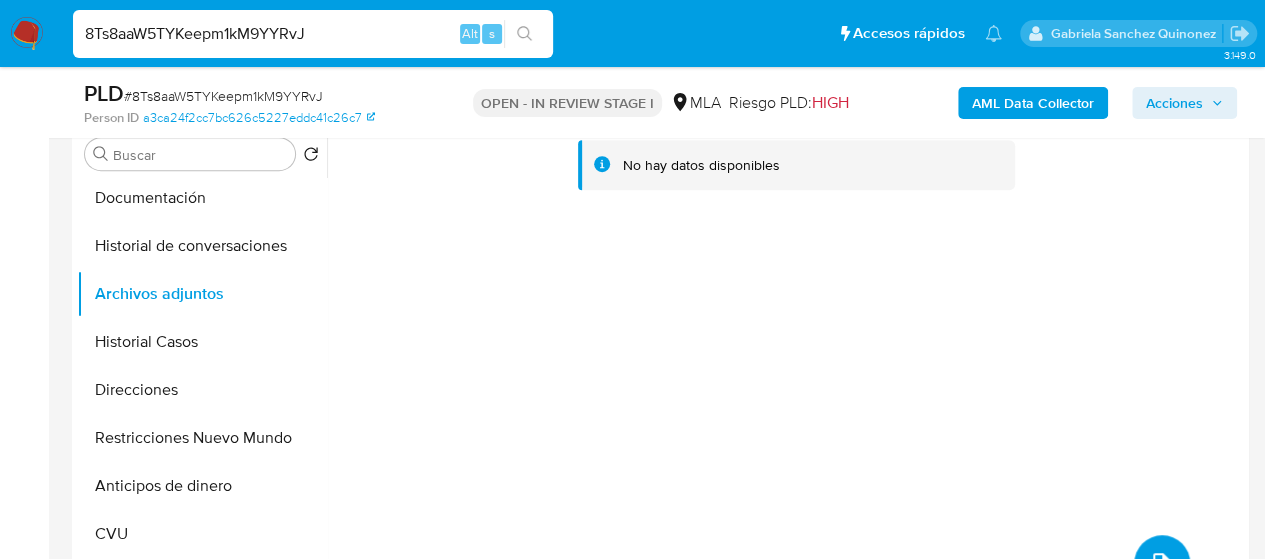 click at bounding box center (1162, 563) 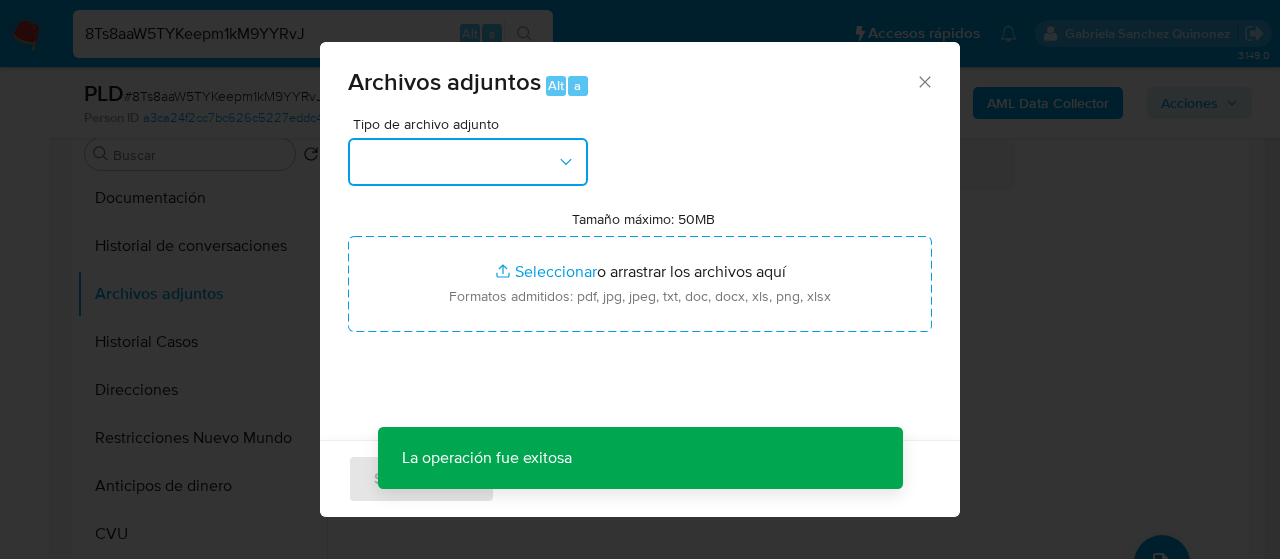 click at bounding box center (468, 162) 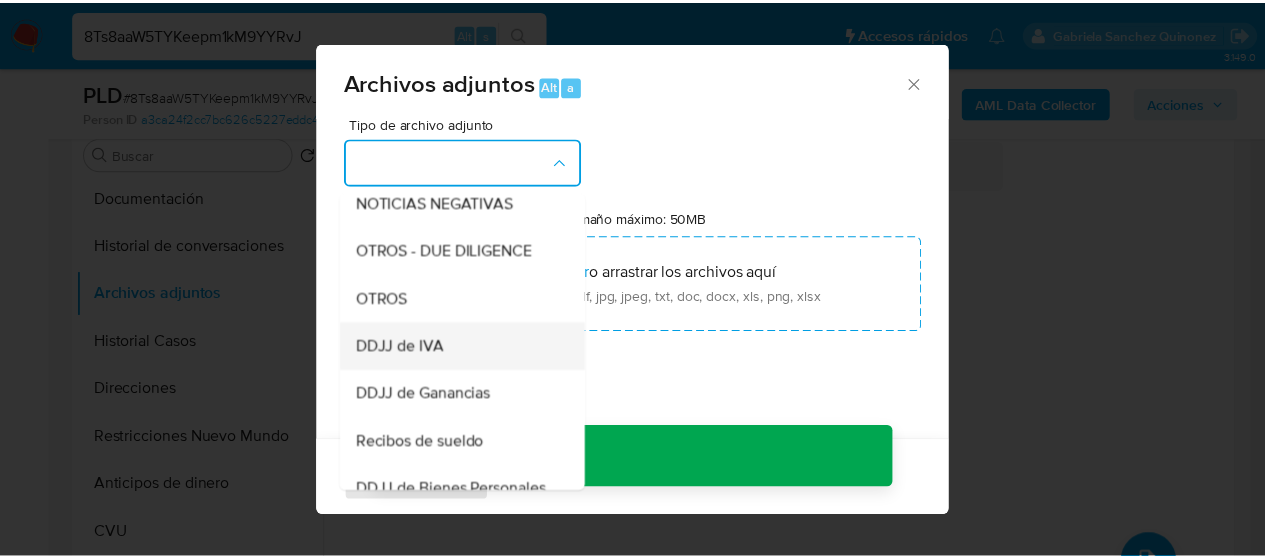 scroll, scrollTop: 400, scrollLeft: 0, axis: vertical 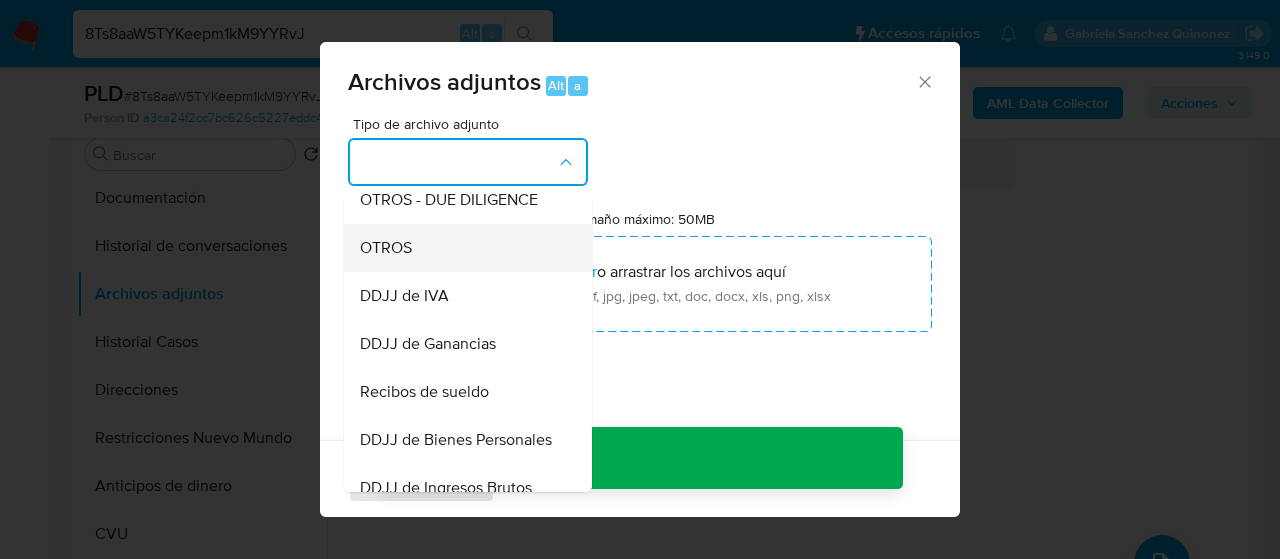 click on "OTROS" at bounding box center [386, 248] 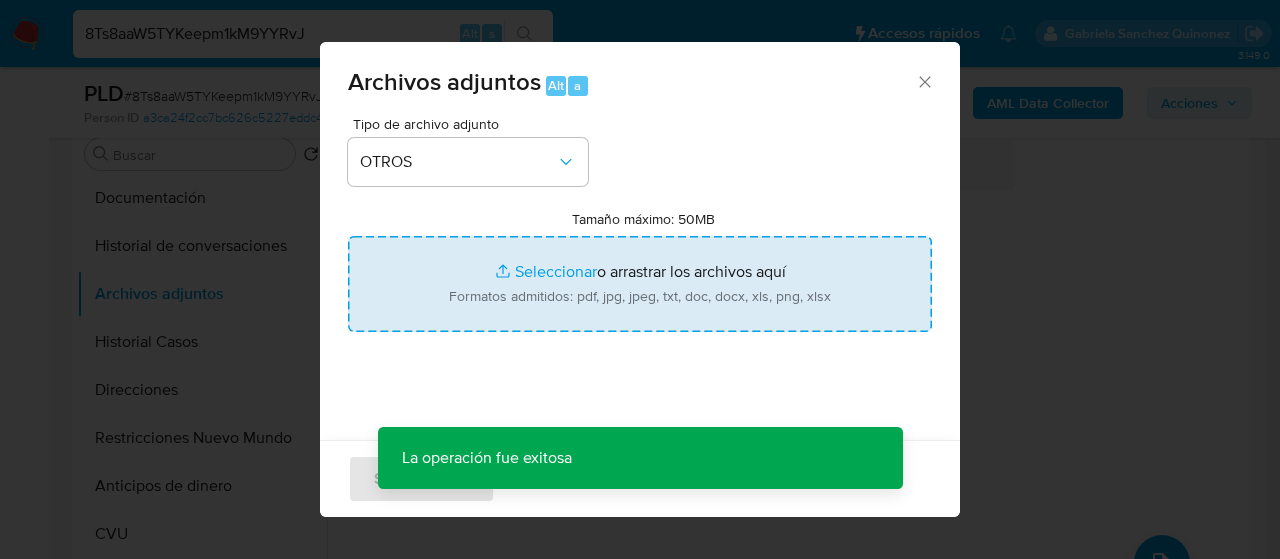 click on "Tamaño máximo: 50MB Seleccionar archivos" at bounding box center (640, 284) 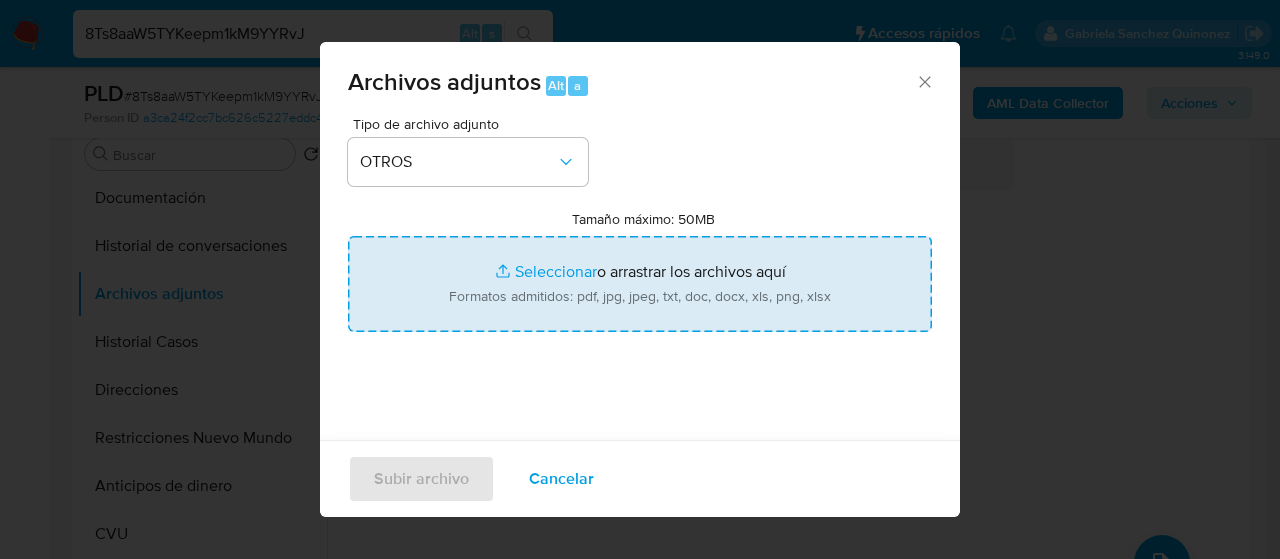 type on "C:\fakepath\Caselog 8Ts8aaW5TYKeepm1kM9YYRvJ_2025_07_17_17_16_25.docx" 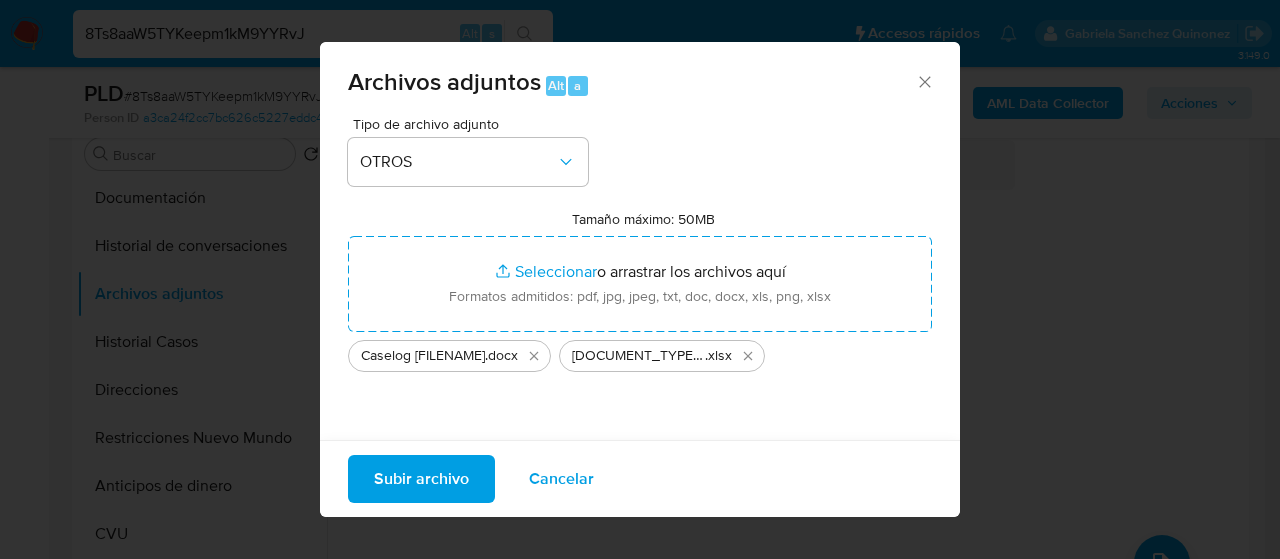 drag, startPoint x: 505, startPoint y: 303, endPoint x: 409, endPoint y: 481, distance: 202.23749 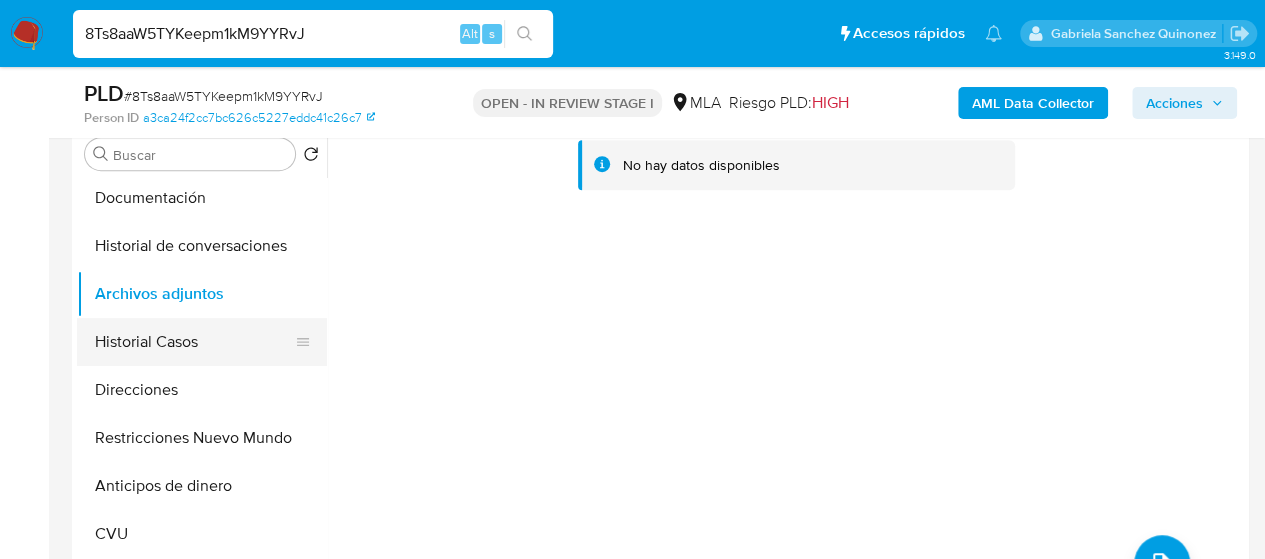 click on "Historial Casos" at bounding box center [194, 342] 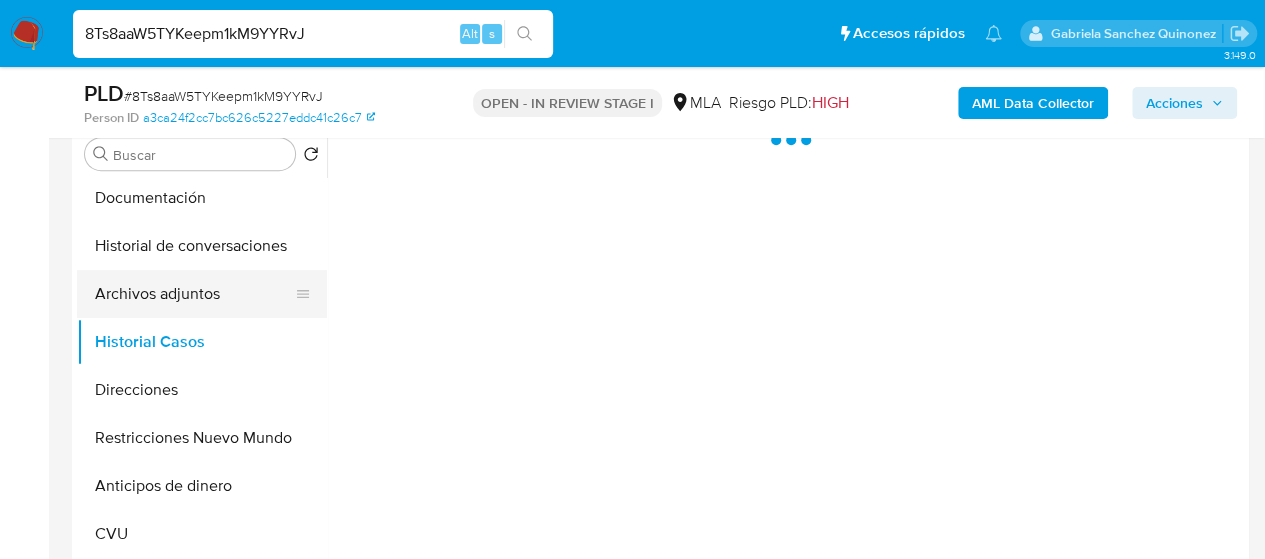 click on "Archivos adjuntos" at bounding box center (194, 294) 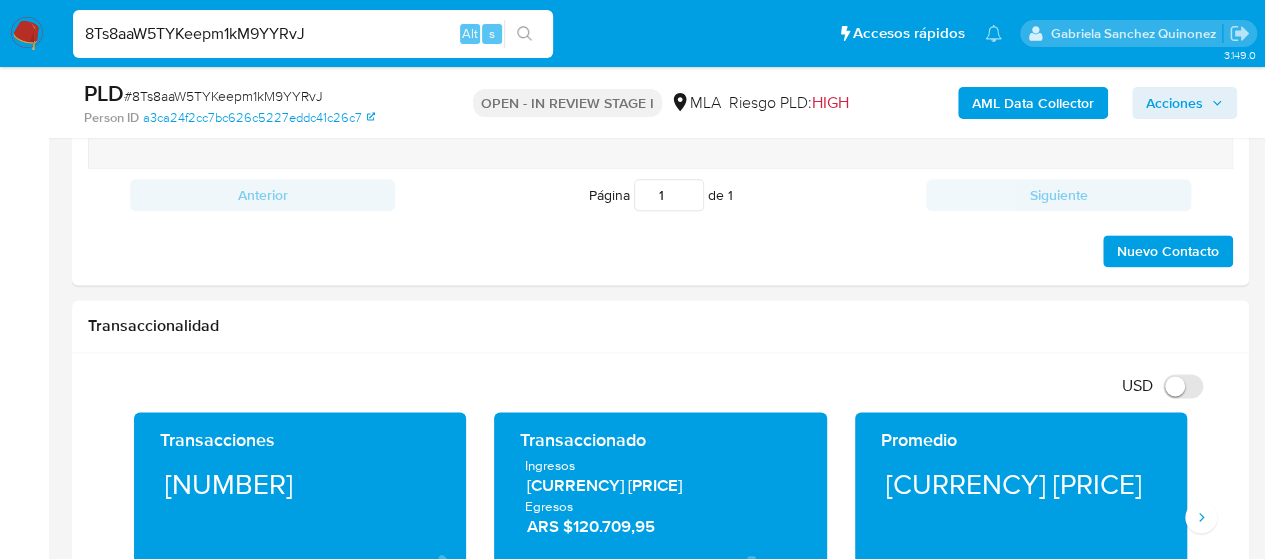 scroll, scrollTop: 800, scrollLeft: 0, axis: vertical 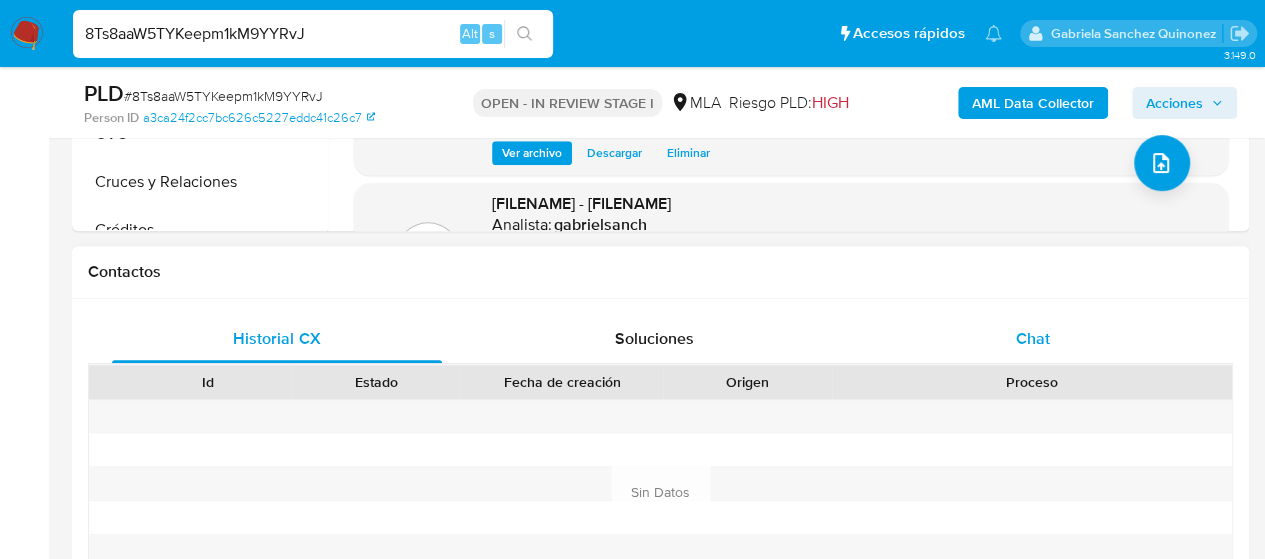 click on "Chat" at bounding box center [1033, 339] 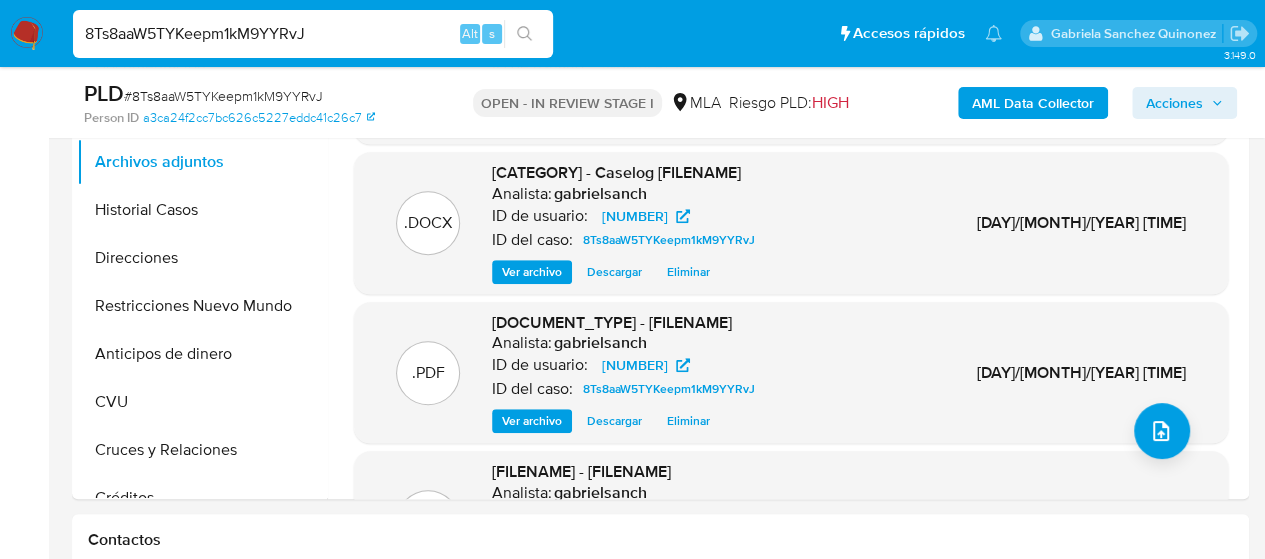 scroll, scrollTop: 500, scrollLeft: 0, axis: vertical 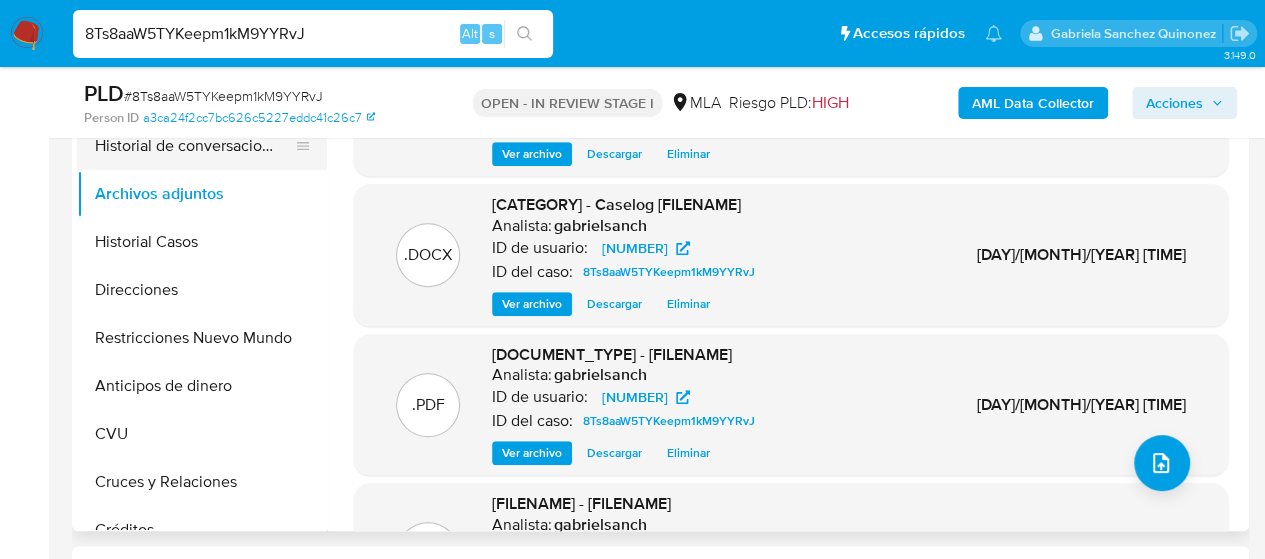 click on "Historial de conversaciones" at bounding box center [194, 146] 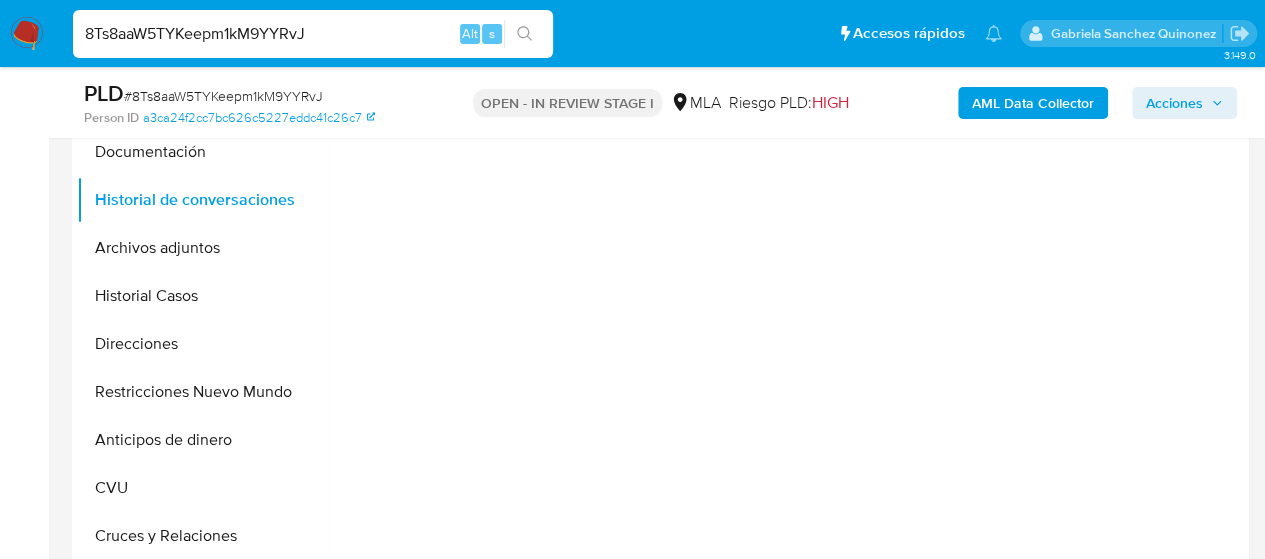scroll, scrollTop: 400, scrollLeft: 0, axis: vertical 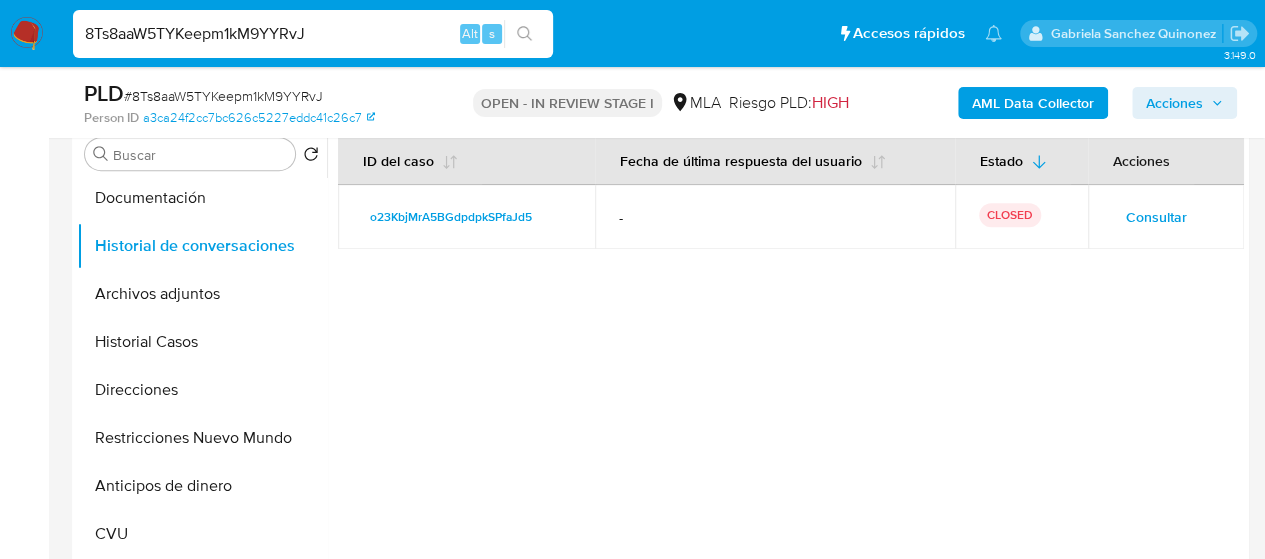 click on "Acciones" at bounding box center (1174, 103) 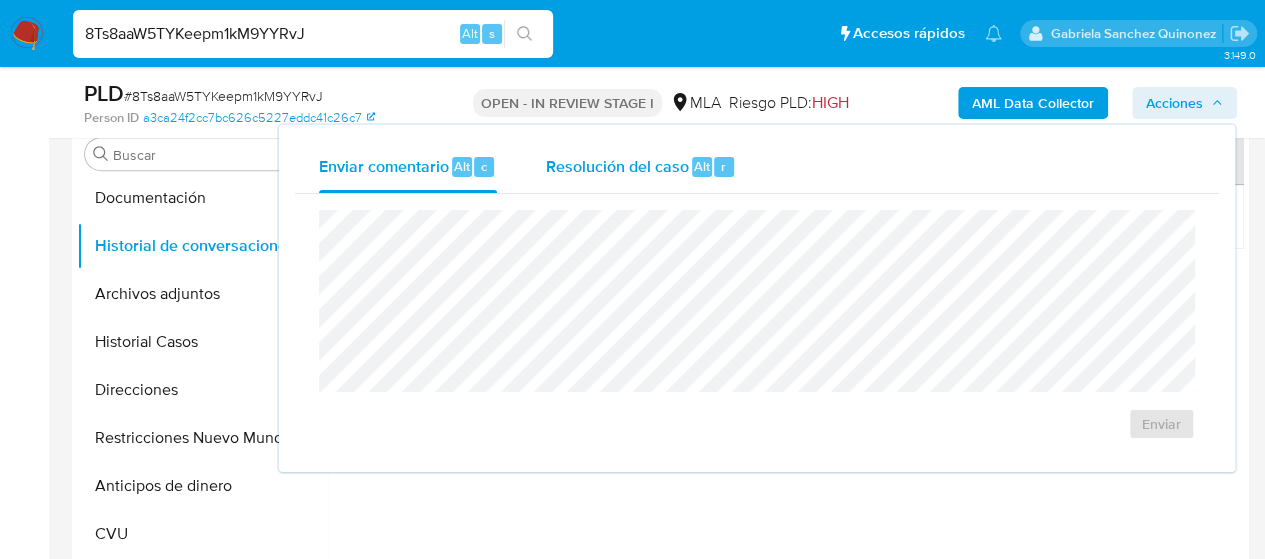 click on "r" at bounding box center [724, 167] 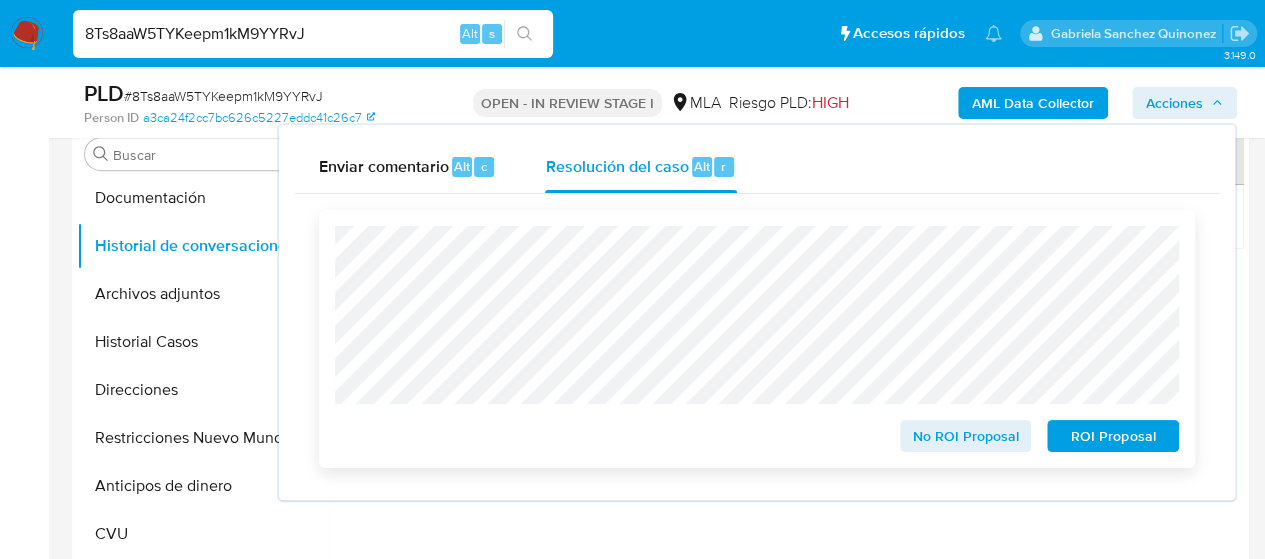 click on "No ROI Proposal" at bounding box center (966, 436) 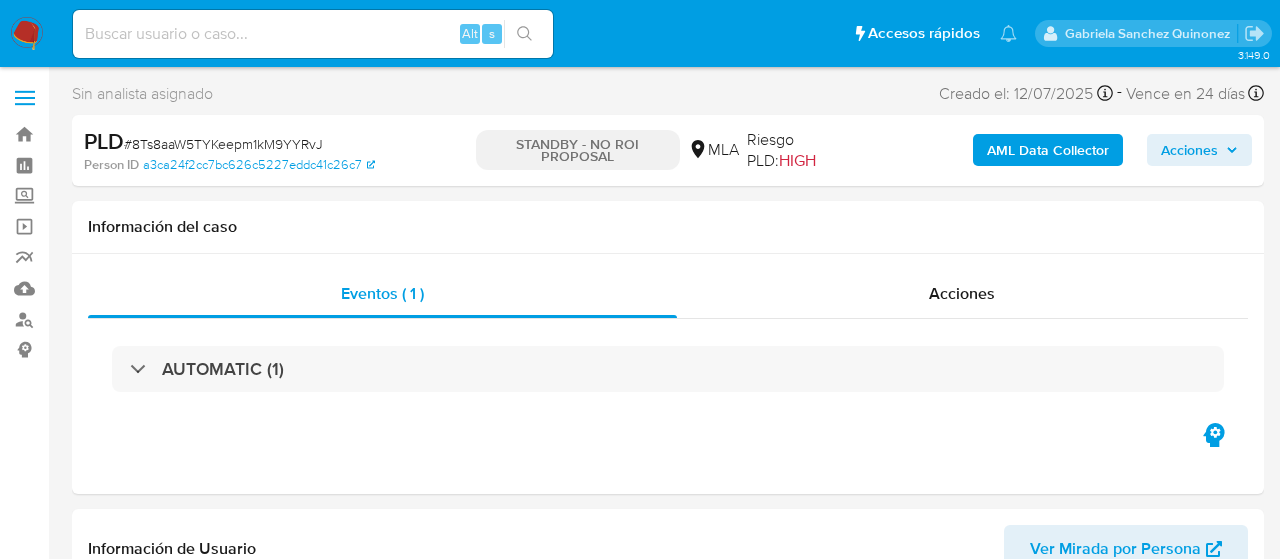 select on "10" 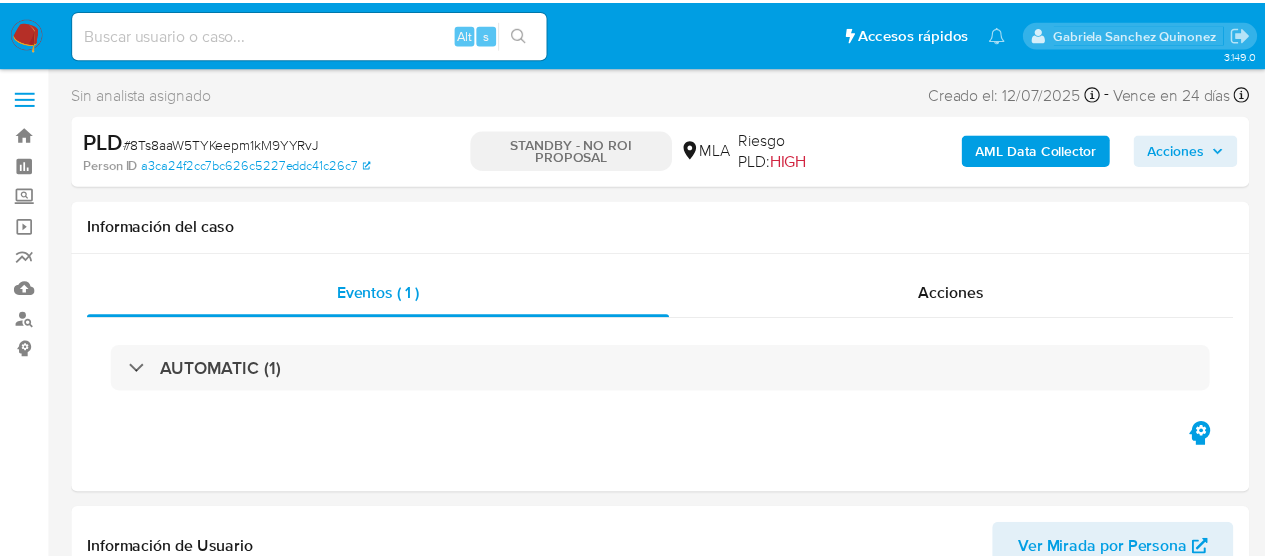 scroll, scrollTop: 0, scrollLeft: 0, axis: both 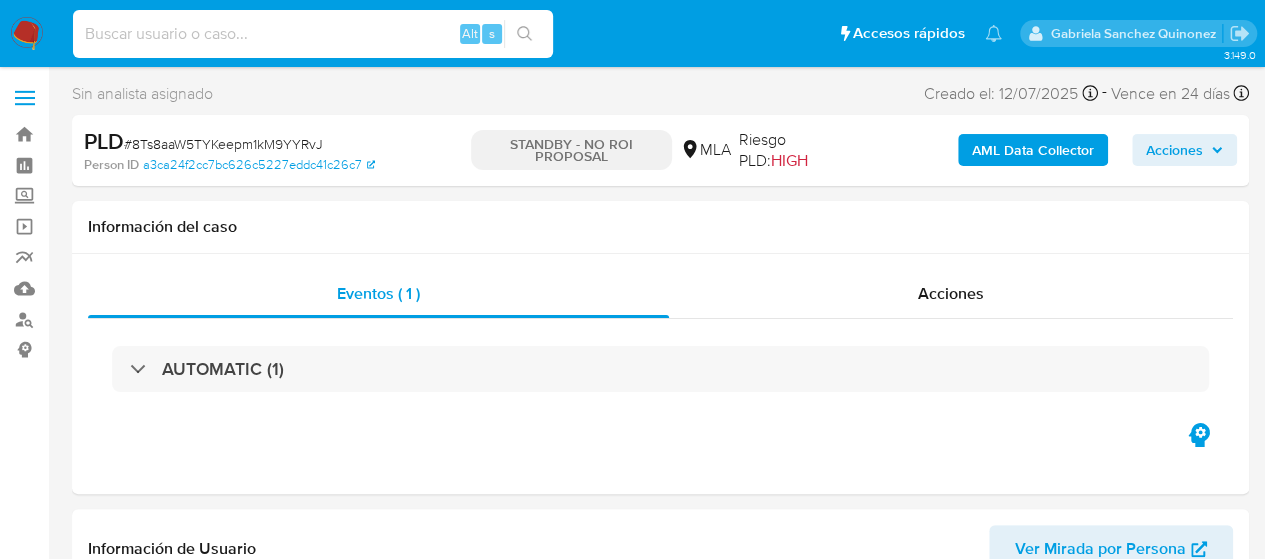 click at bounding box center (313, 34) 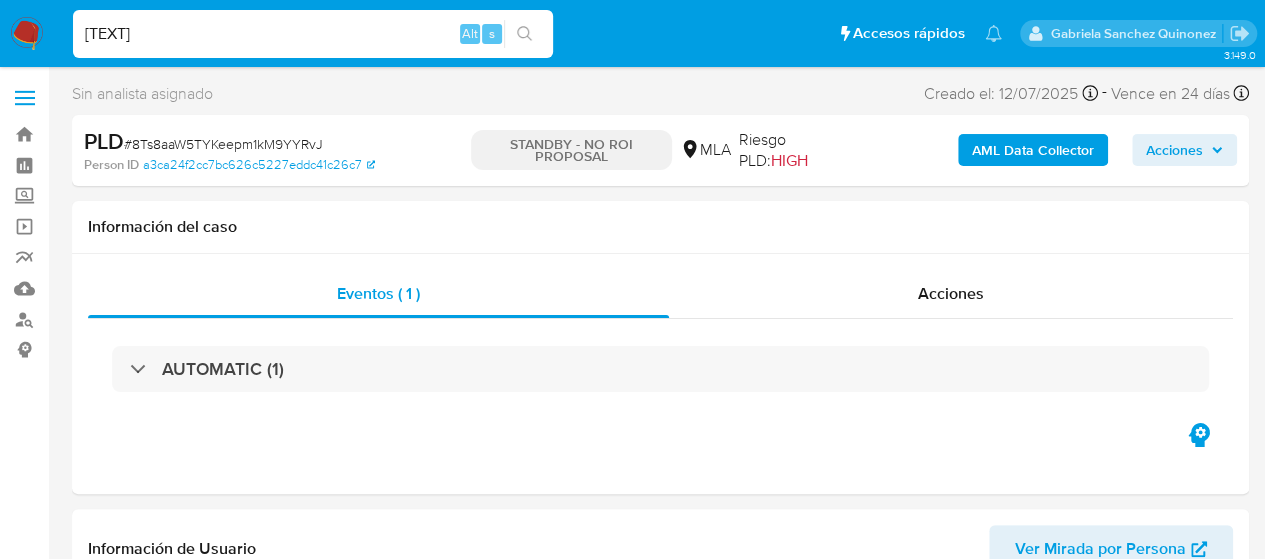 type on "CrqmxVbvPpycAEneYzENvKNl" 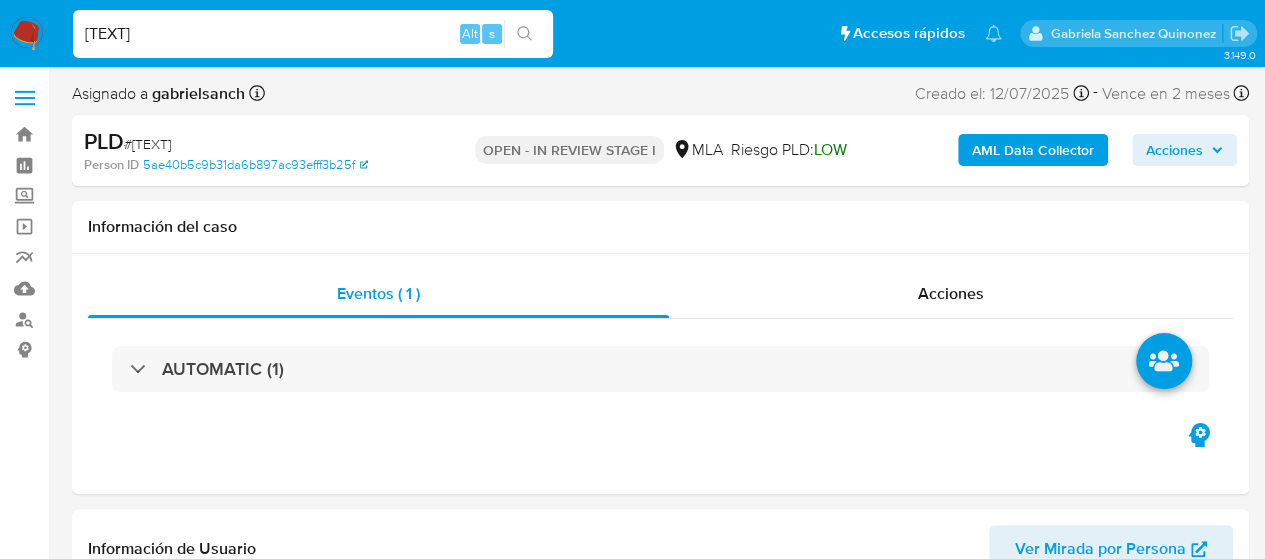 select on "10" 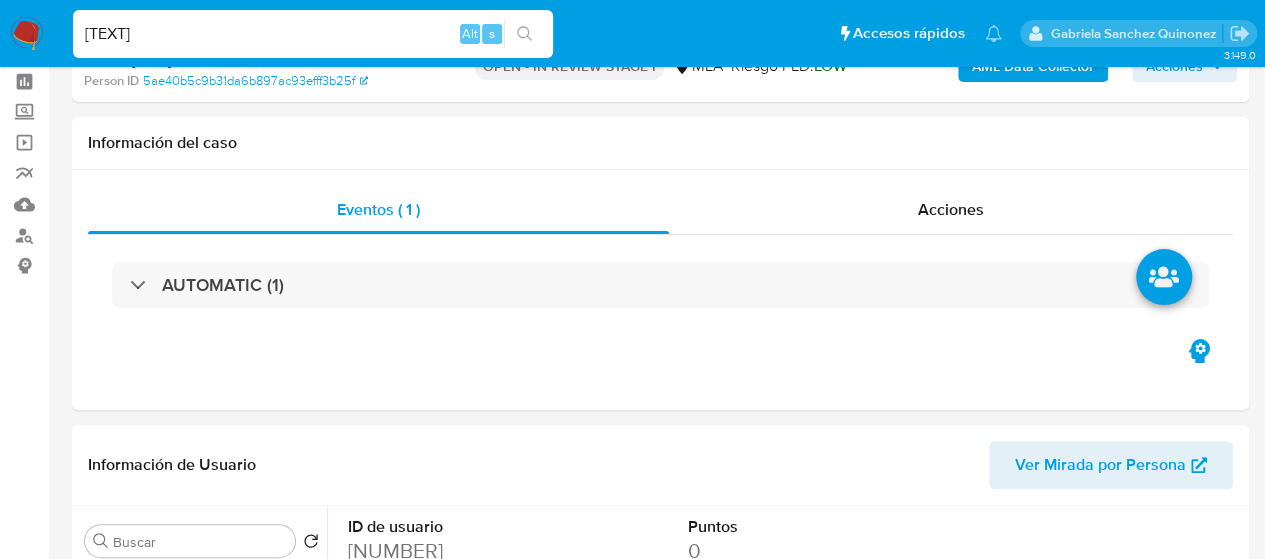 scroll, scrollTop: 300, scrollLeft: 0, axis: vertical 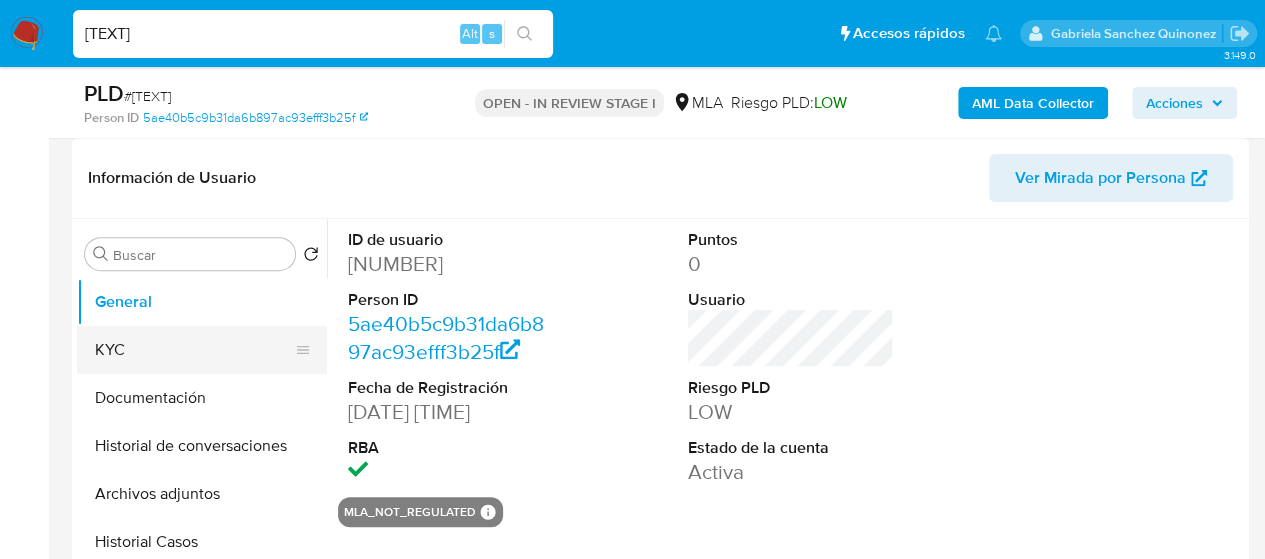 click on "KYC" at bounding box center (194, 350) 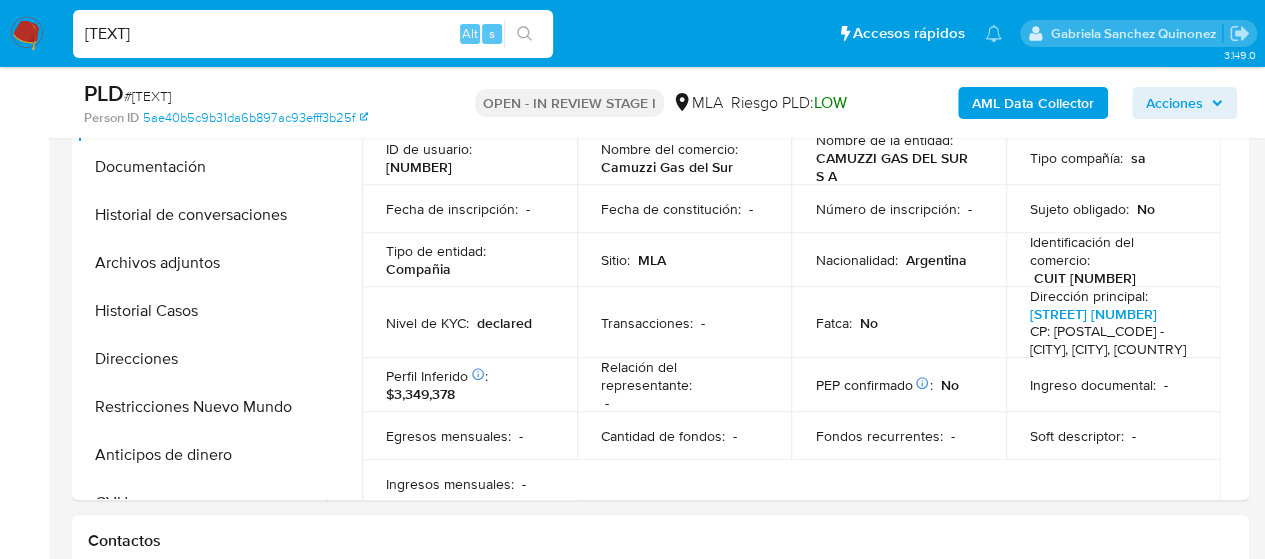 scroll, scrollTop: 500, scrollLeft: 0, axis: vertical 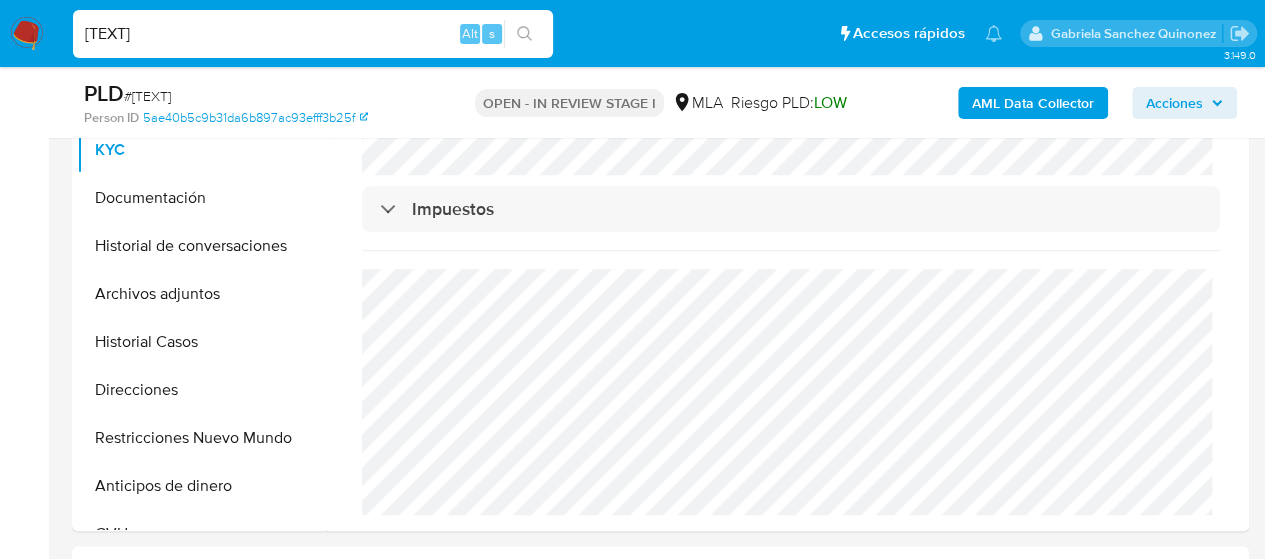 click on "CrqmxVbvPpycAEneYzENvKNl" at bounding box center [313, 34] 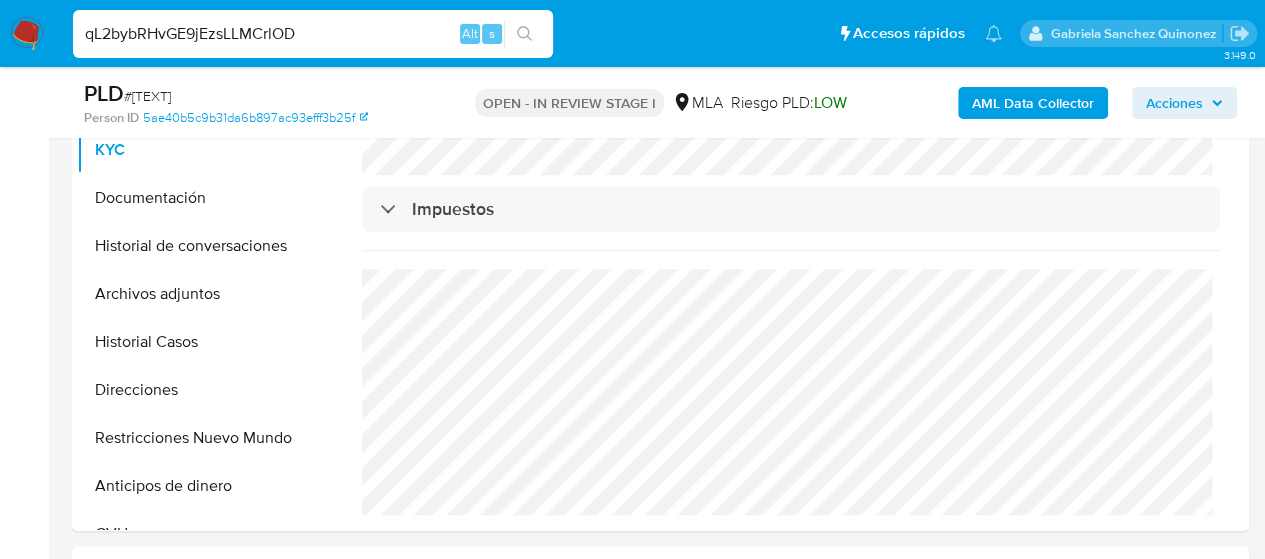 type on "qL2bybRHvGE9jEzsLLMCrlOD" 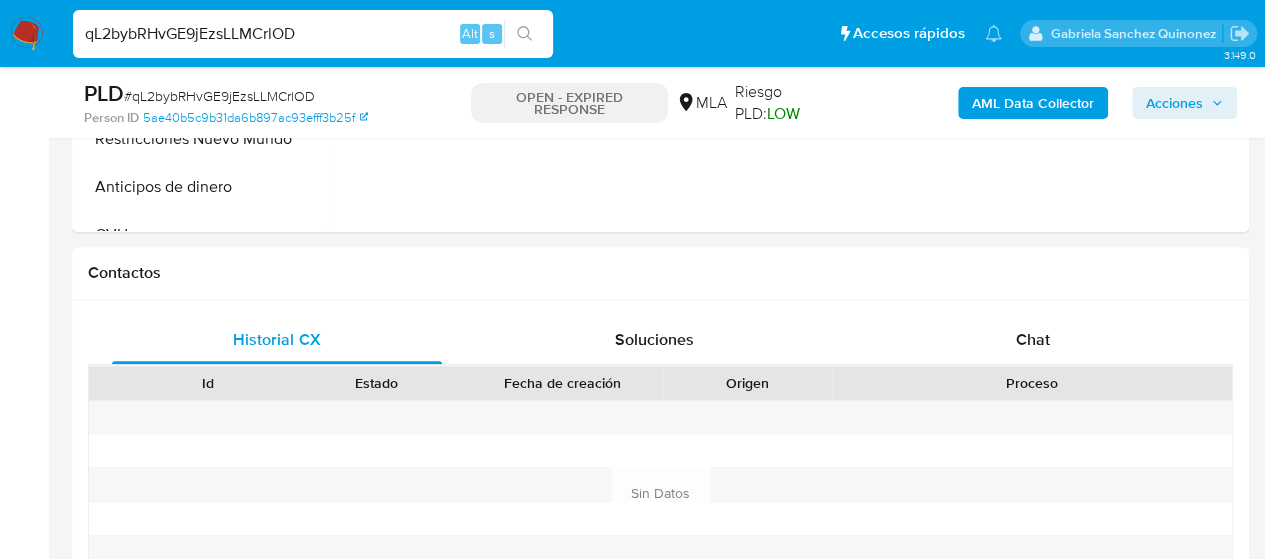 scroll, scrollTop: 800, scrollLeft: 0, axis: vertical 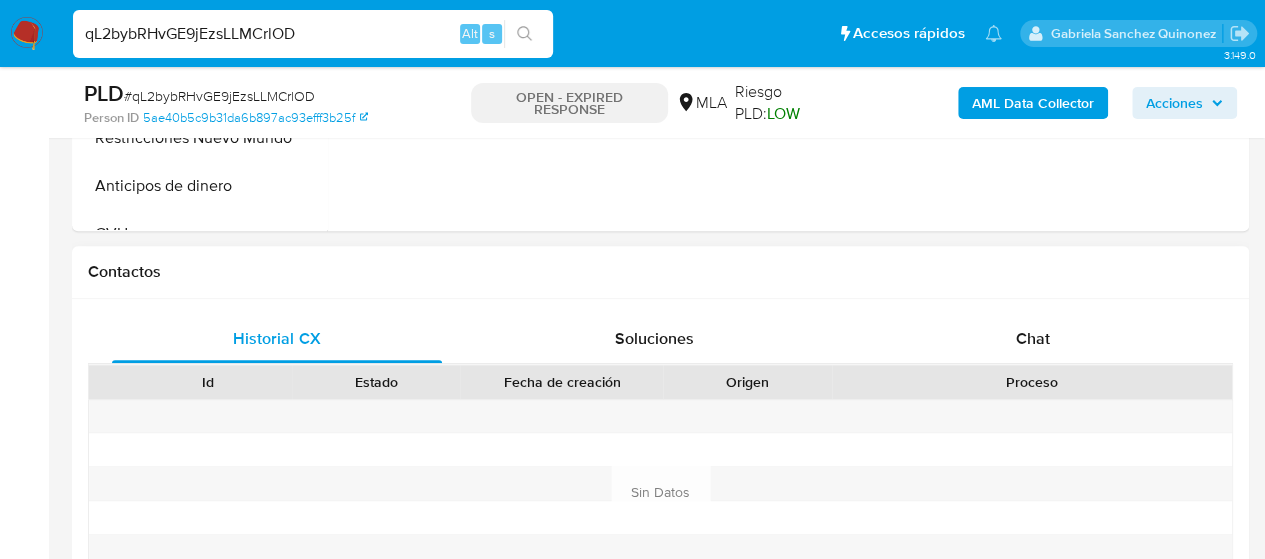click on "Proceso" at bounding box center (1032, 382) 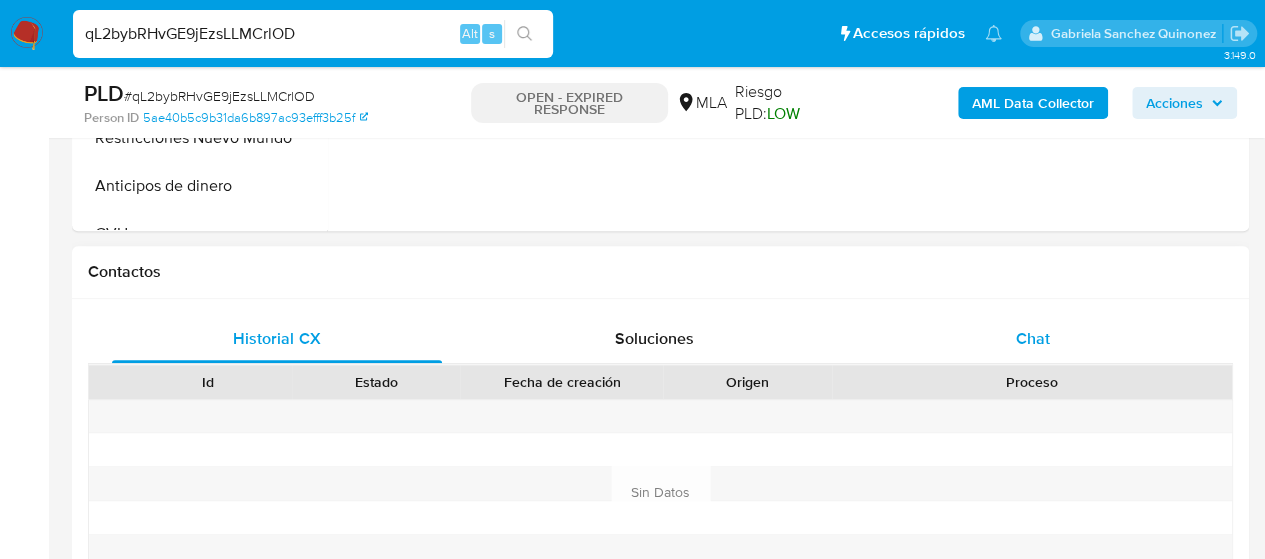 click on "Chat" at bounding box center [1033, 338] 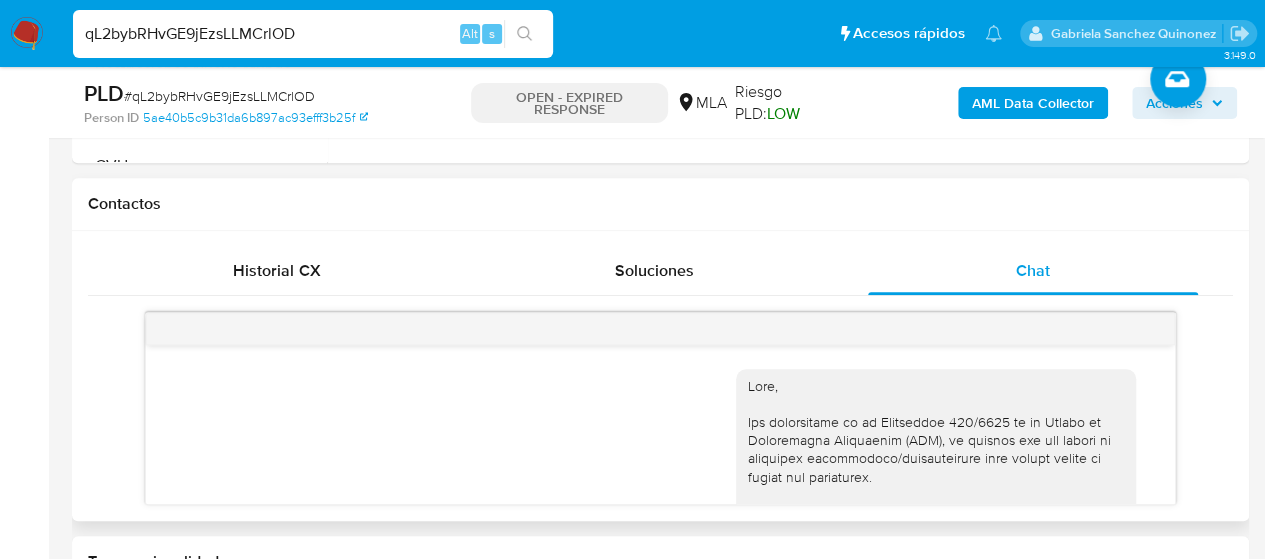 select on "10" 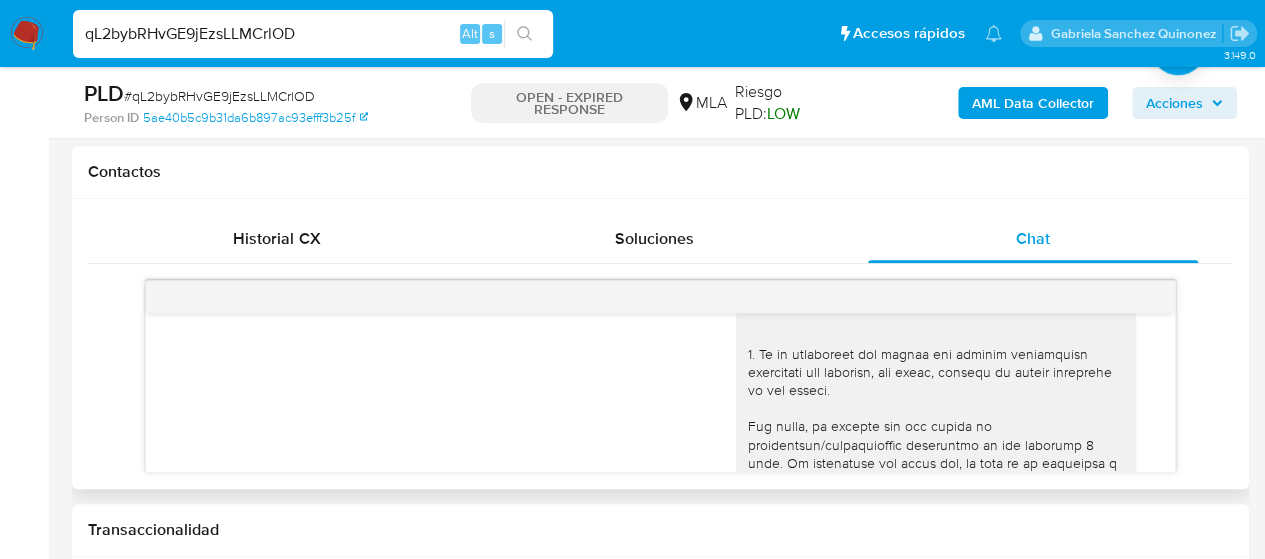 scroll, scrollTop: 0, scrollLeft: 0, axis: both 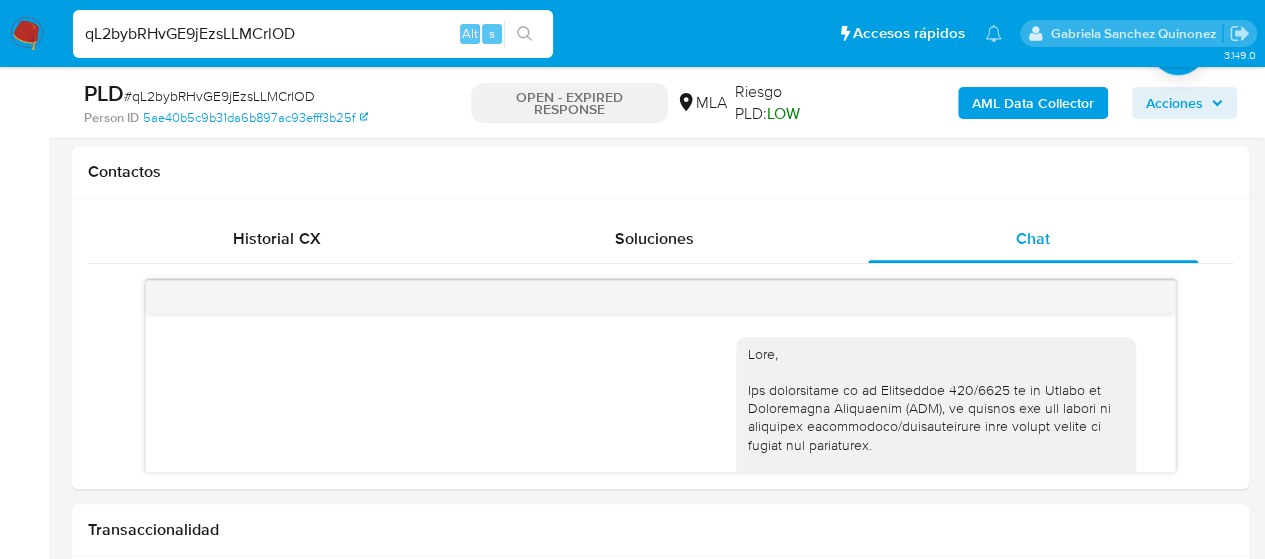 click on "qL2bybRHvGE9jEzsLLMCrlOD Alt s" at bounding box center (313, 34) 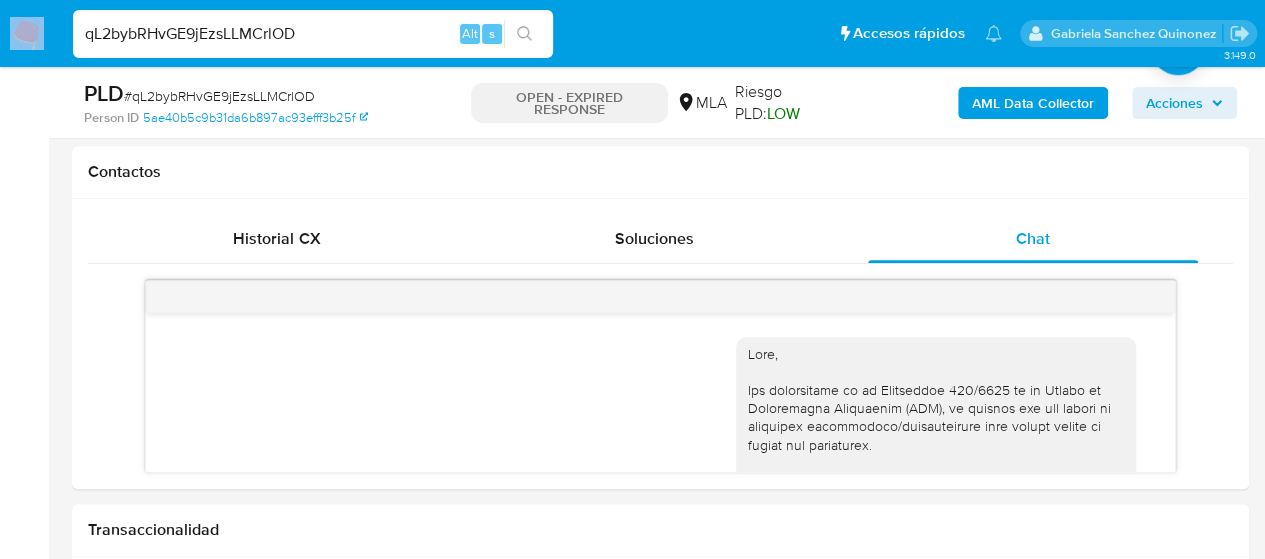 click on "qL2bybRHvGE9jEzsLLMCrlOD Alt s" at bounding box center [313, 34] 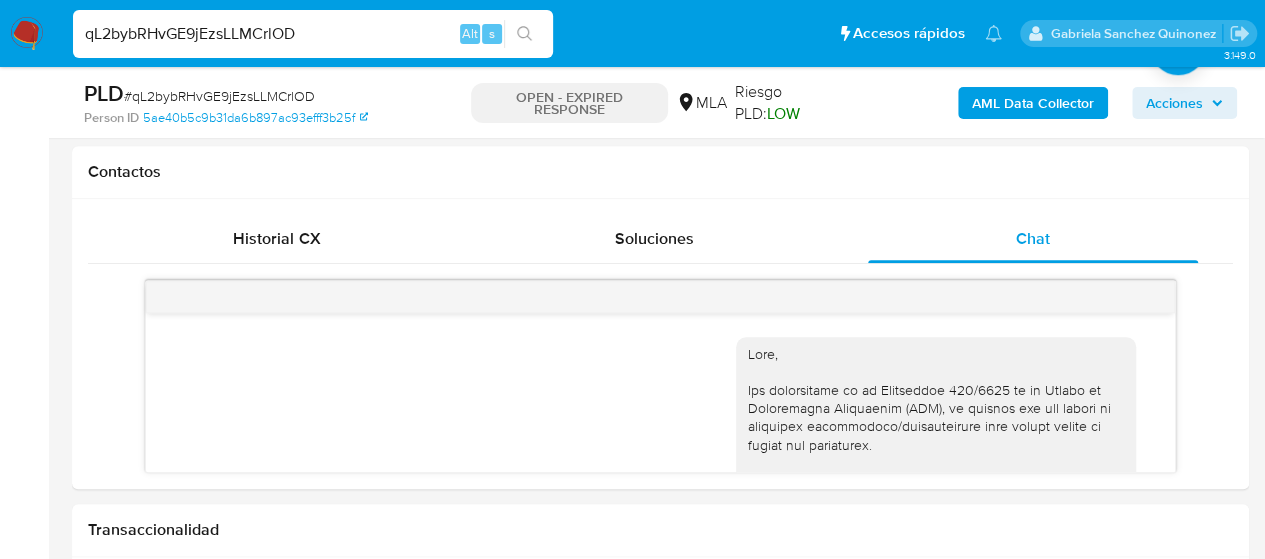 click on "qL2bybRHvGE9jEzsLLMCrlOD" at bounding box center (313, 34) 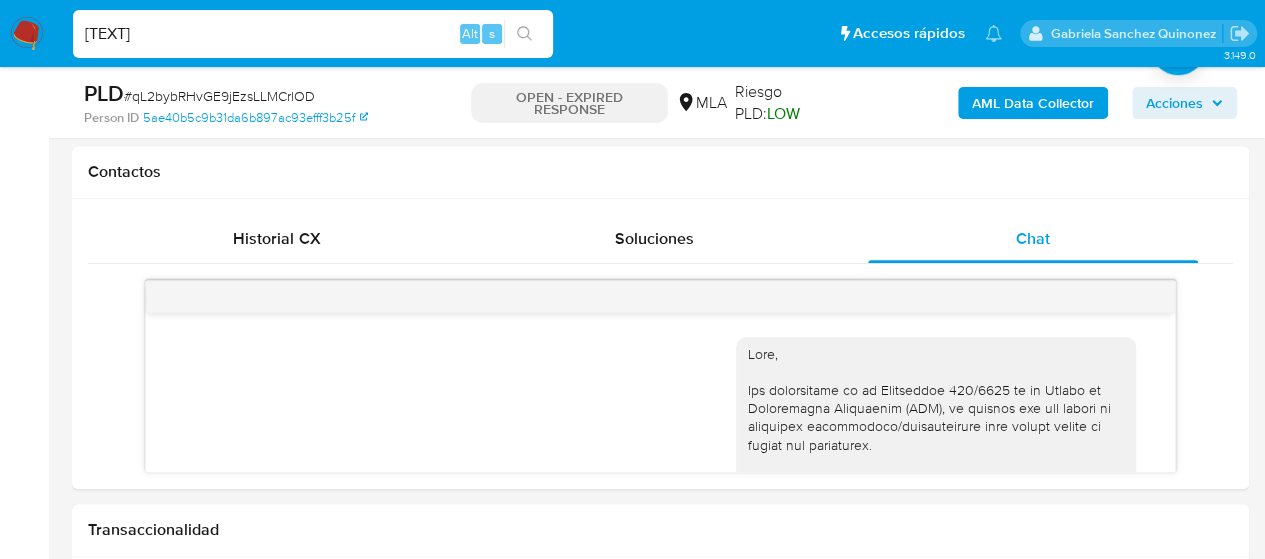 type on "CrqmxVbvPpycAEneYzENvKNl" 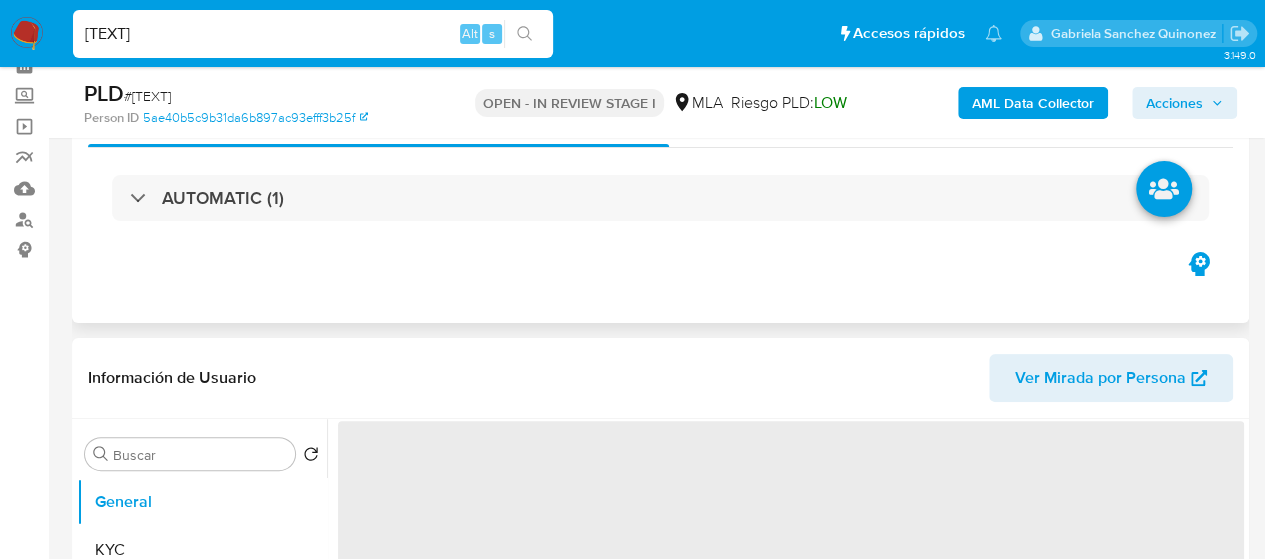 scroll, scrollTop: 300, scrollLeft: 0, axis: vertical 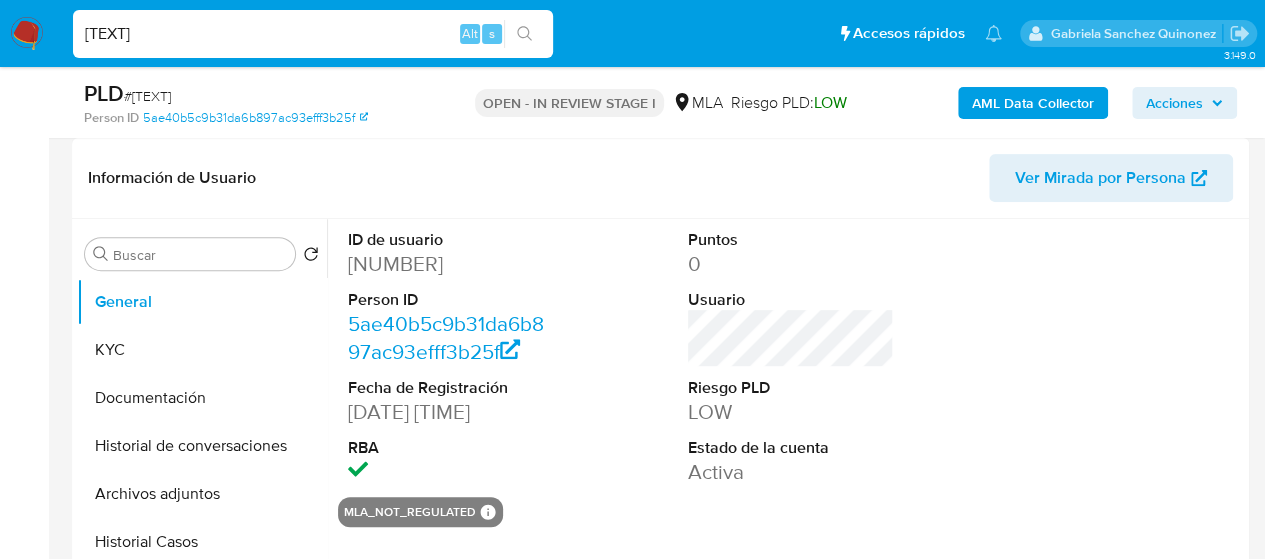 select on "10" 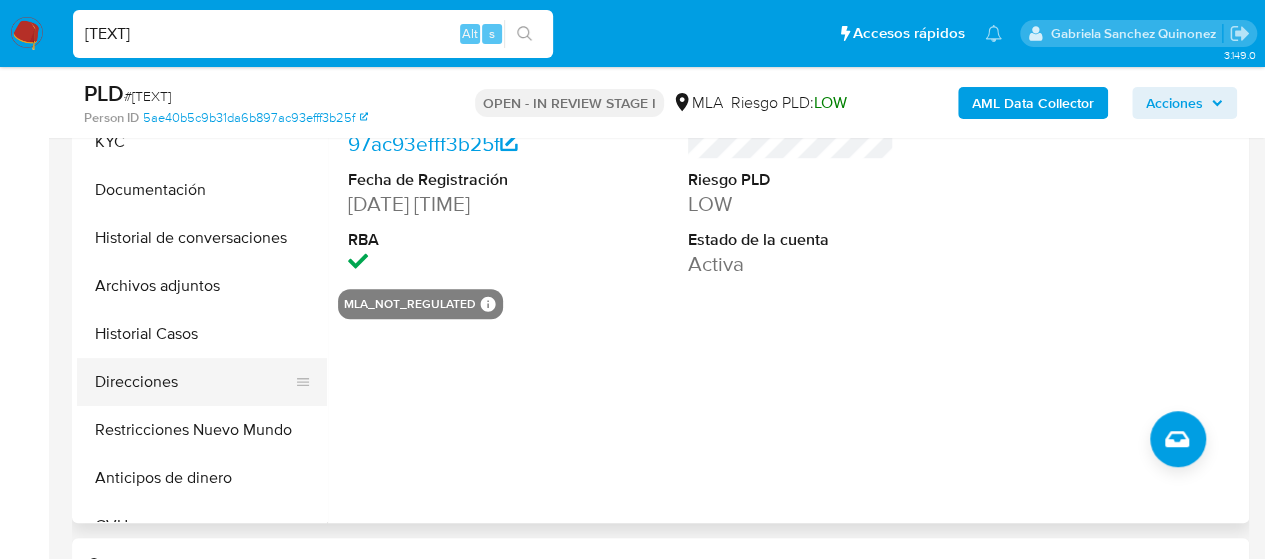 scroll, scrollTop: 500, scrollLeft: 0, axis: vertical 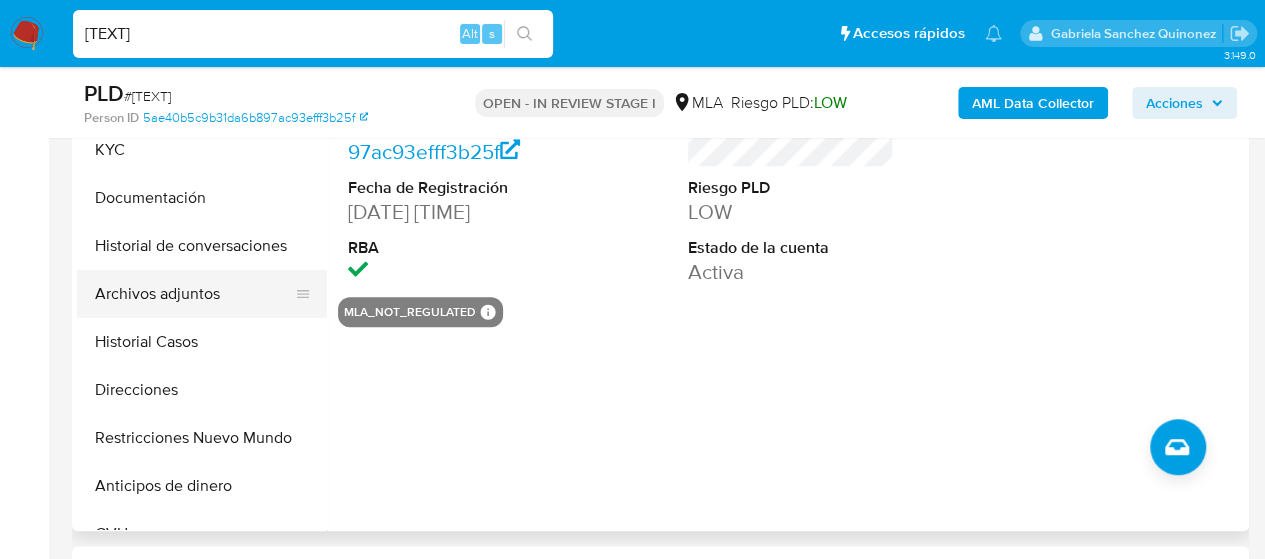 click on "Archivos adjuntos" at bounding box center (194, 294) 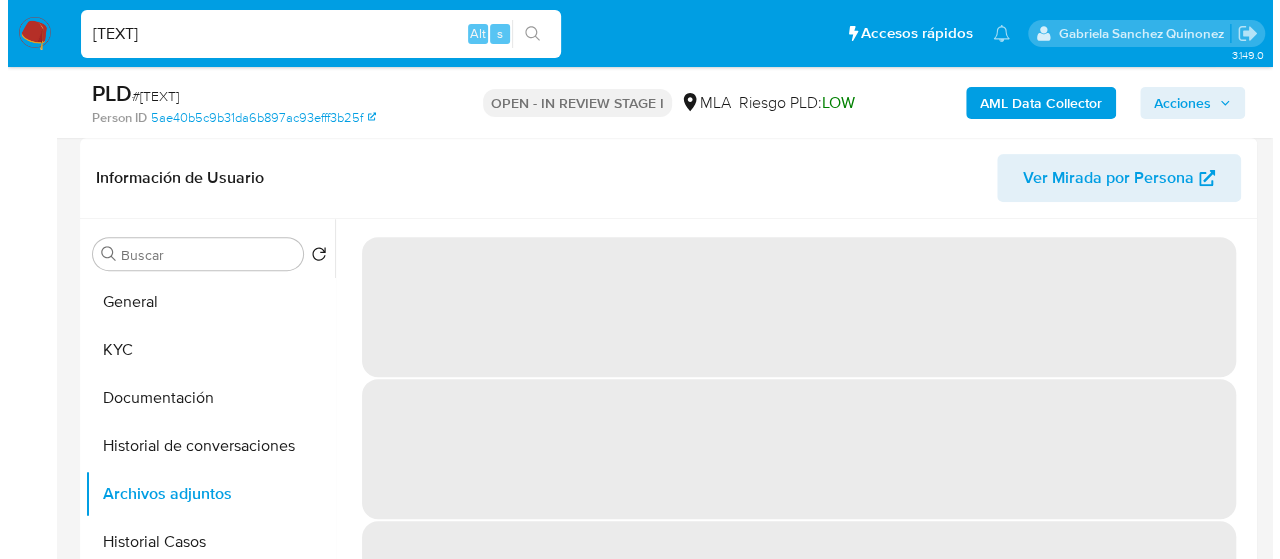 scroll, scrollTop: 500, scrollLeft: 0, axis: vertical 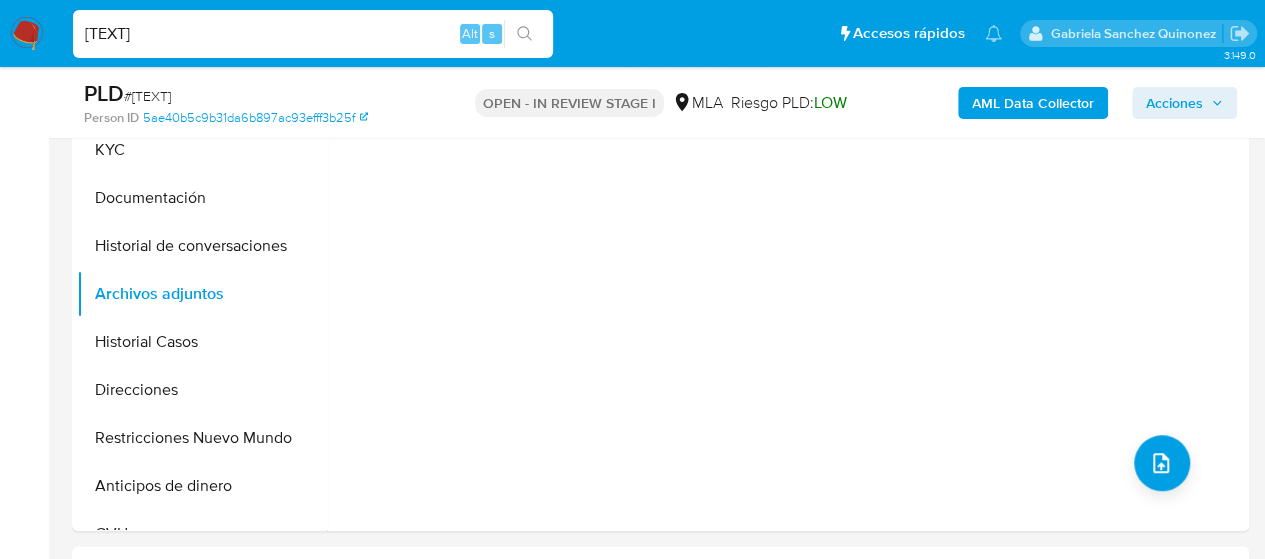 click on "AML Data Collector" at bounding box center [1033, 103] 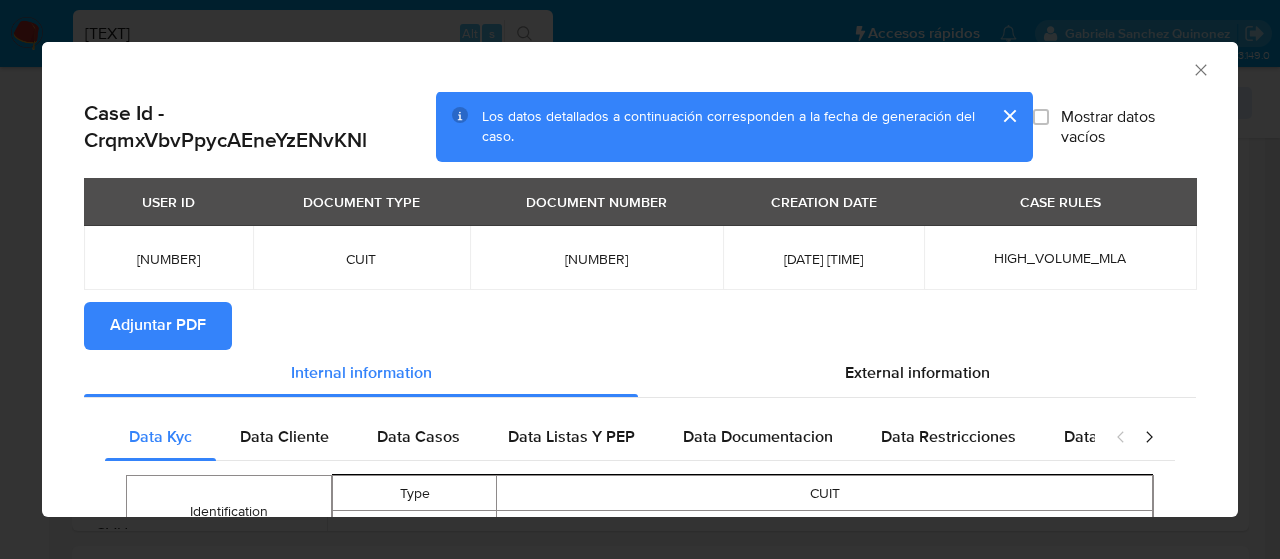 click on "Adjuntar PDF" at bounding box center [158, 326] 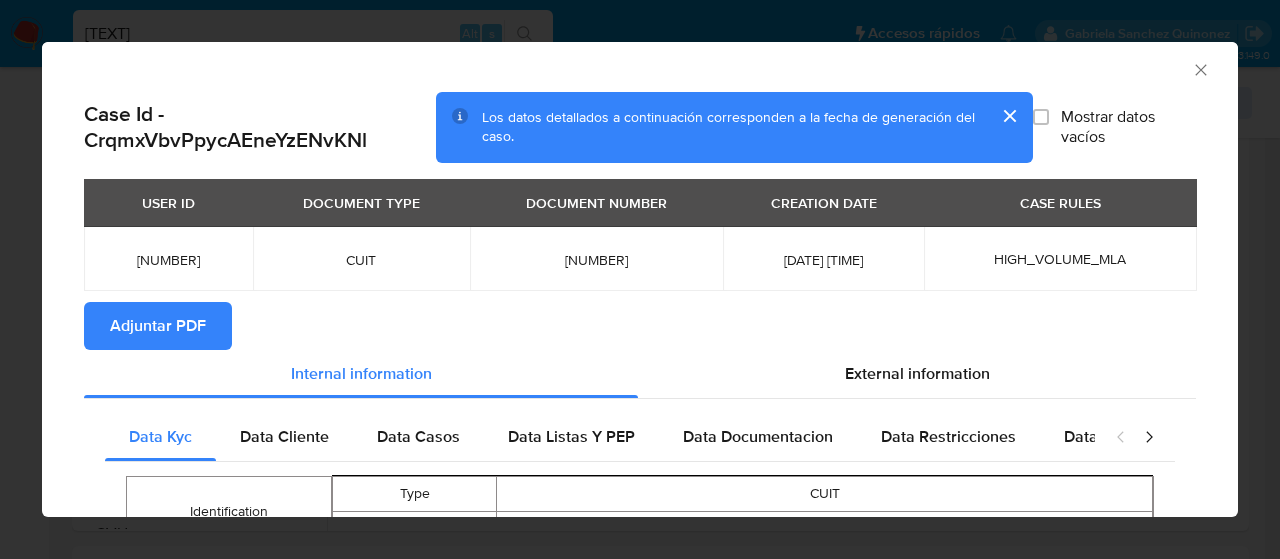 click 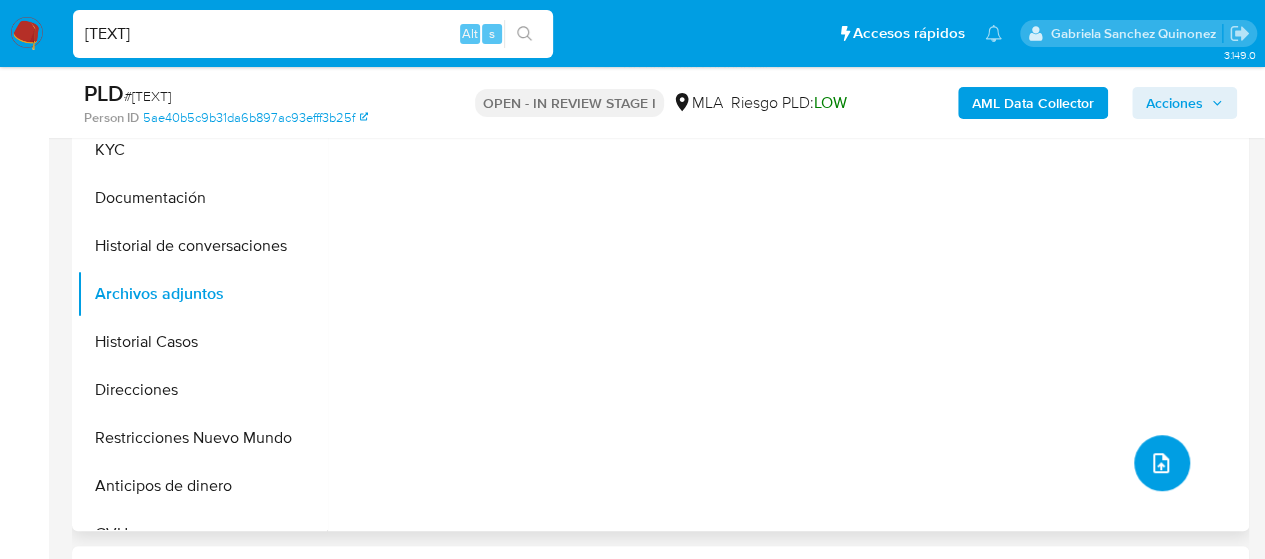 click at bounding box center [1162, 463] 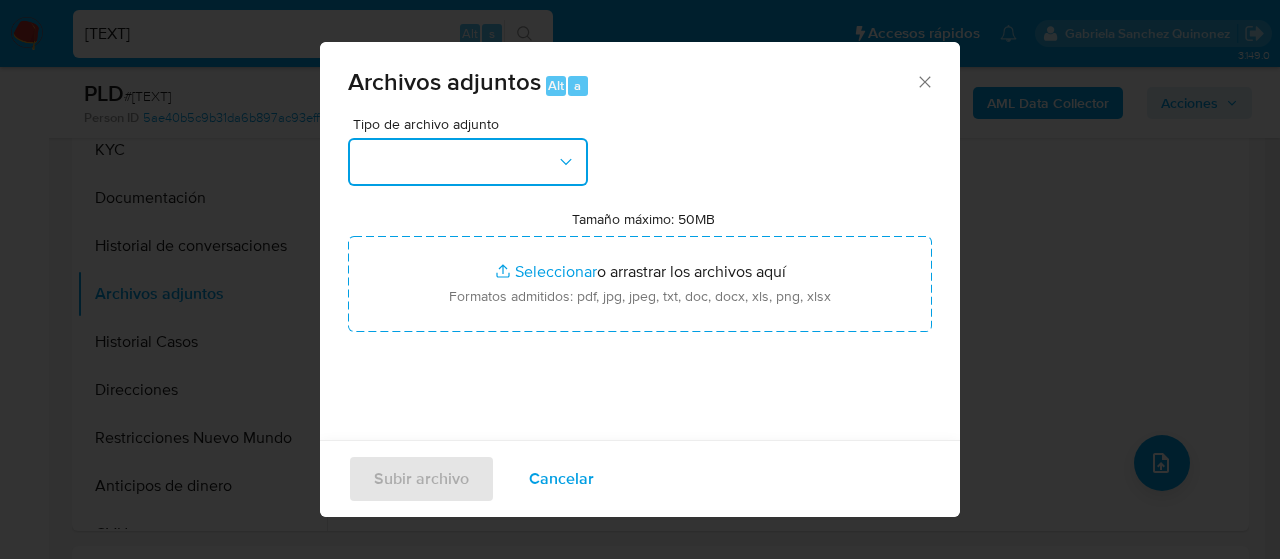 click at bounding box center [468, 162] 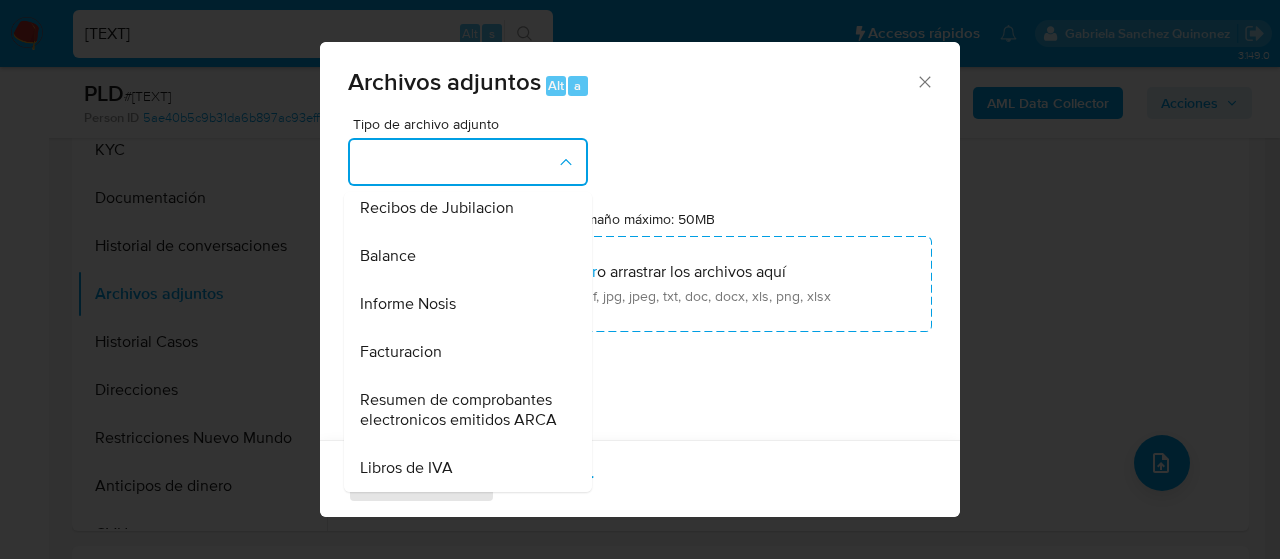 scroll, scrollTop: 800, scrollLeft: 0, axis: vertical 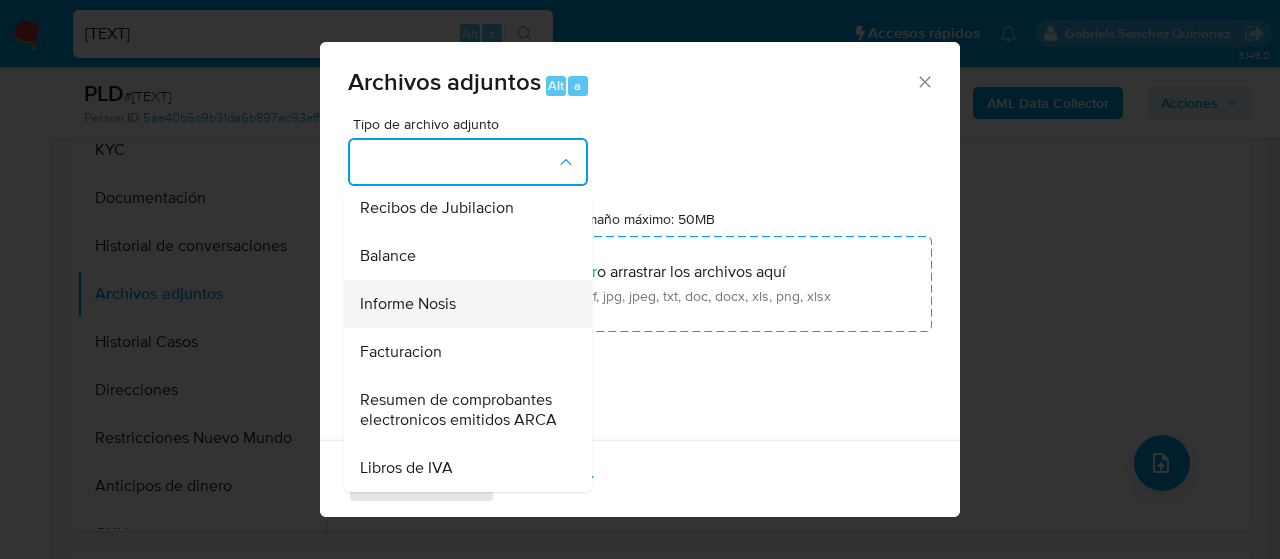 click on "Informe Nosis" at bounding box center (408, 304) 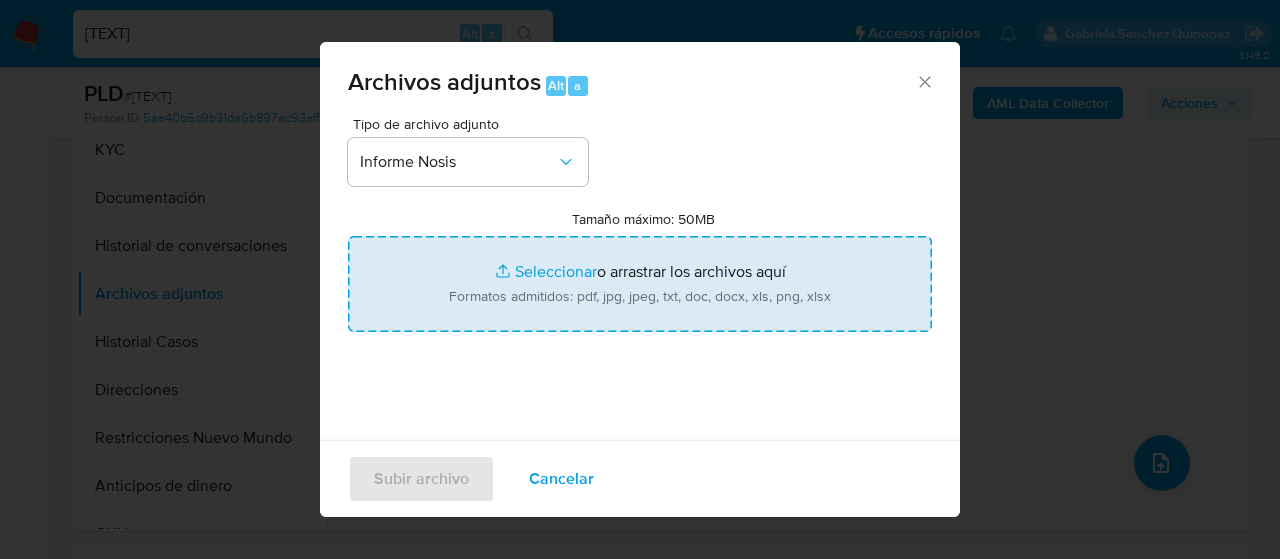 click on "Tamaño máximo: 50MB Seleccionar archivos" at bounding box center [640, 284] 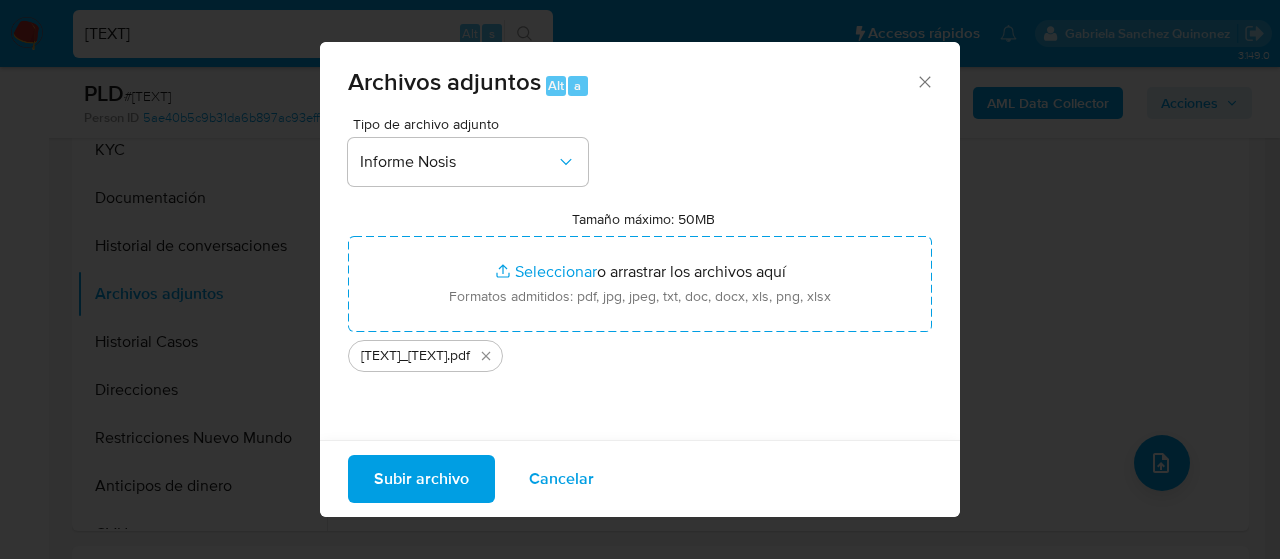 drag, startPoint x: 506, startPoint y: 279, endPoint x: 429, endPoint y: 473, distance: 208.7223 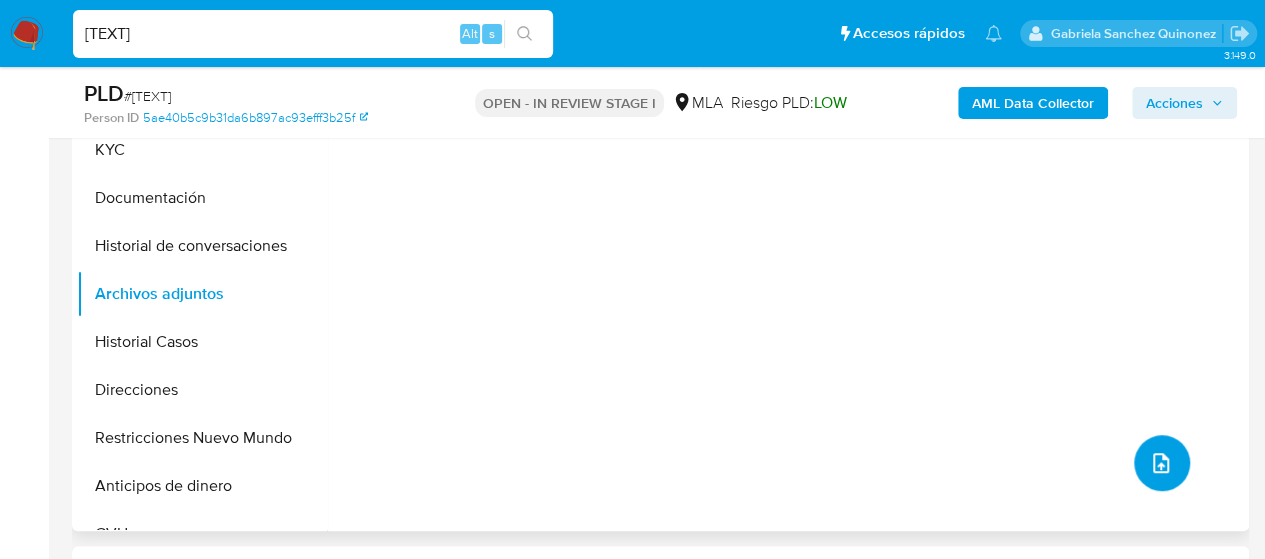 click 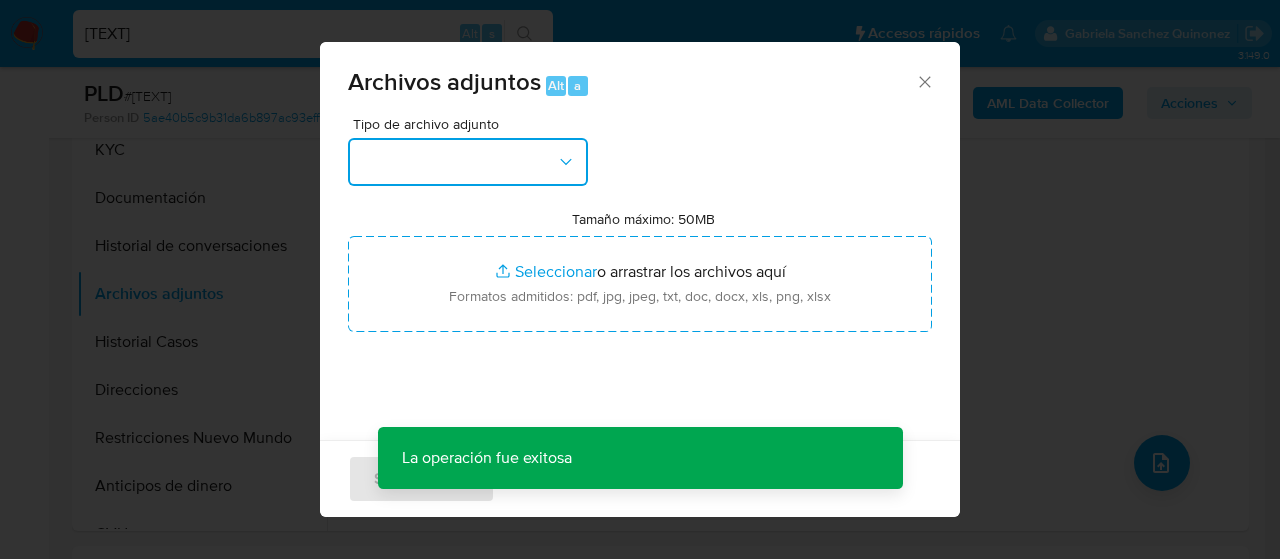 click at bounding box center (468, 162) 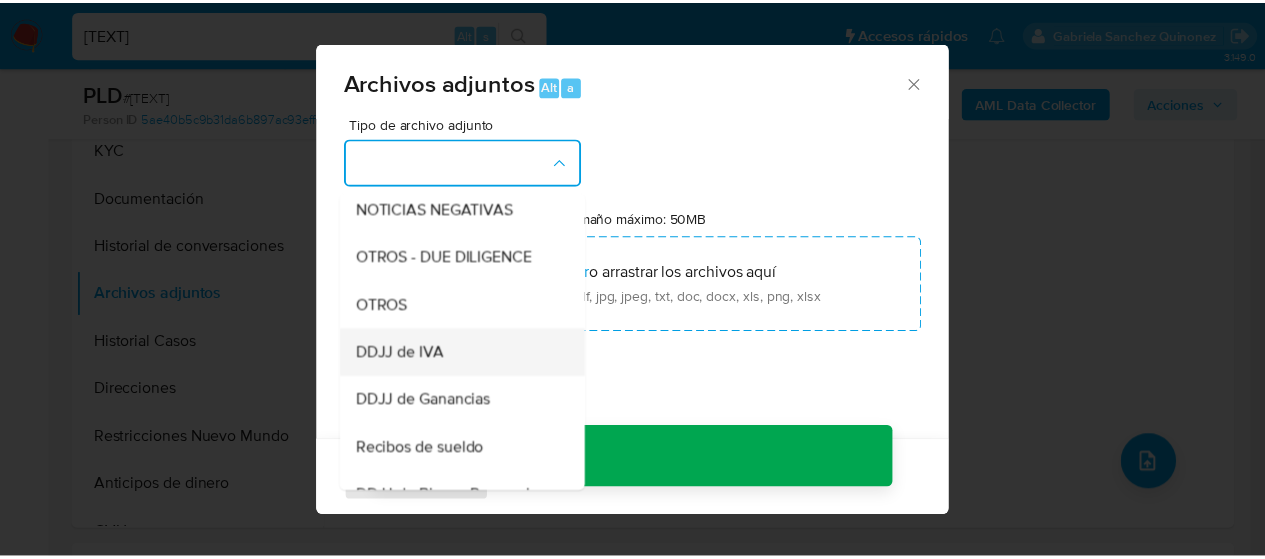 scroll, scrollTop: 400, scrollLeft: 0, axis: vertical 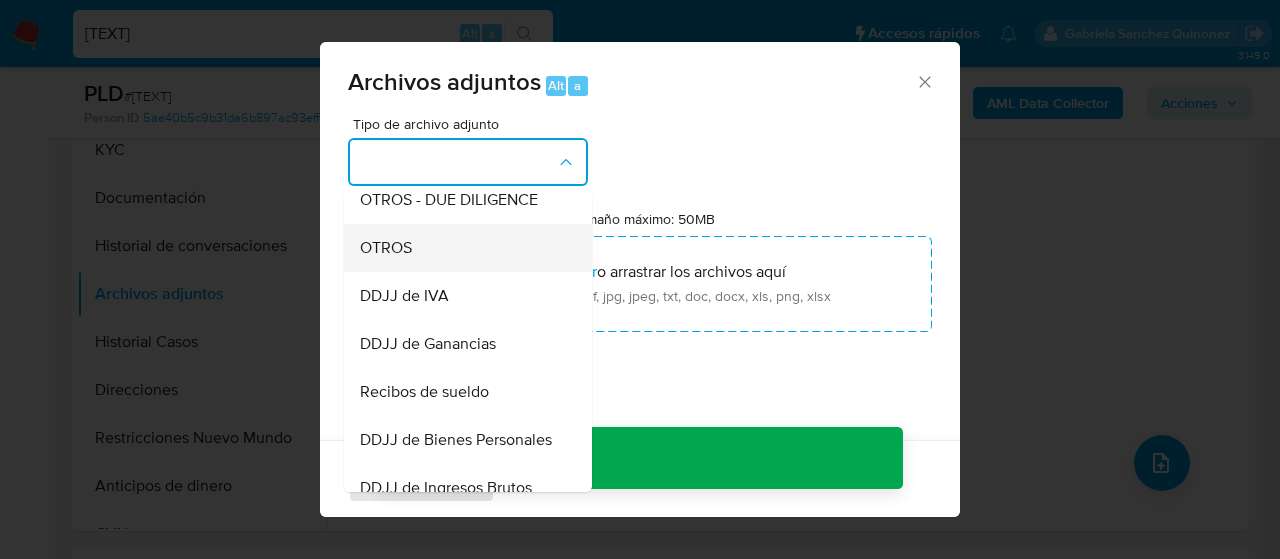 click on "OTROS" at bounding box center (386, 248) 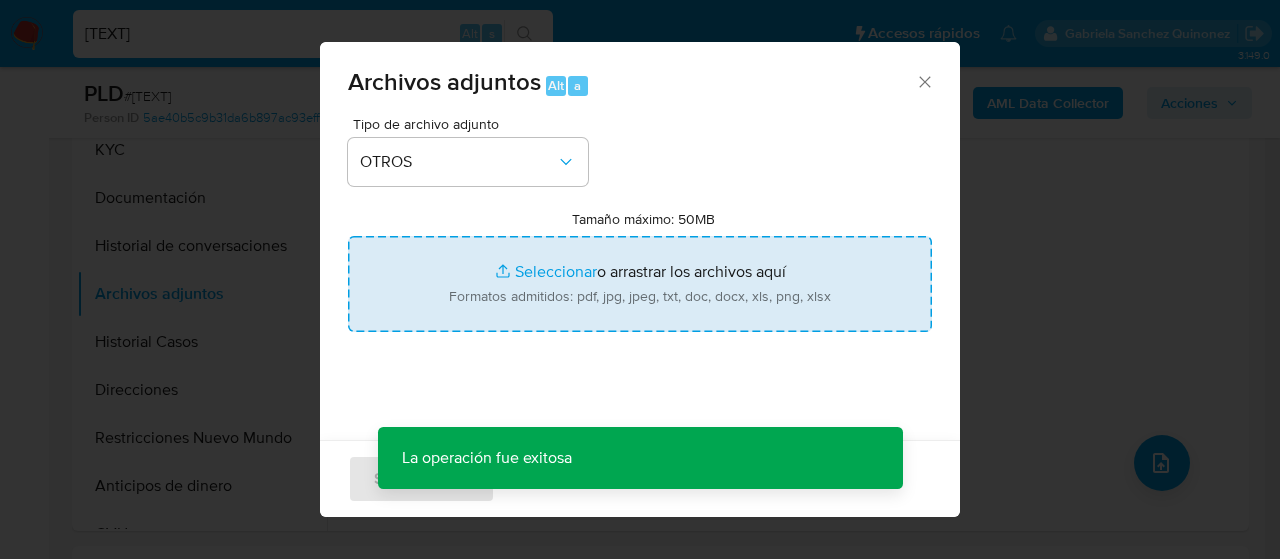 click on "Tamaño máximo: 50MB Seleccionar archivos" at bounding box center (640, 284) 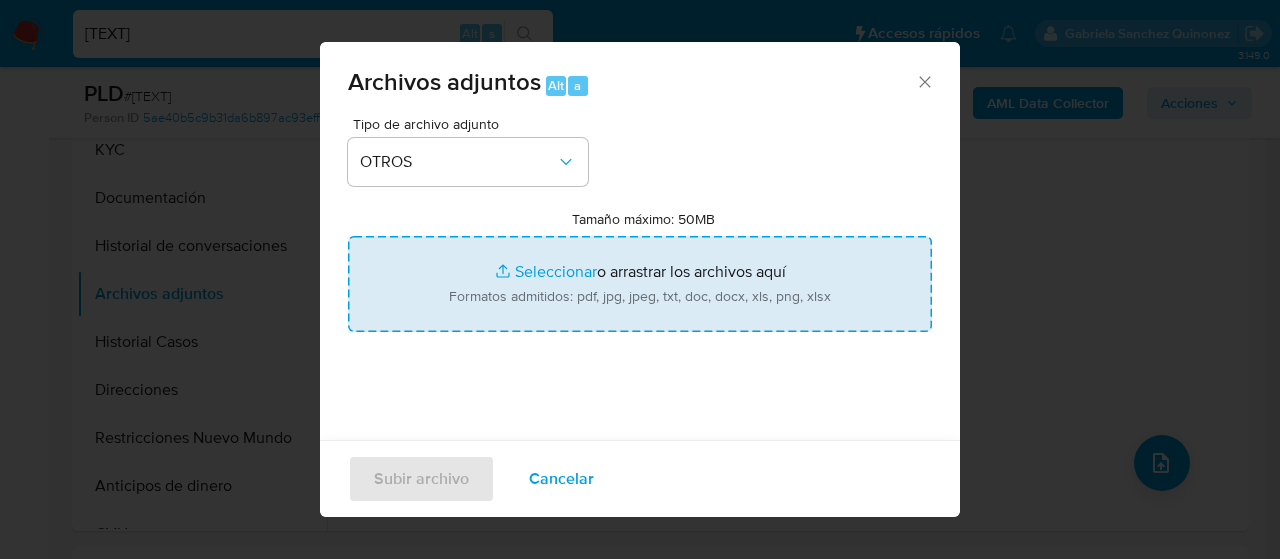 type on "C:\fakepath\Caselog CrqmxVbvPpycAEneYzENvKNl_2025_07_29_10_43_44.docx" 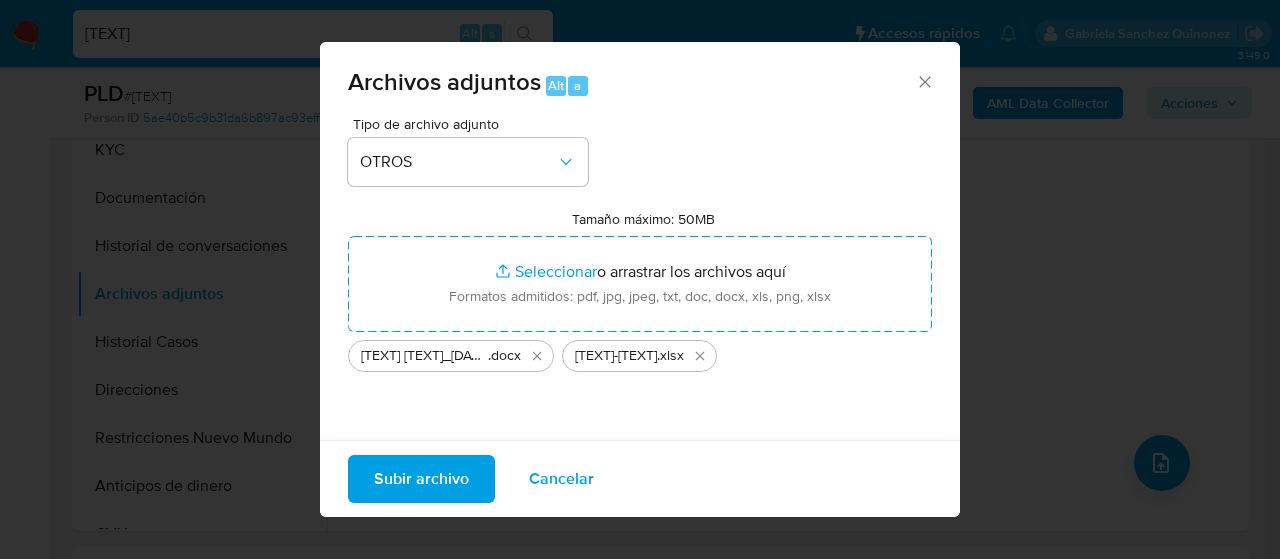 click on "Subir archivo" at bounding box center (421, 479) 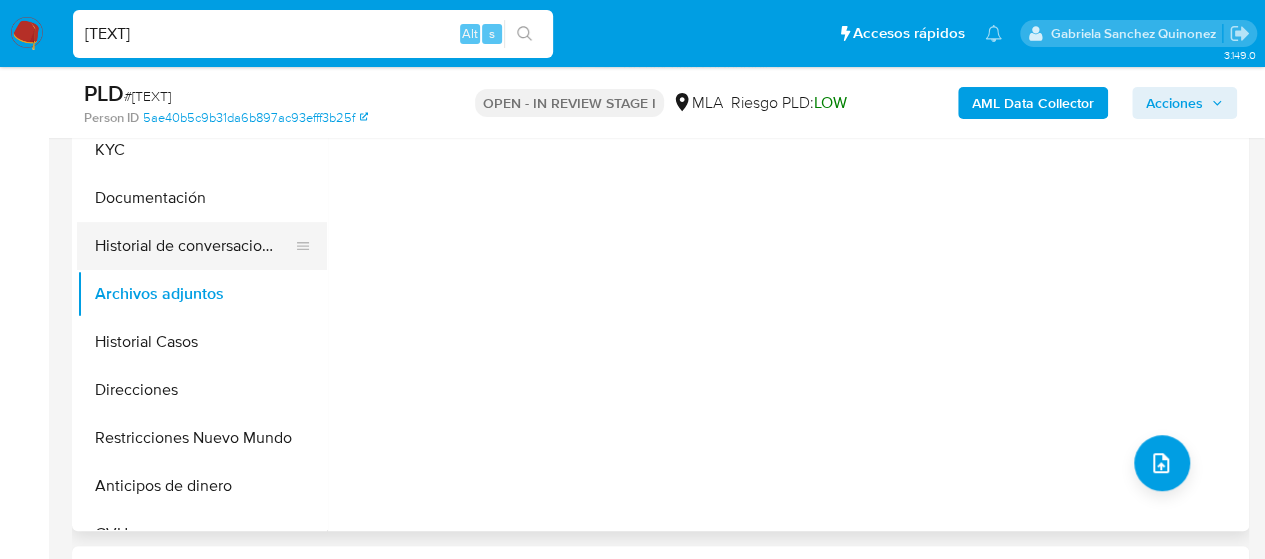 click on "Historial de conversaciones" at bounding box center (194, 246) 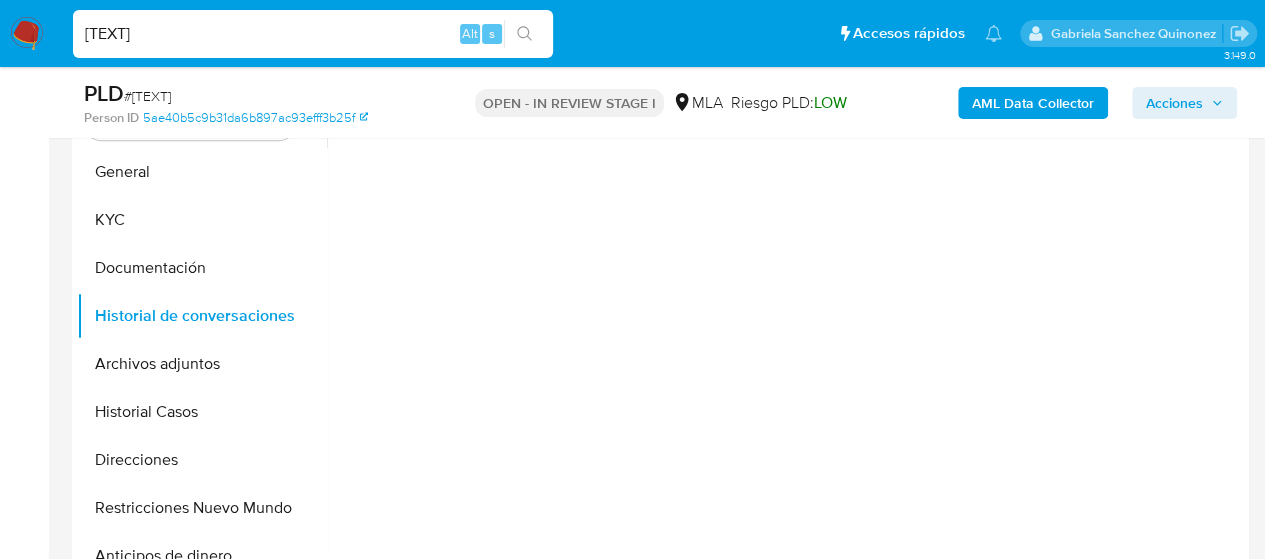 scroll, scrollTop: 400, scrollLeft: 0, axis: vertical 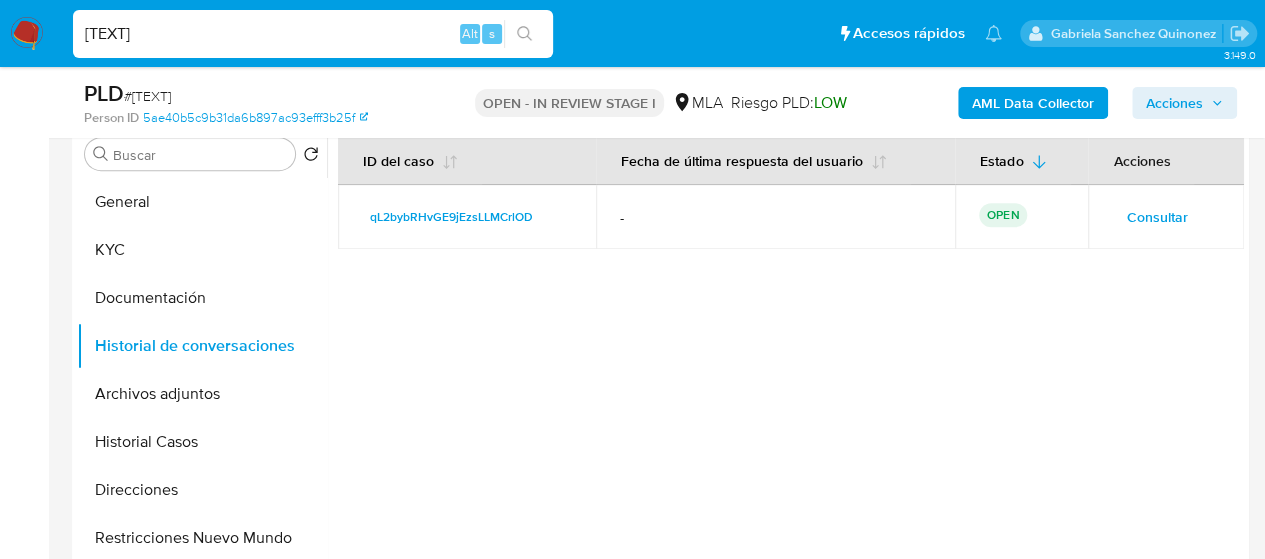 click on "AML Data Collector Acciones" at bounding box center [1047, 102] 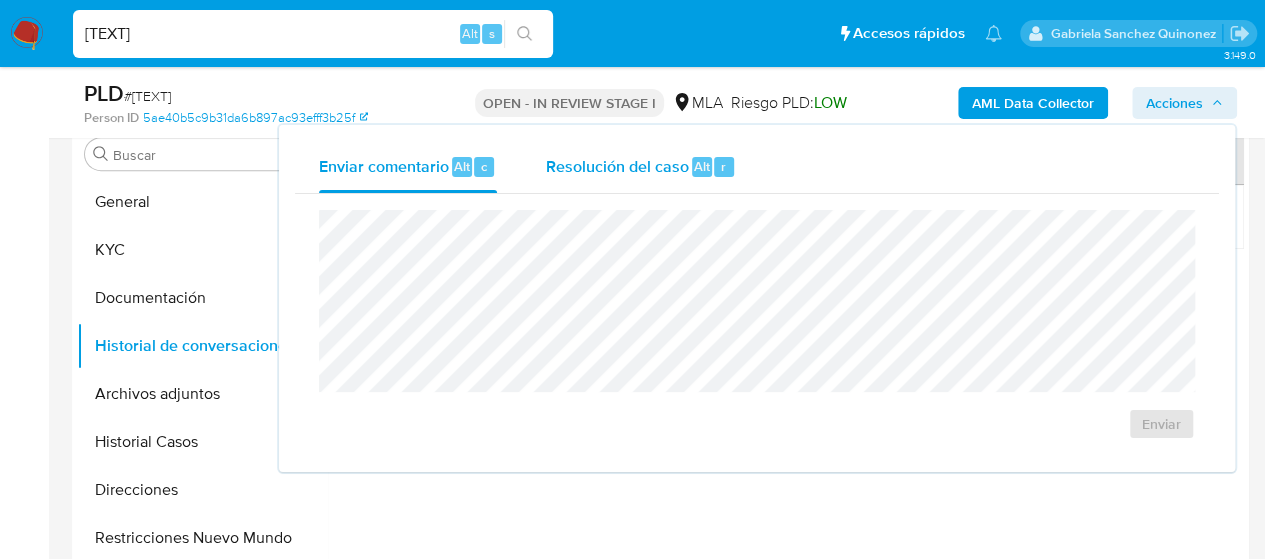 click on "Resolución del caso" at bounding box center (616, 165) 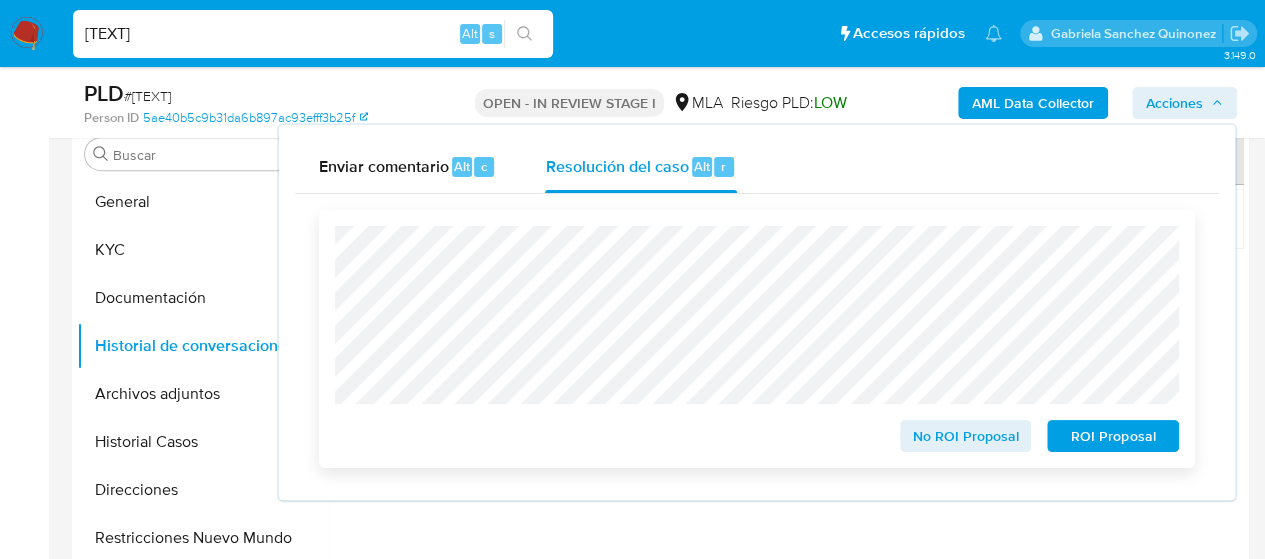 click on "No ROI Proposal" at bounding box center [966, 436] 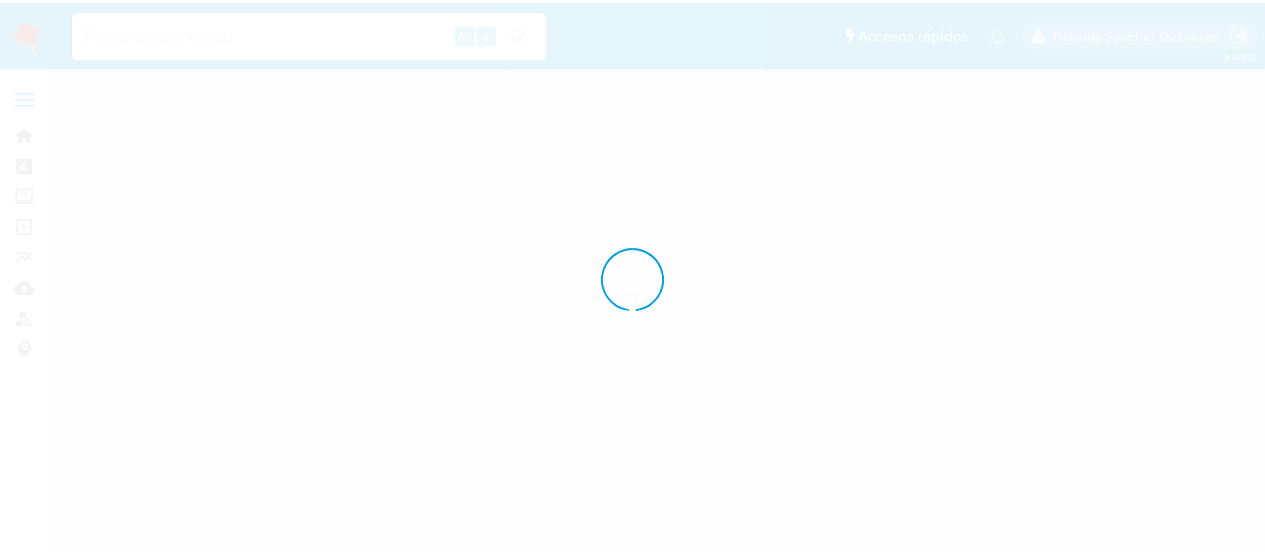 scroll, scrollTop: 0, scrollLeft: 0, axis: both 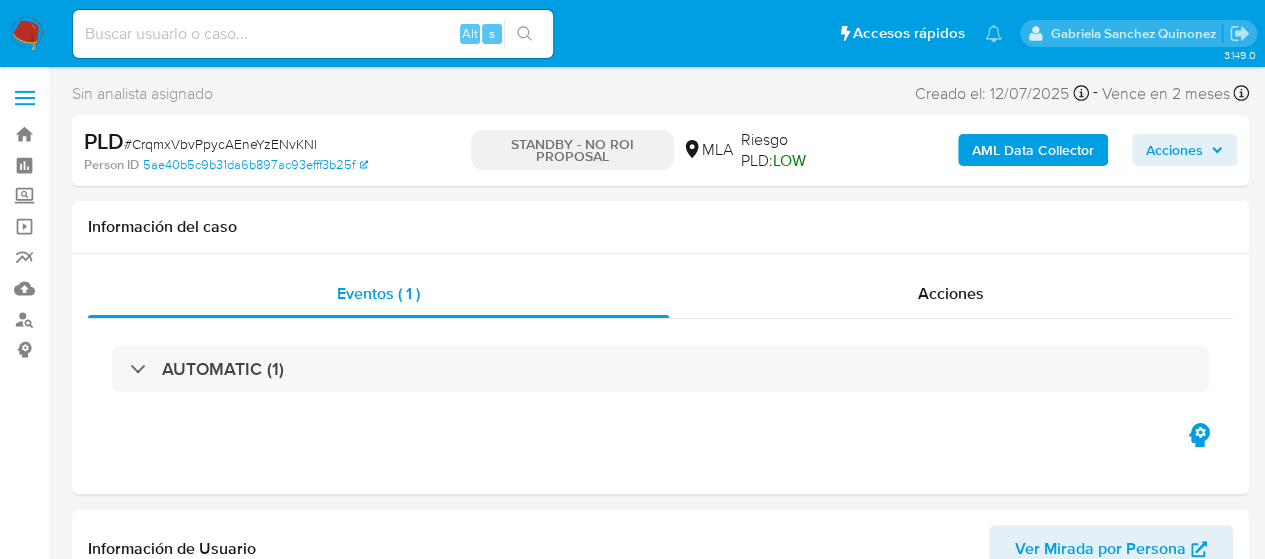 select on "10" 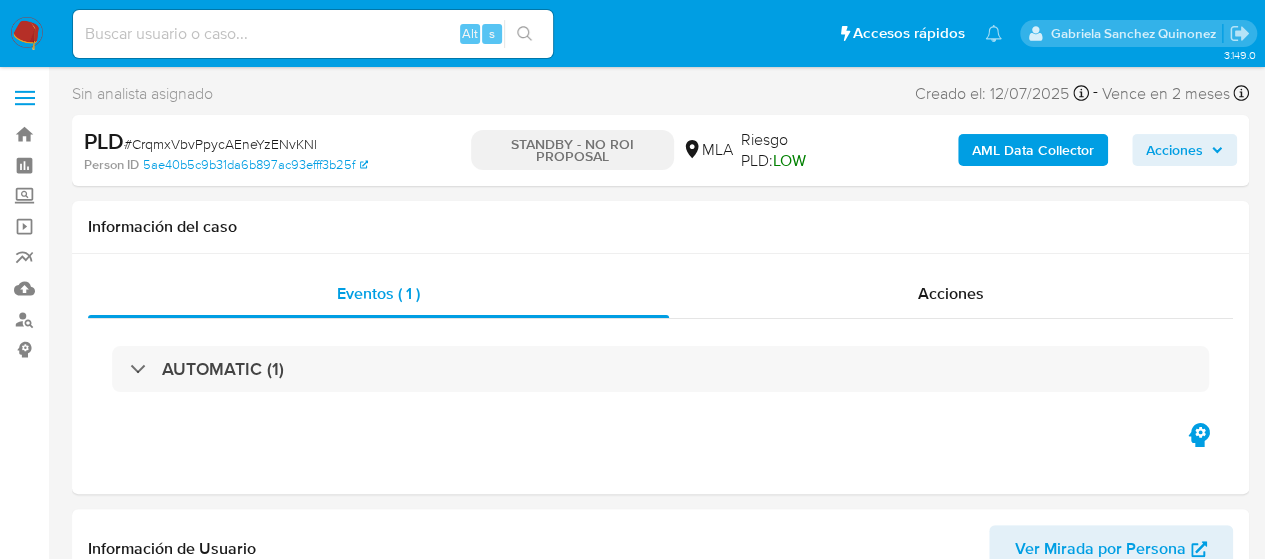 click on "Alt s" at bounding box center [313, 34] 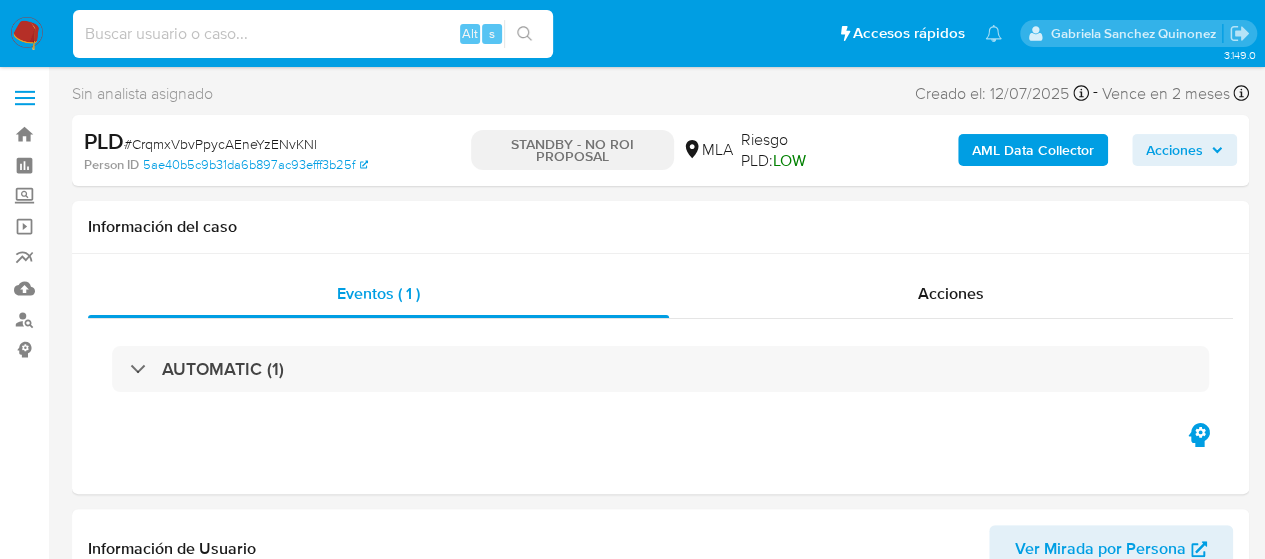 paste on "SYNszleBsyzd0qFK2jI0kXvI" 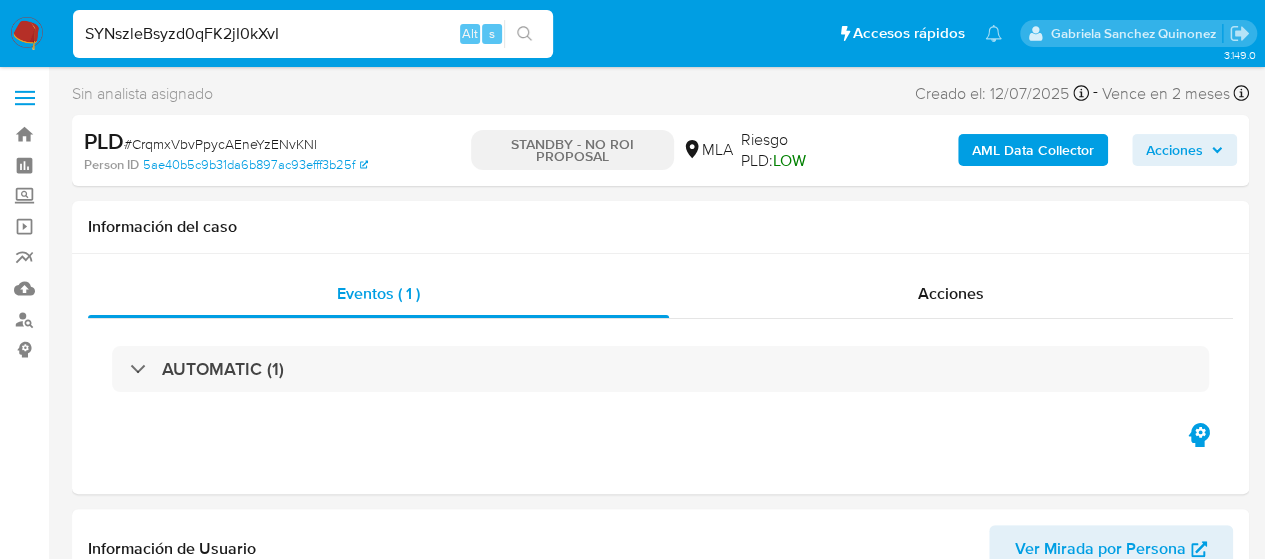 type on "SYNszleBsyzd0qFK2jI0kXvI" 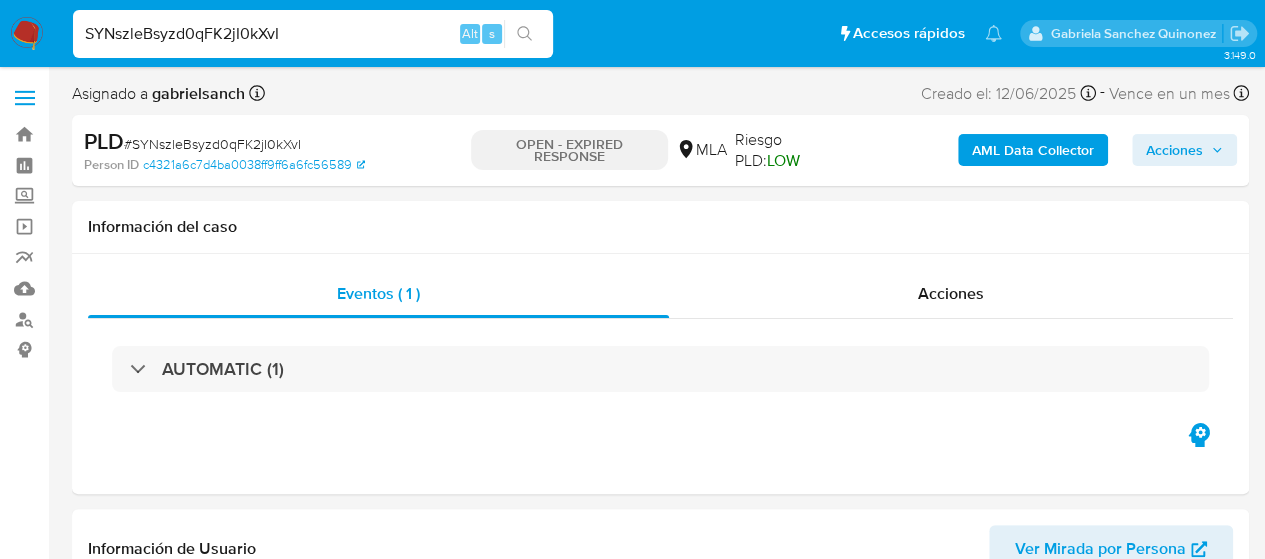 select on "10" 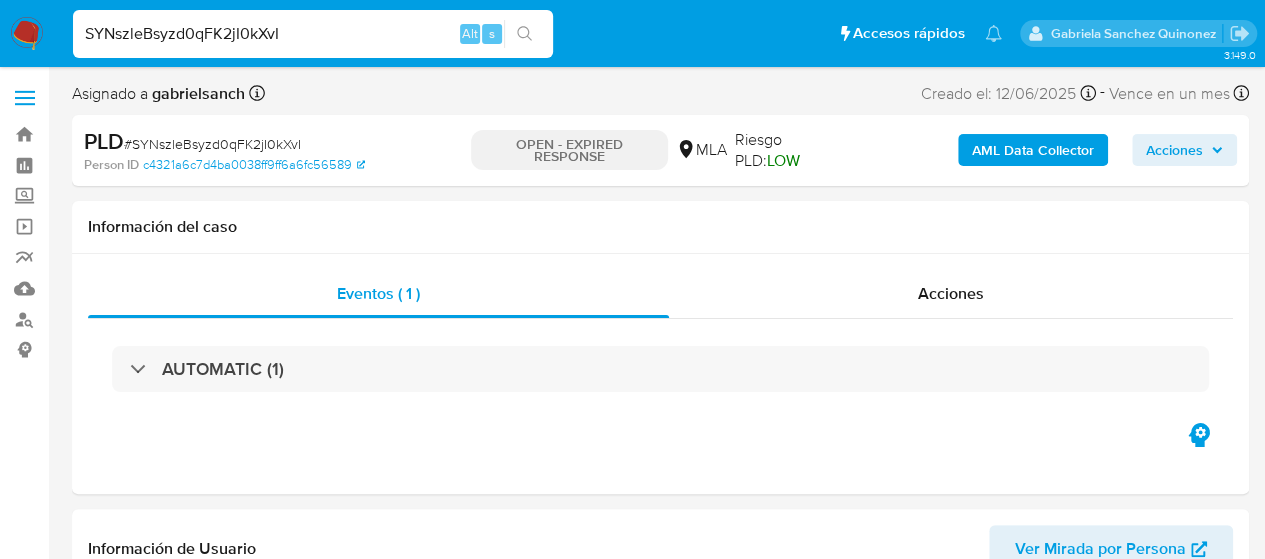 click on "SYNszleBsyzd0qFK2jI0kXvI" at bounding box center (313, 34) 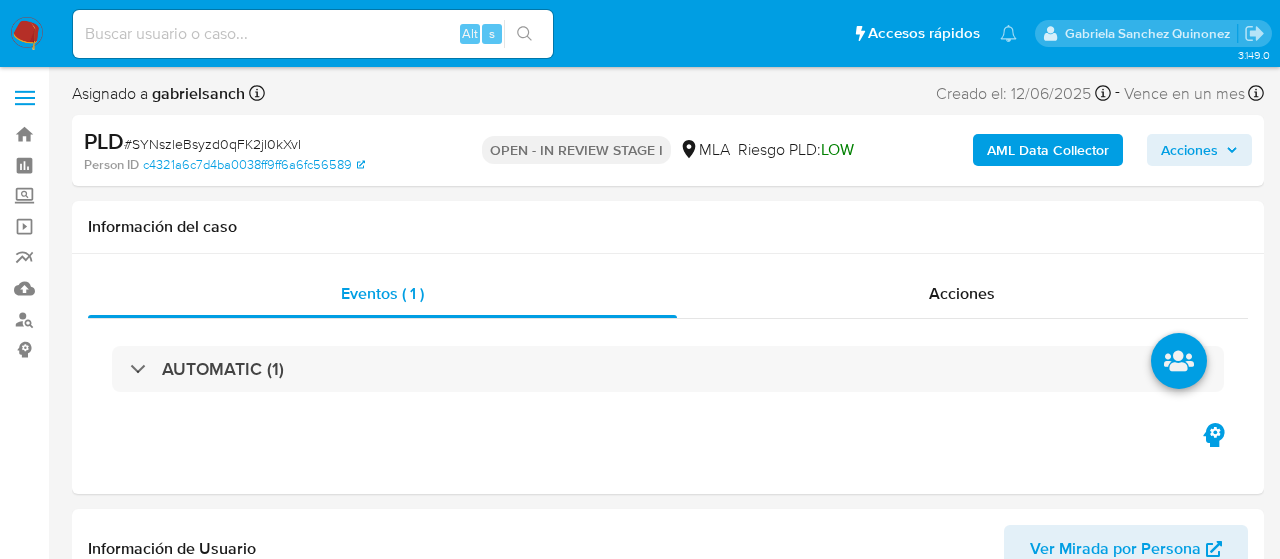 select on "10" 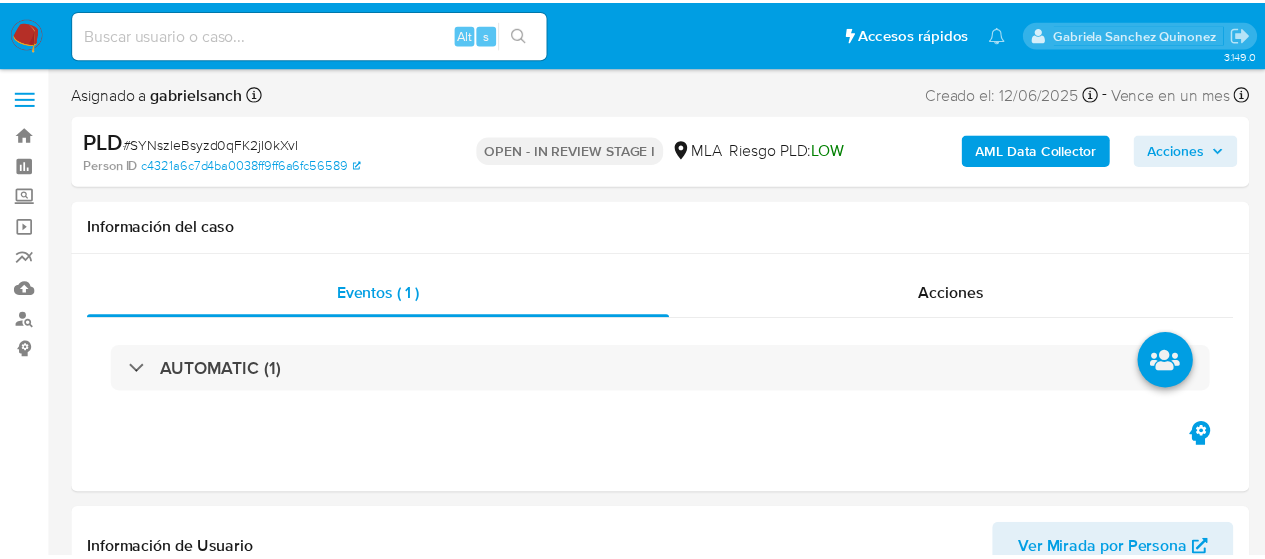scroll, scrollTop: 0, scrollLeft: 0, axis: both 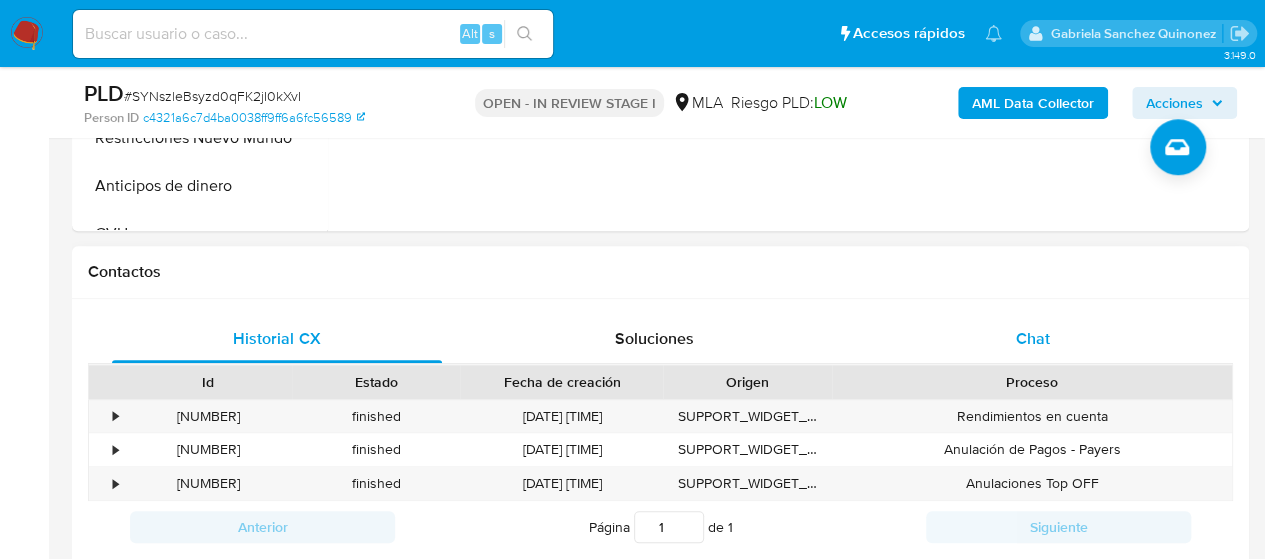 click on "Chat" at bounding box center [1033, 338] 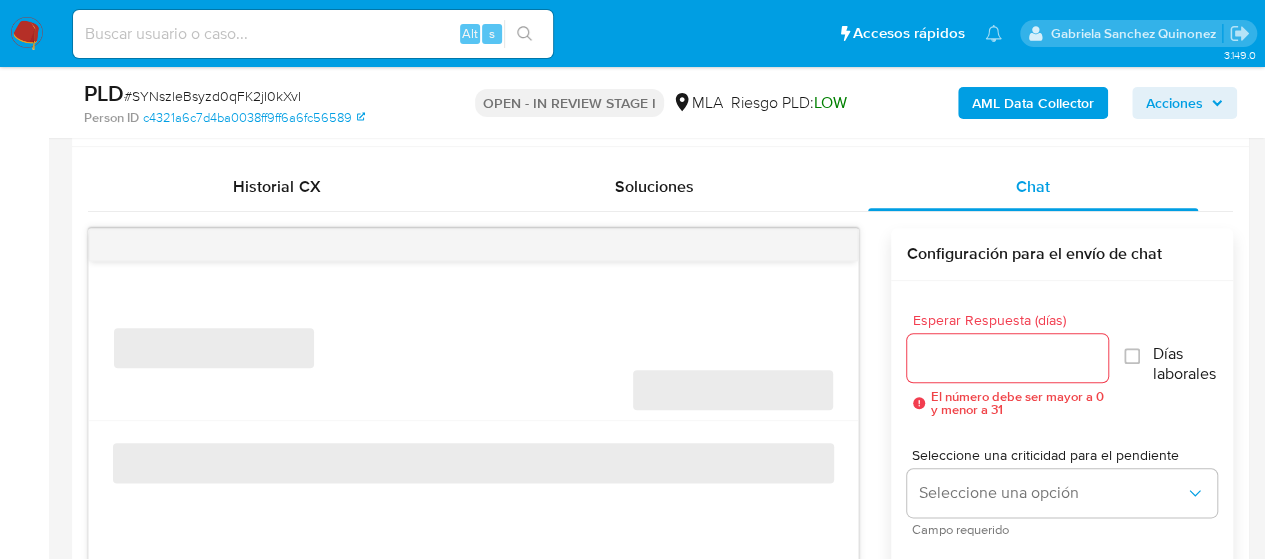 scroll, scrollTop: 1000, scrollLeft: 0, axis: vertical 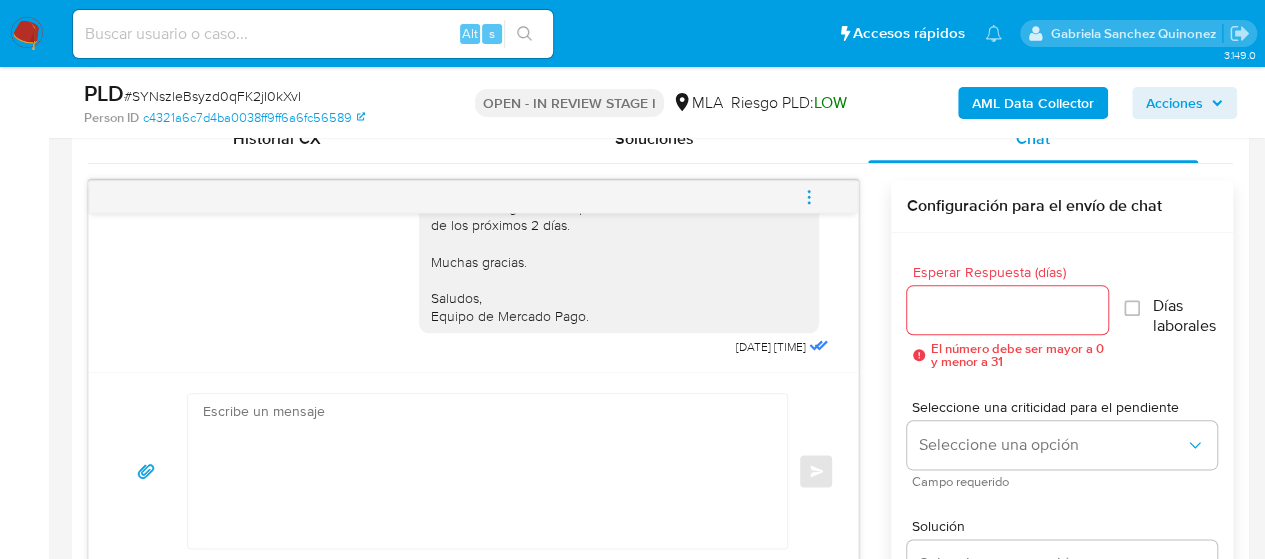 click 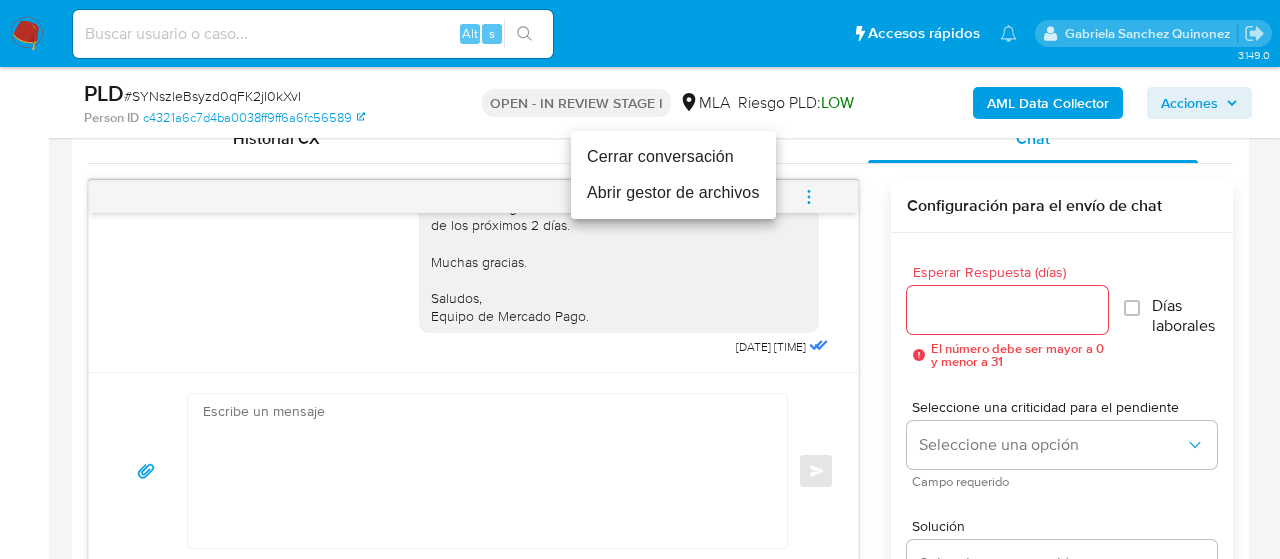 click on "Cerrar conversación" at bounding box center [673, 157] 